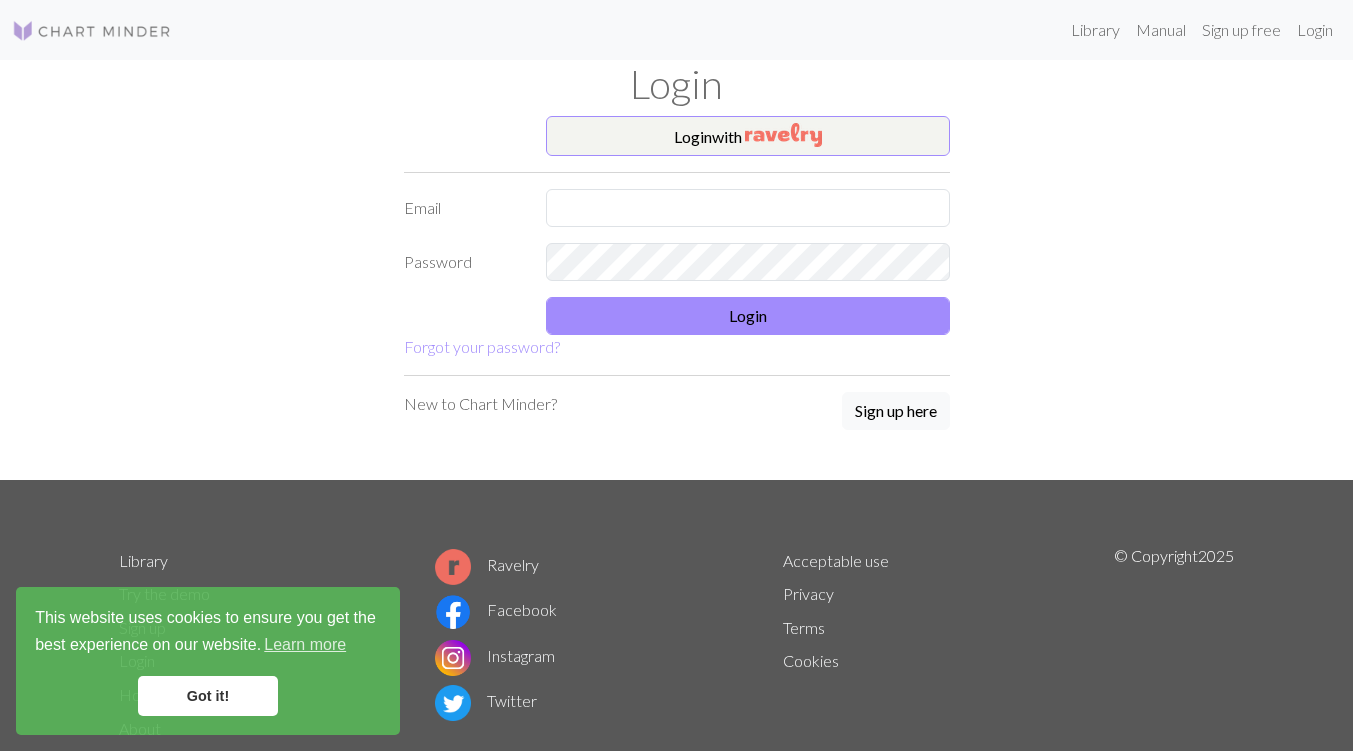 scroll, scrollTop: 0, scrollLeft: 0, axis: both 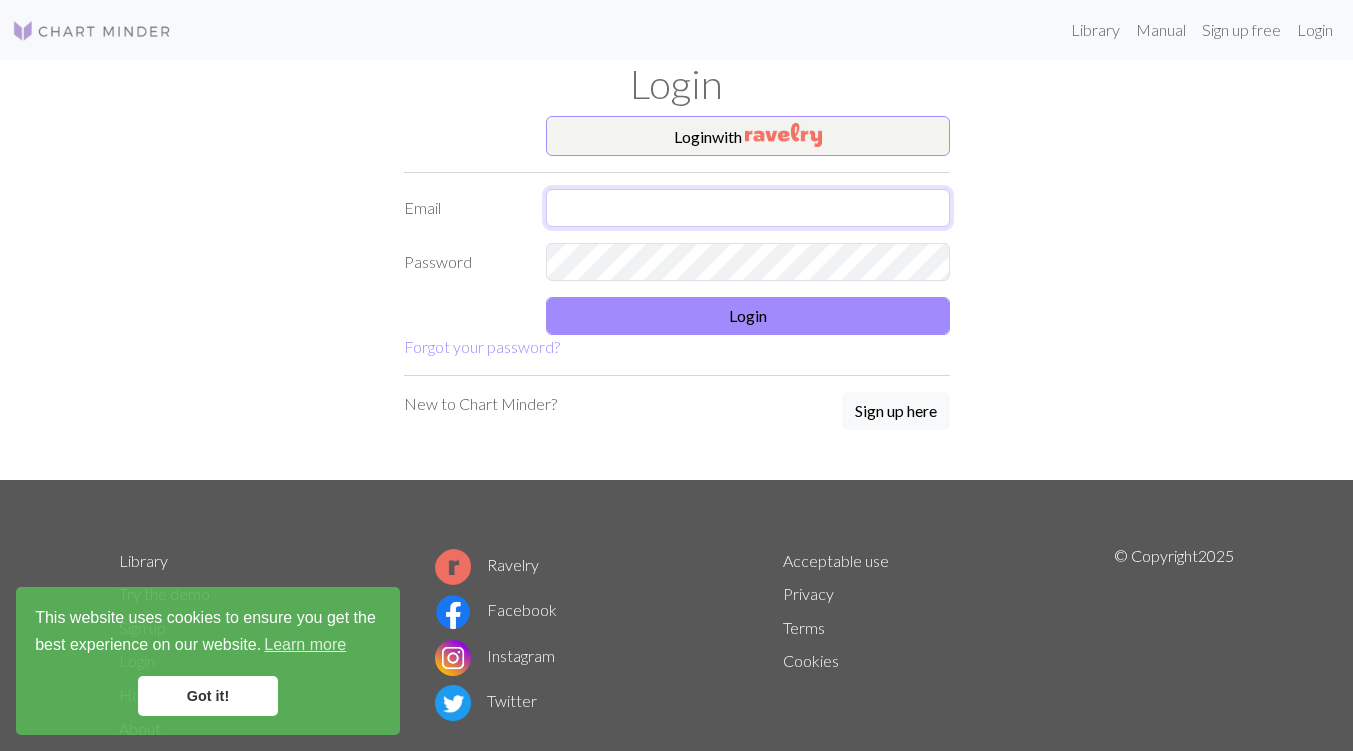 click at bounding box center [748, 208] 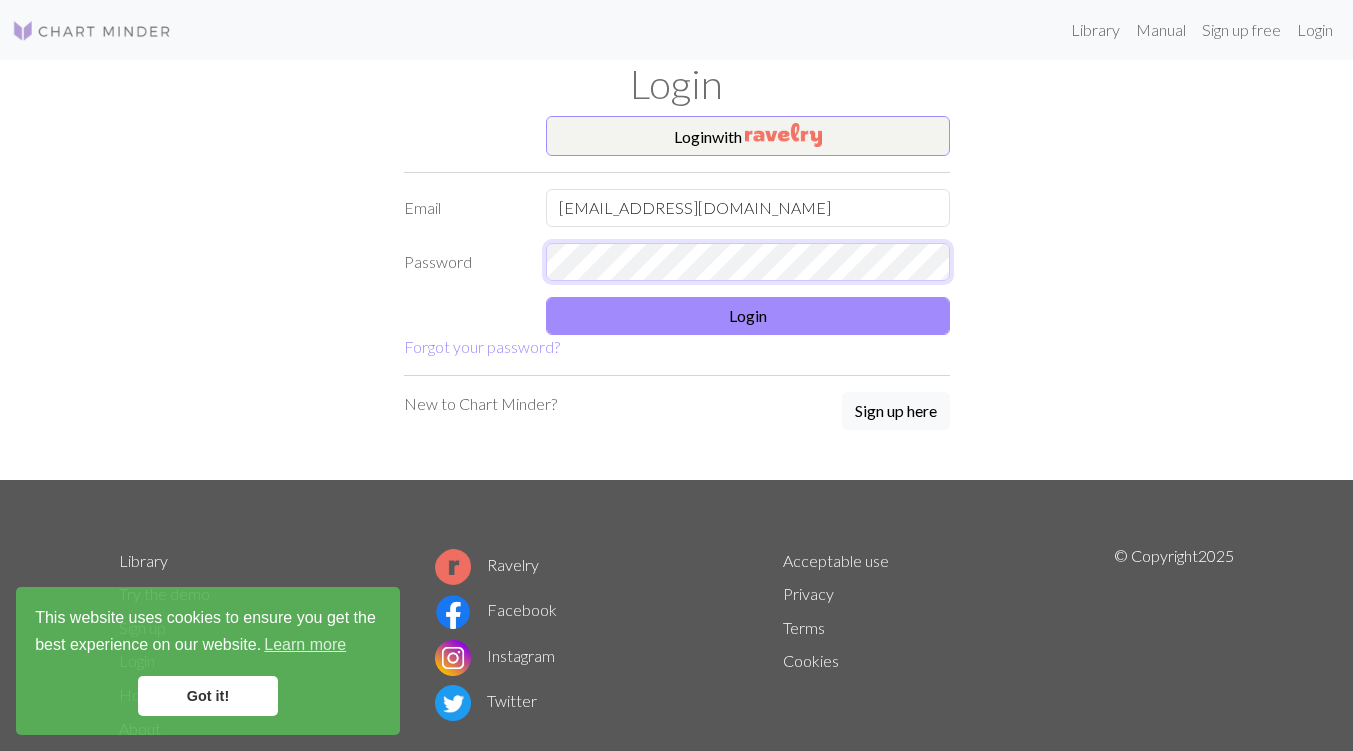 scroll, scrollTop: 0, scrollLeft: 0, axis: both 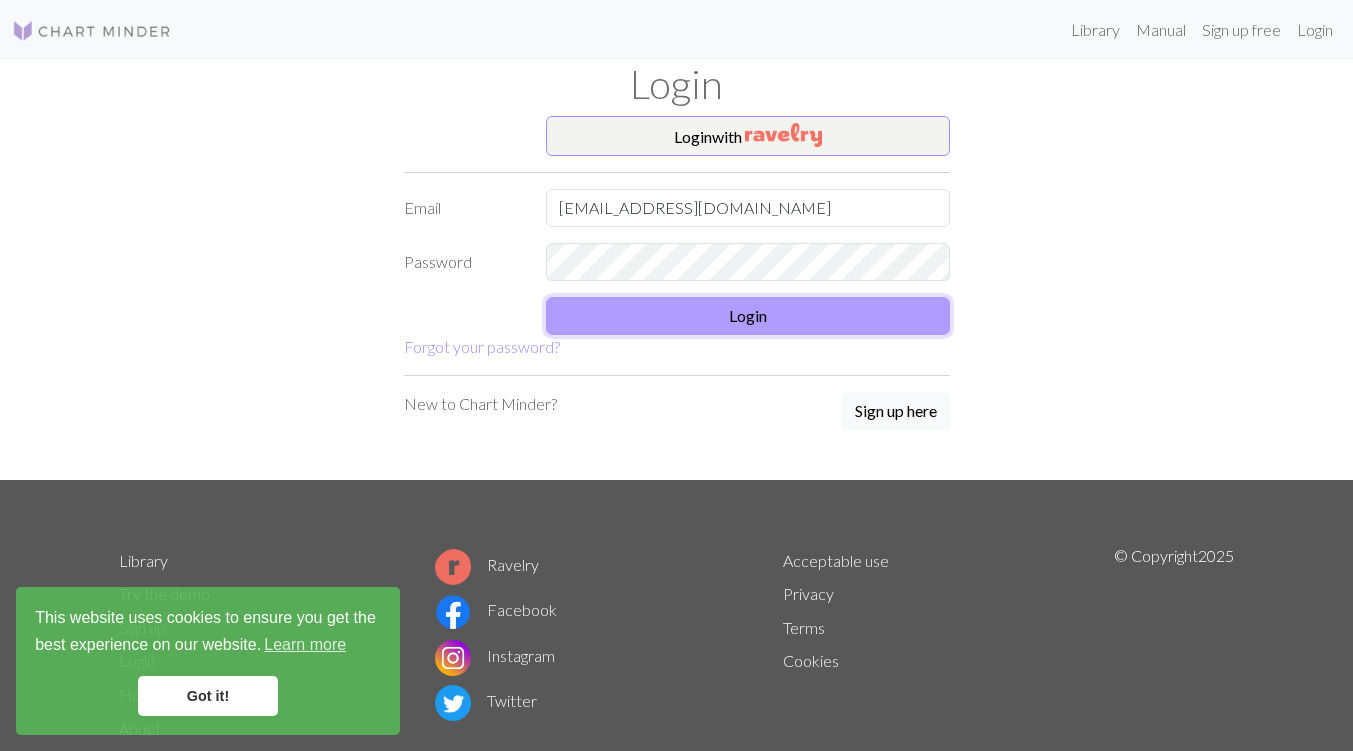 click on "Login" at bounding box center [748, 316] 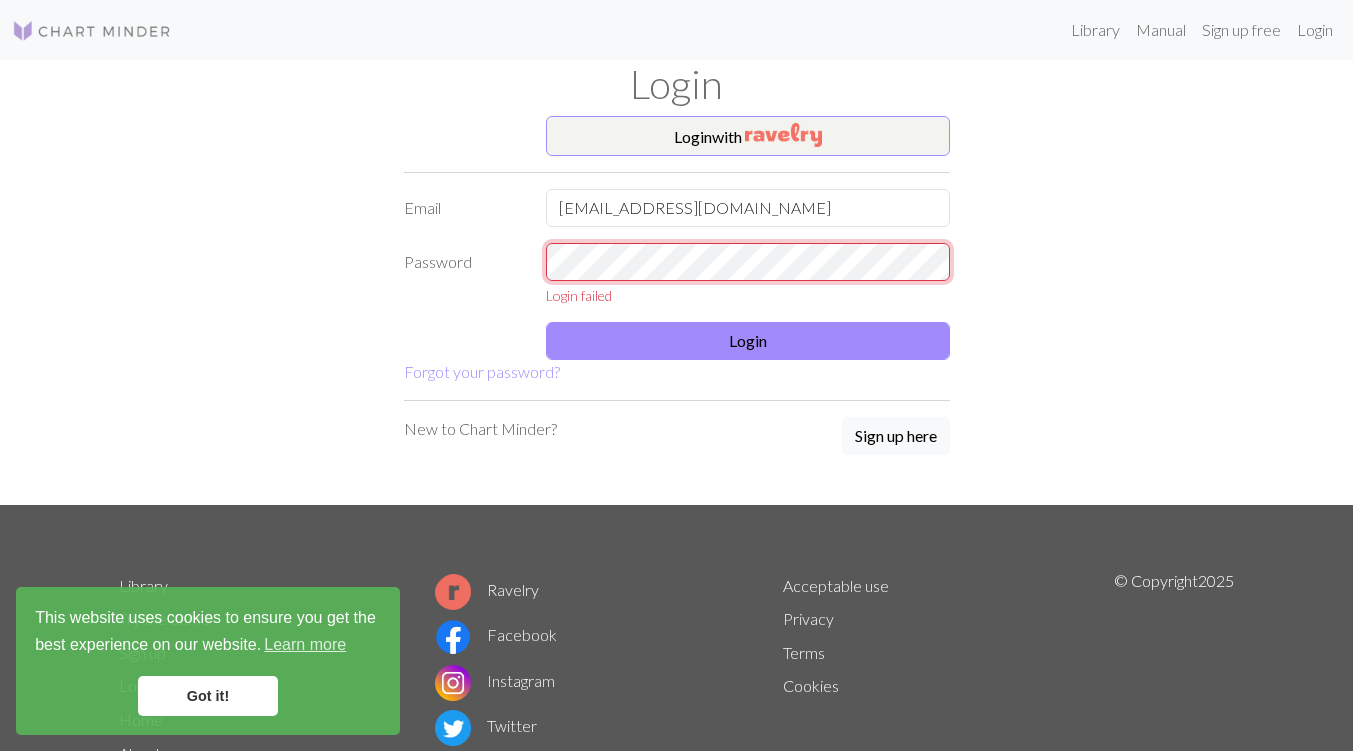 click on "Login  with   Email bharathiseshadri30@gmail.com Password Login failed Login Forgot your password? New to Chart Minder? Sign up here" at bounding box center [677, 310] 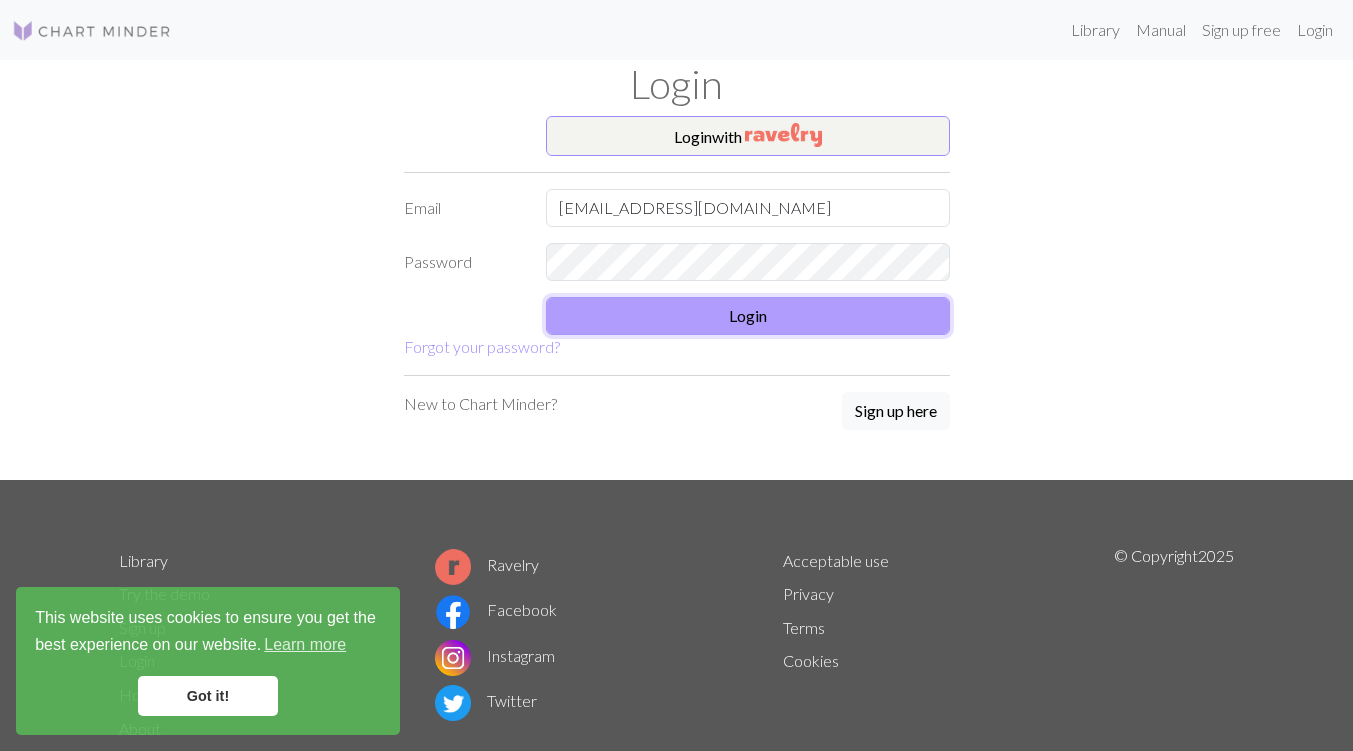 click on "Login" at bounding box center (748, 316) 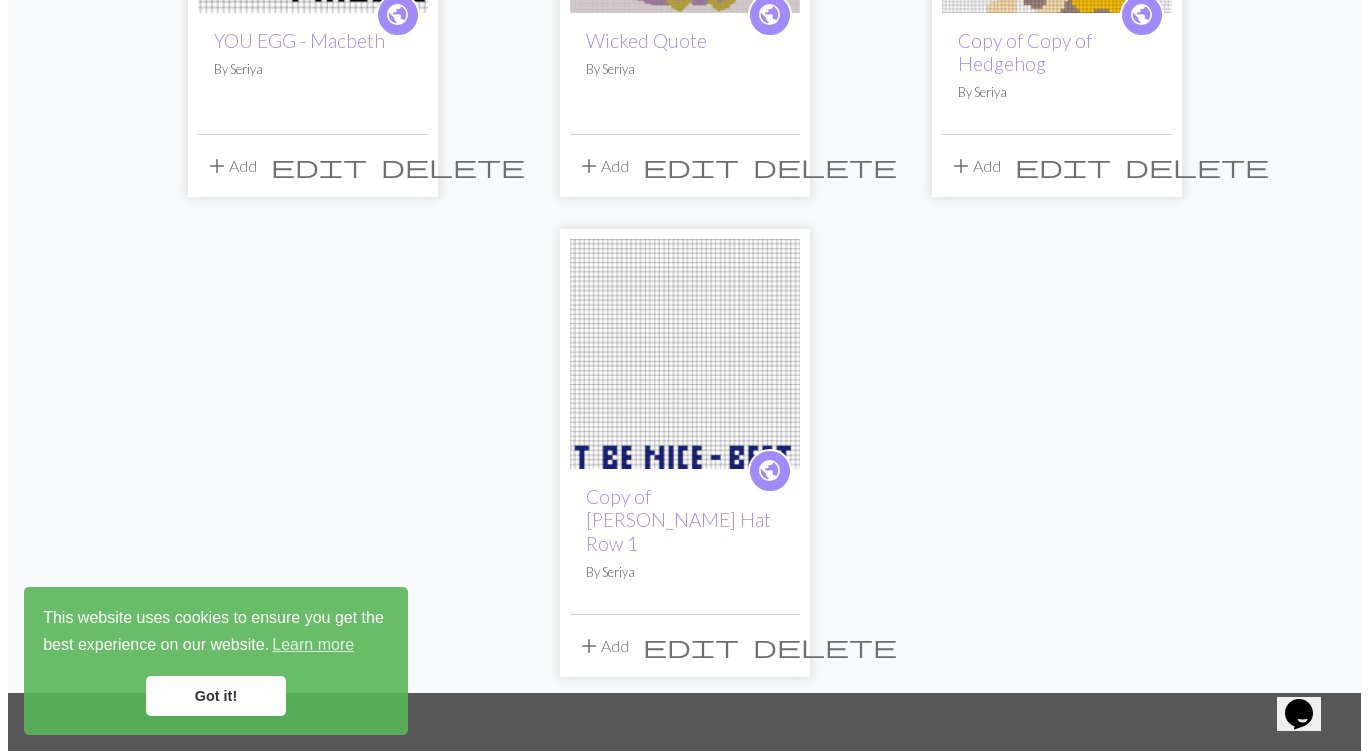 scroll, scrollTop: 0, scrollLeft: 0, axis: both 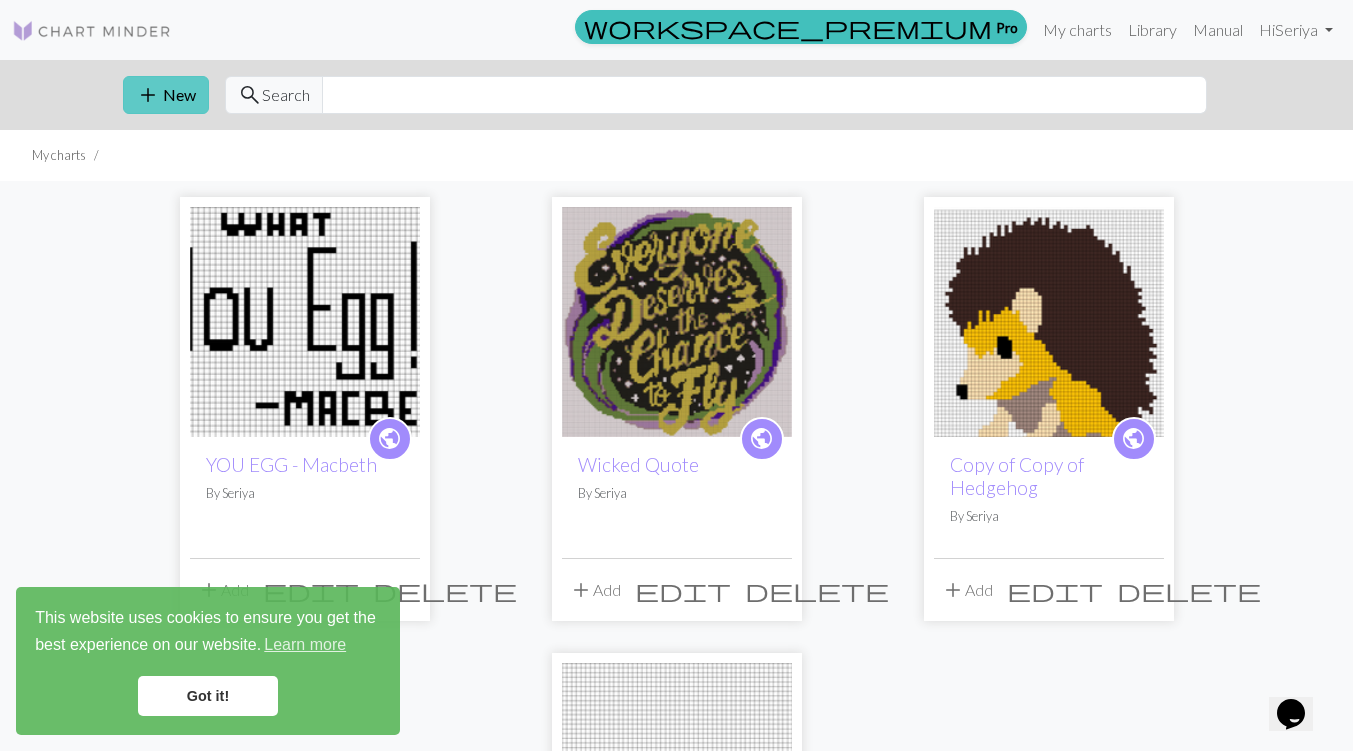 click on "add" at bounding box center (148, 95) 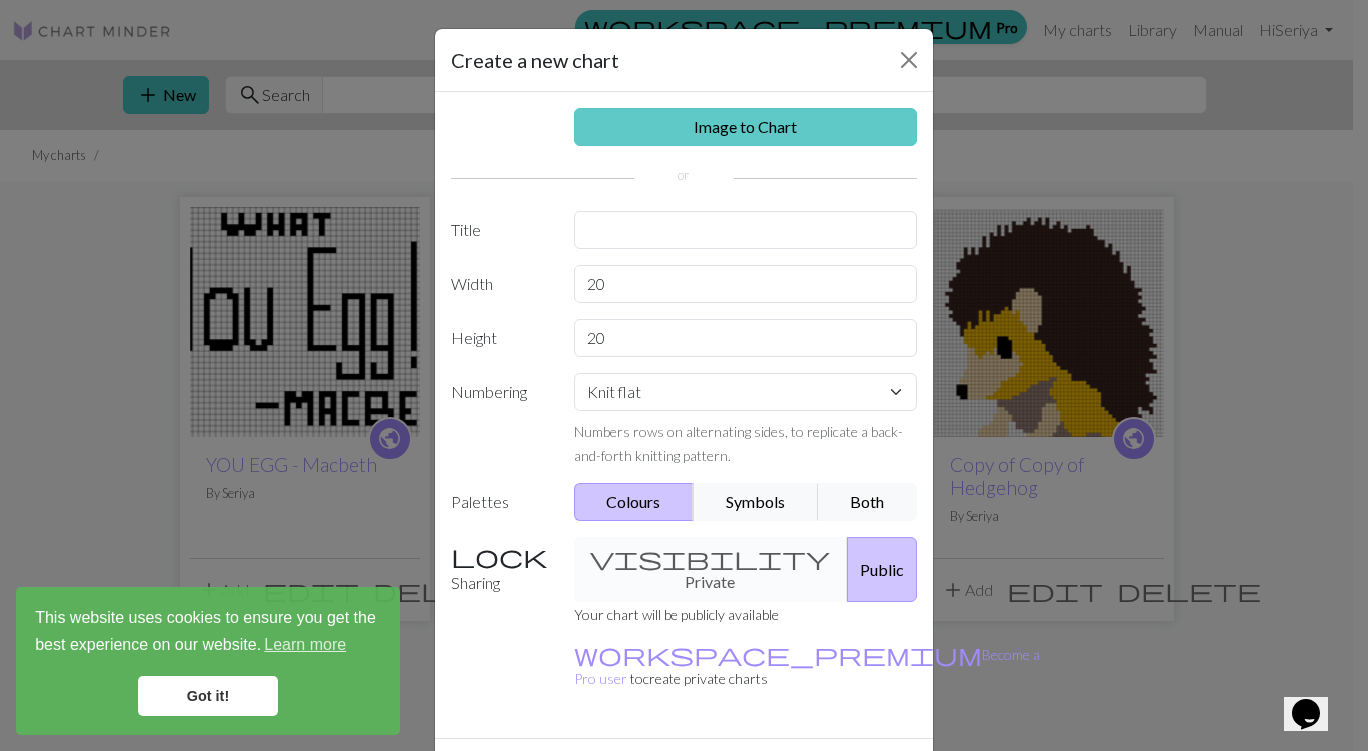 click on "Image to Chart" at bounding box center (746, 127) 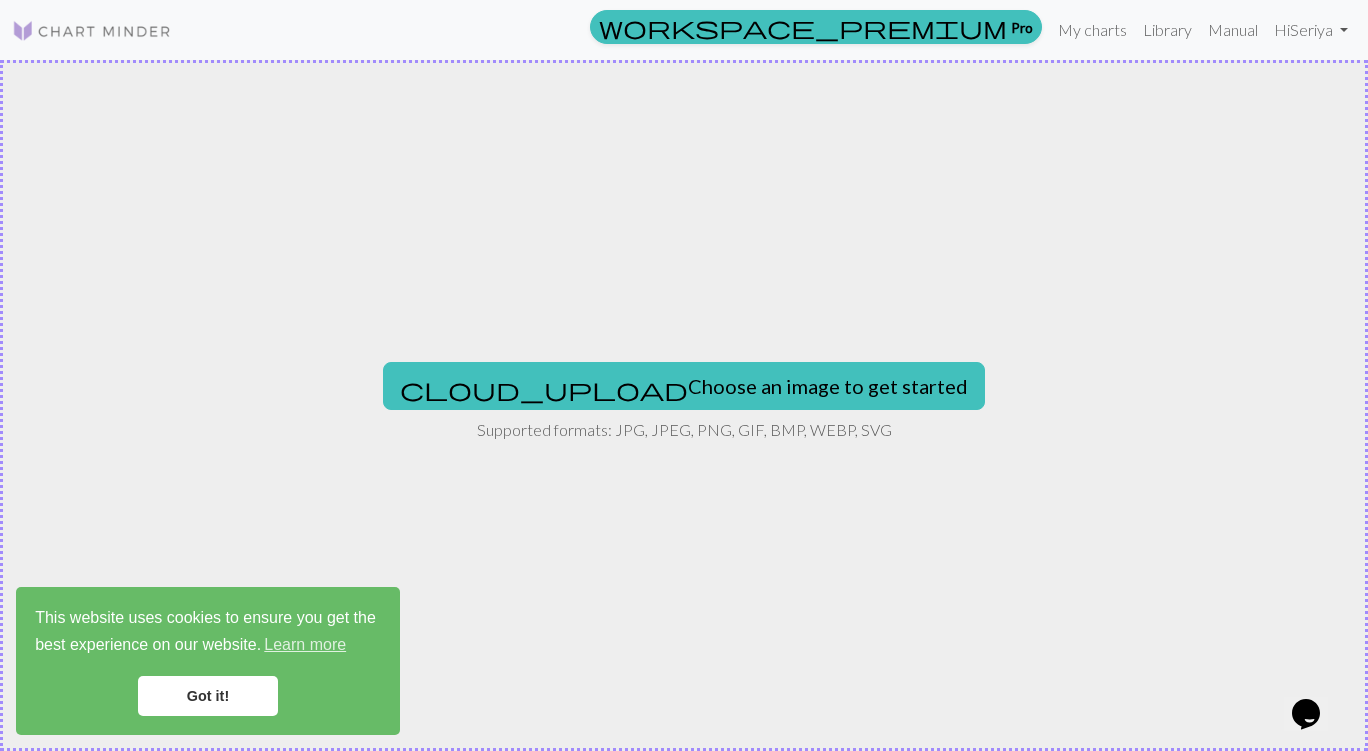 click on "cloud_upload  Choose an image to get started Supported formats: JPG, JPEG, PNG, GIF, BMP, WEBP, SVG" at bounding box center (684, 405) 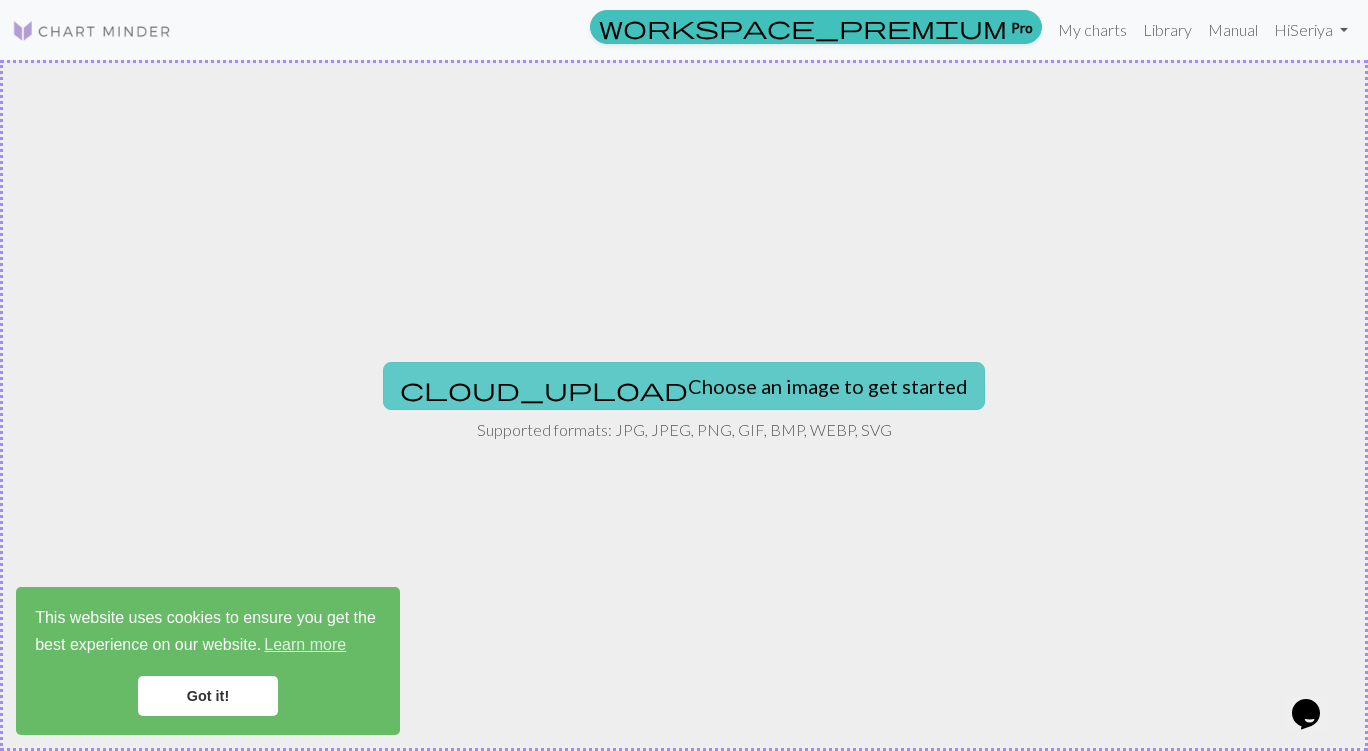 click on "cloud_upload  Choose an image to get started" at bounding box center (684, 386) 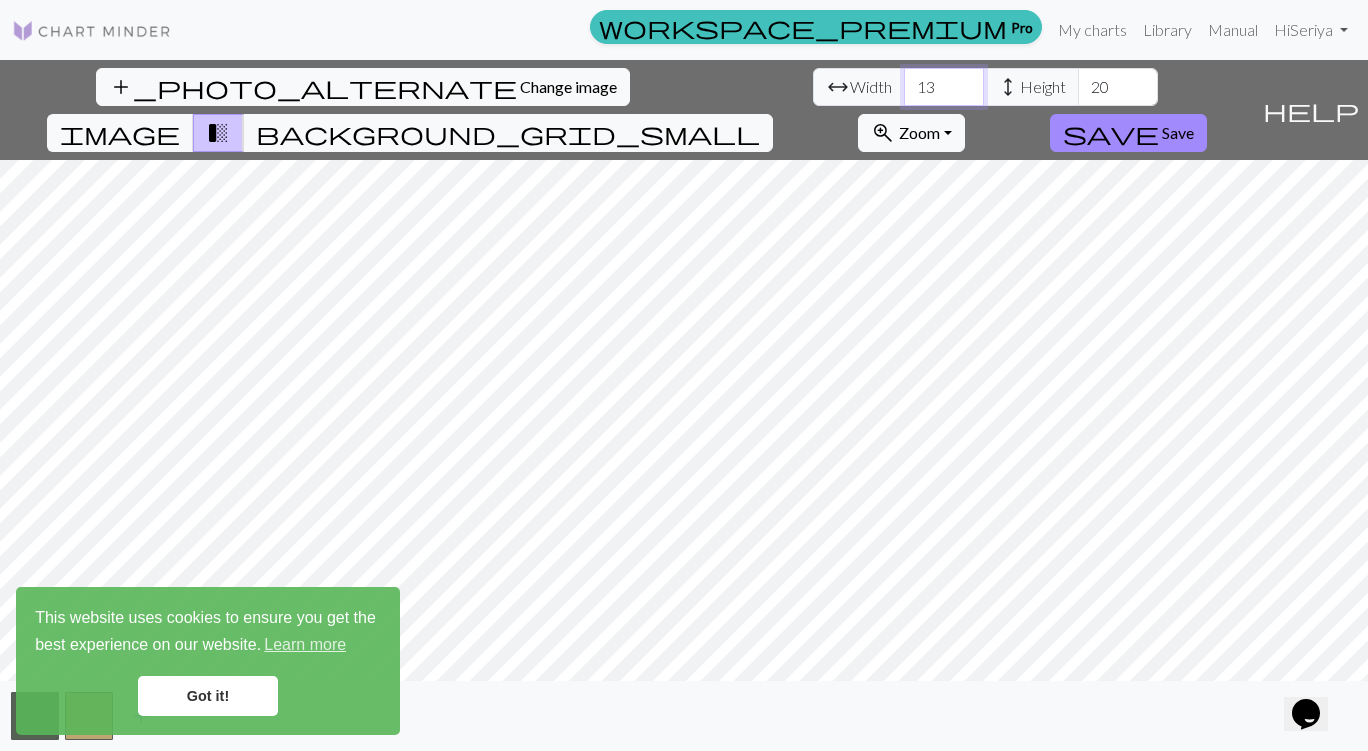 click on "13" at bounding box center (944, 87) 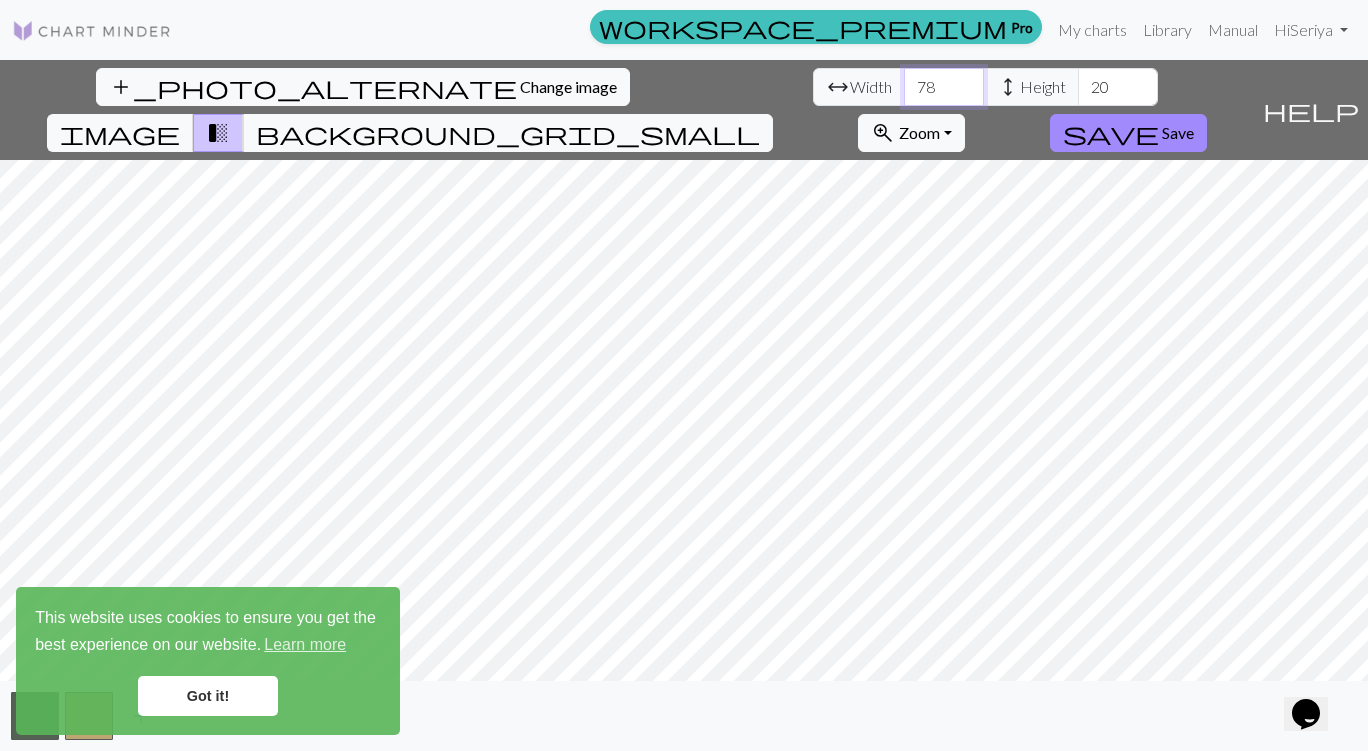 type on "78" 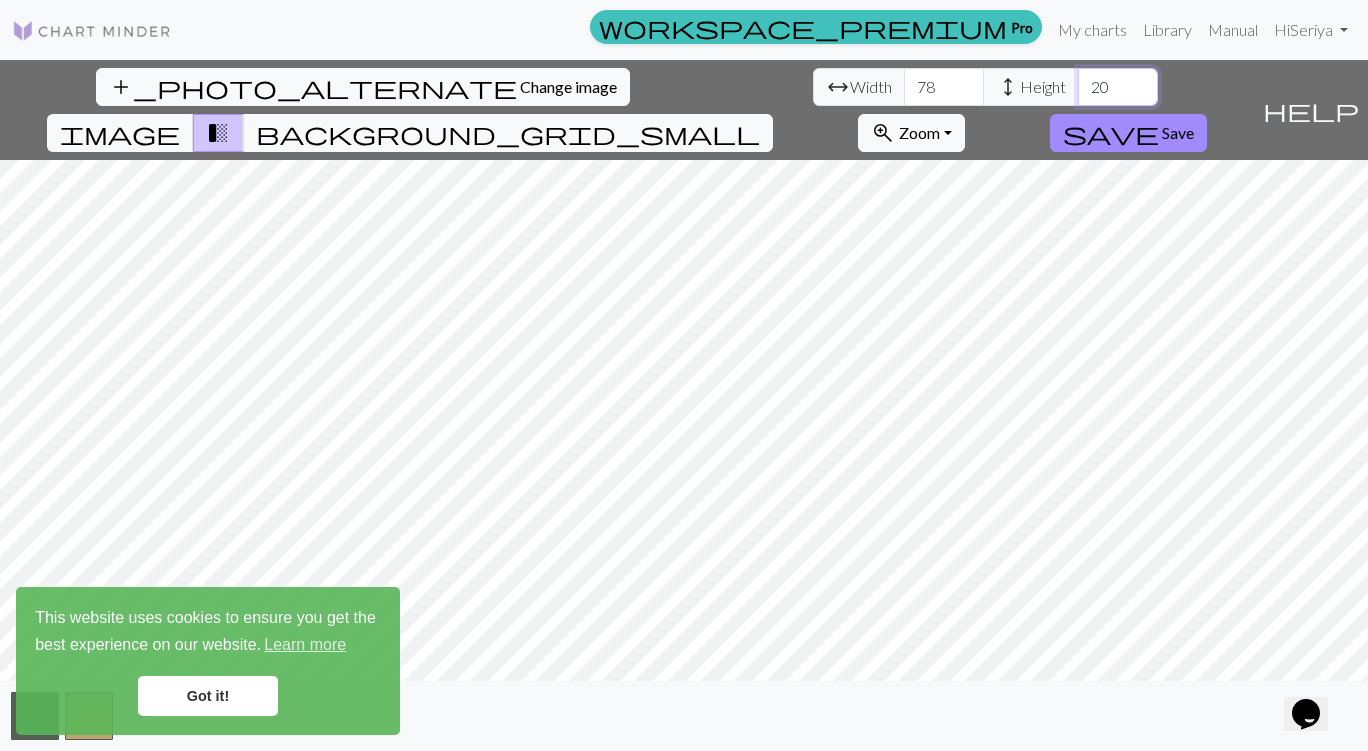 click on "20" at bounding box center [1118, 87] 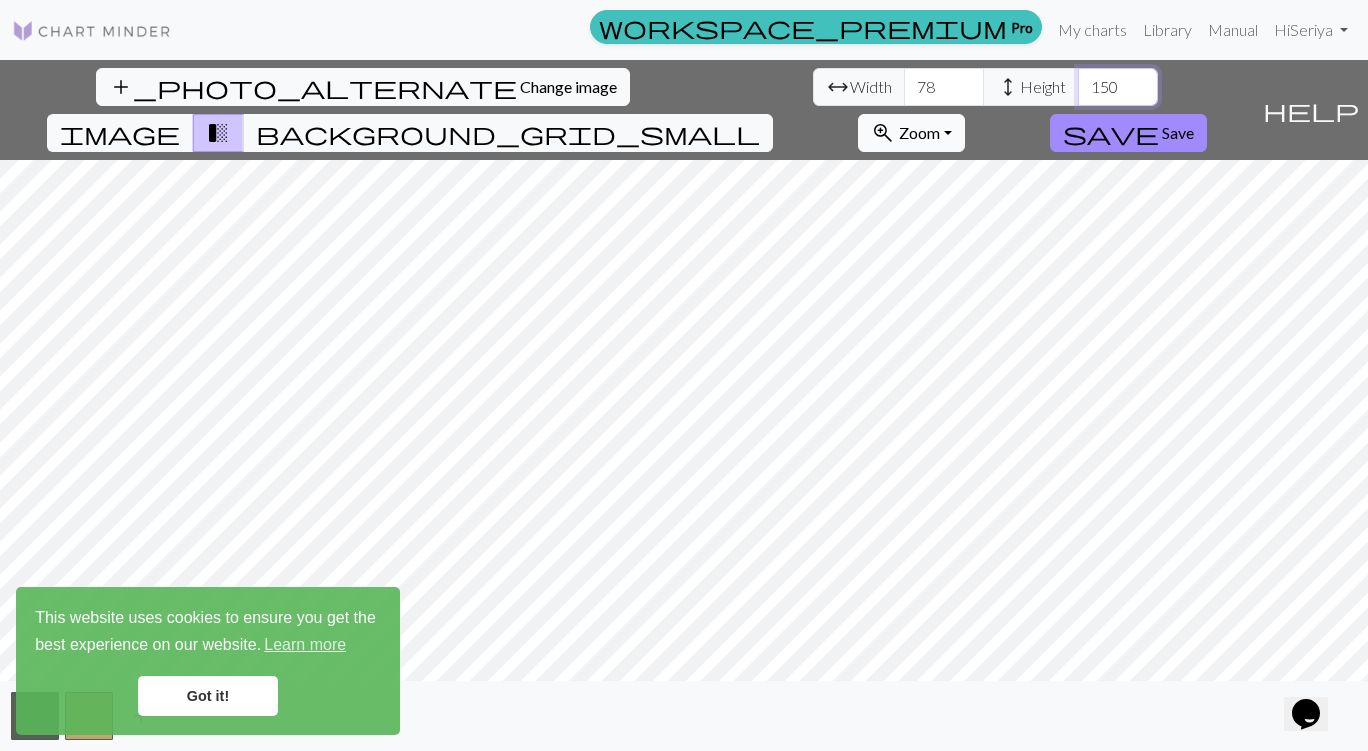 type on "150" 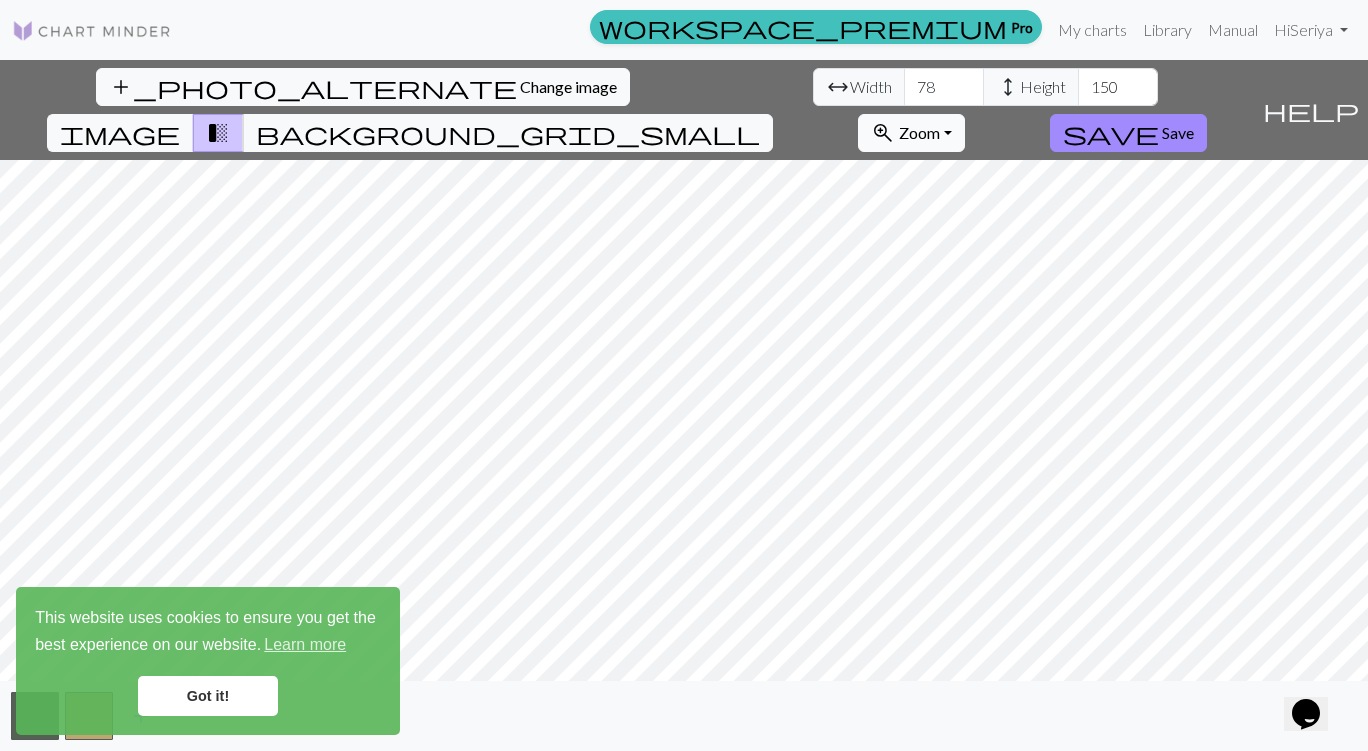 click on "Zoom" at bounding box center (919, 132) 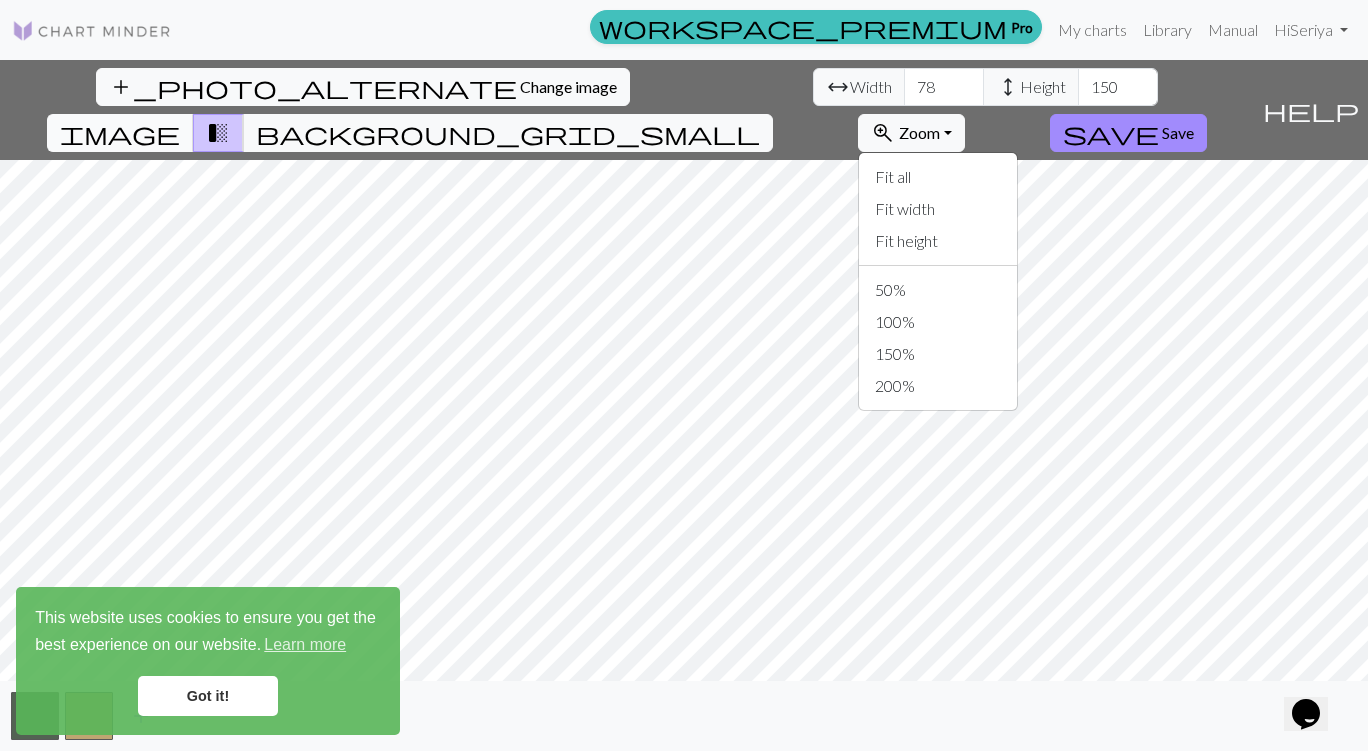 click on "image" at bounding box center (120, 133) 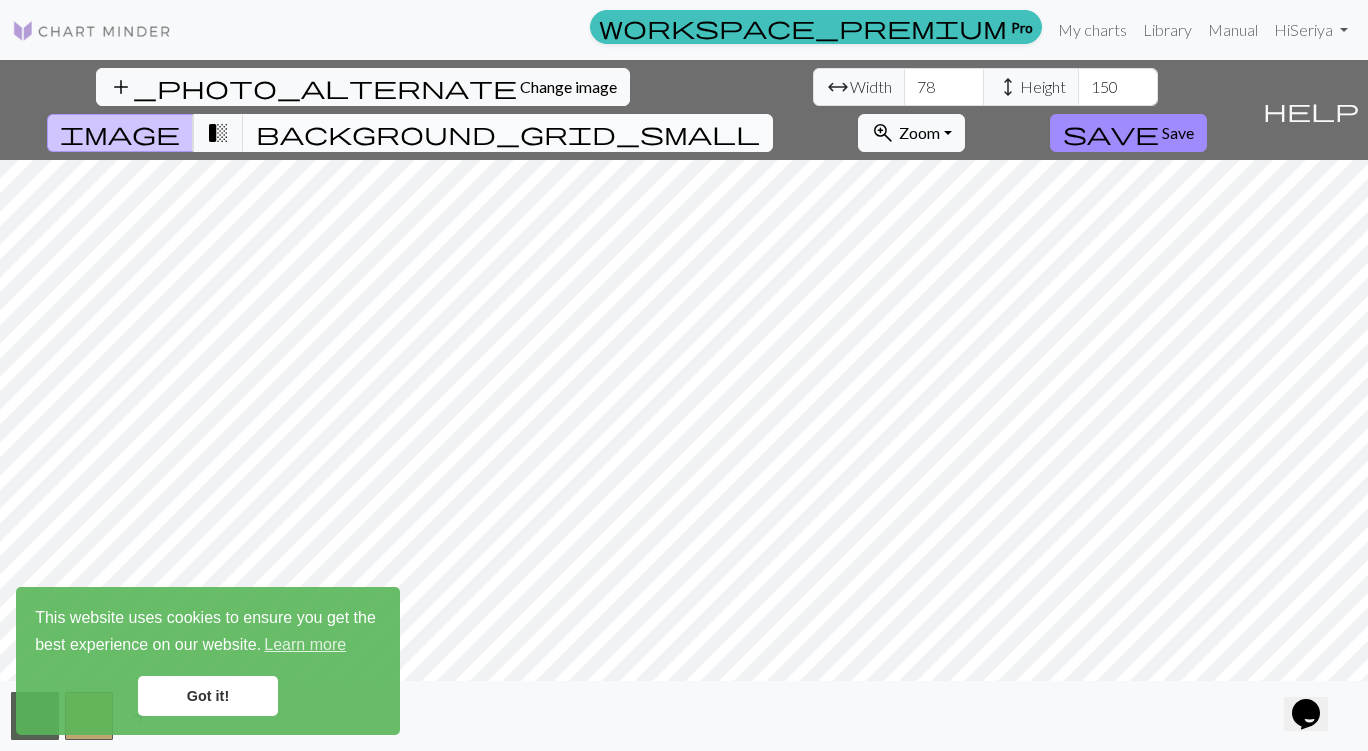 click on "background_grid_small" at bounding box center [508, 133] 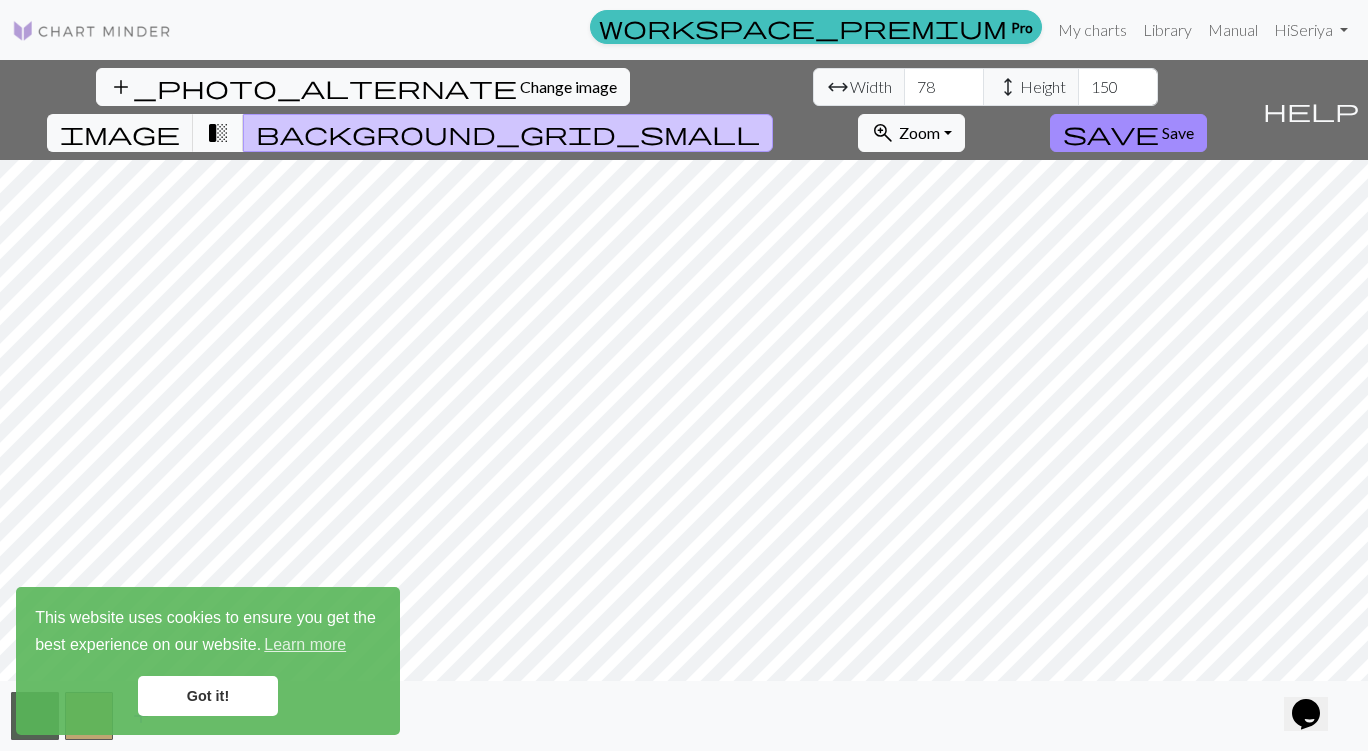 click on "transition_fade" at bounding box center (218, 133) 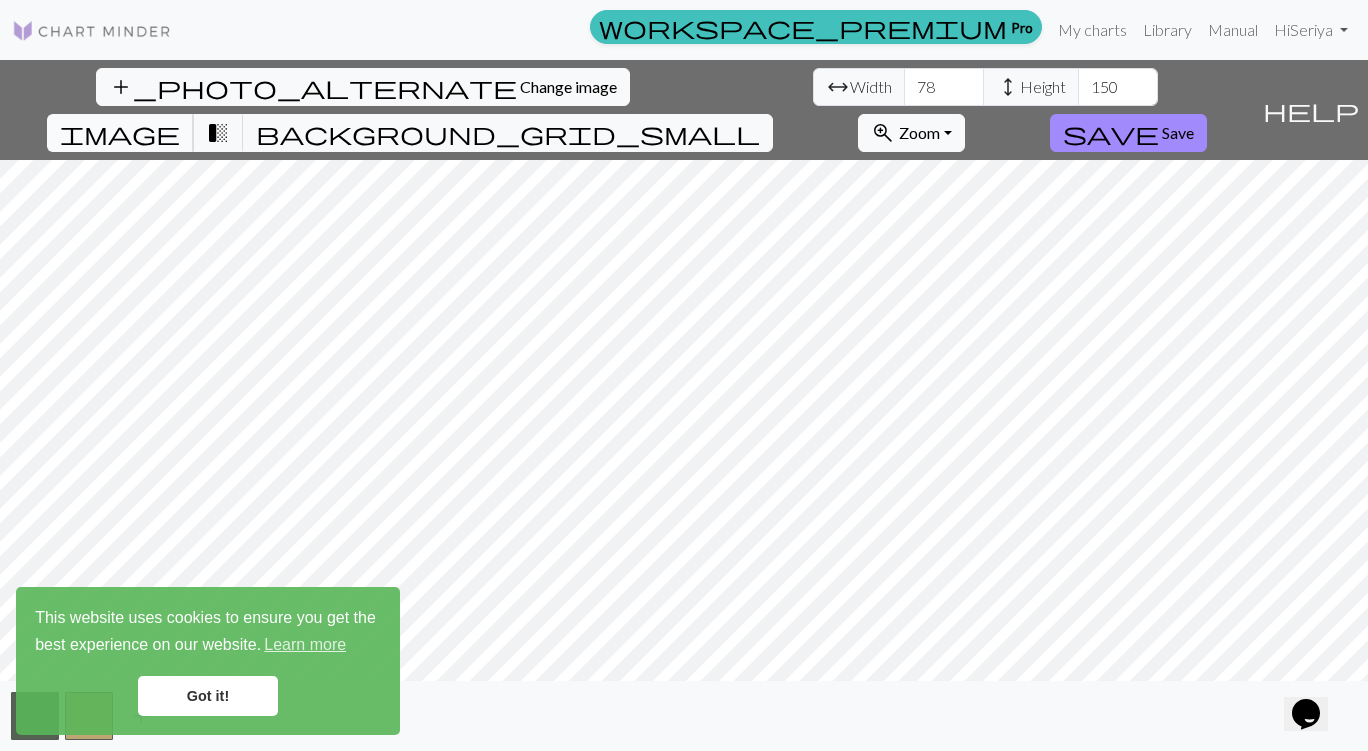 click on "image" at bounding box center (120, 133) 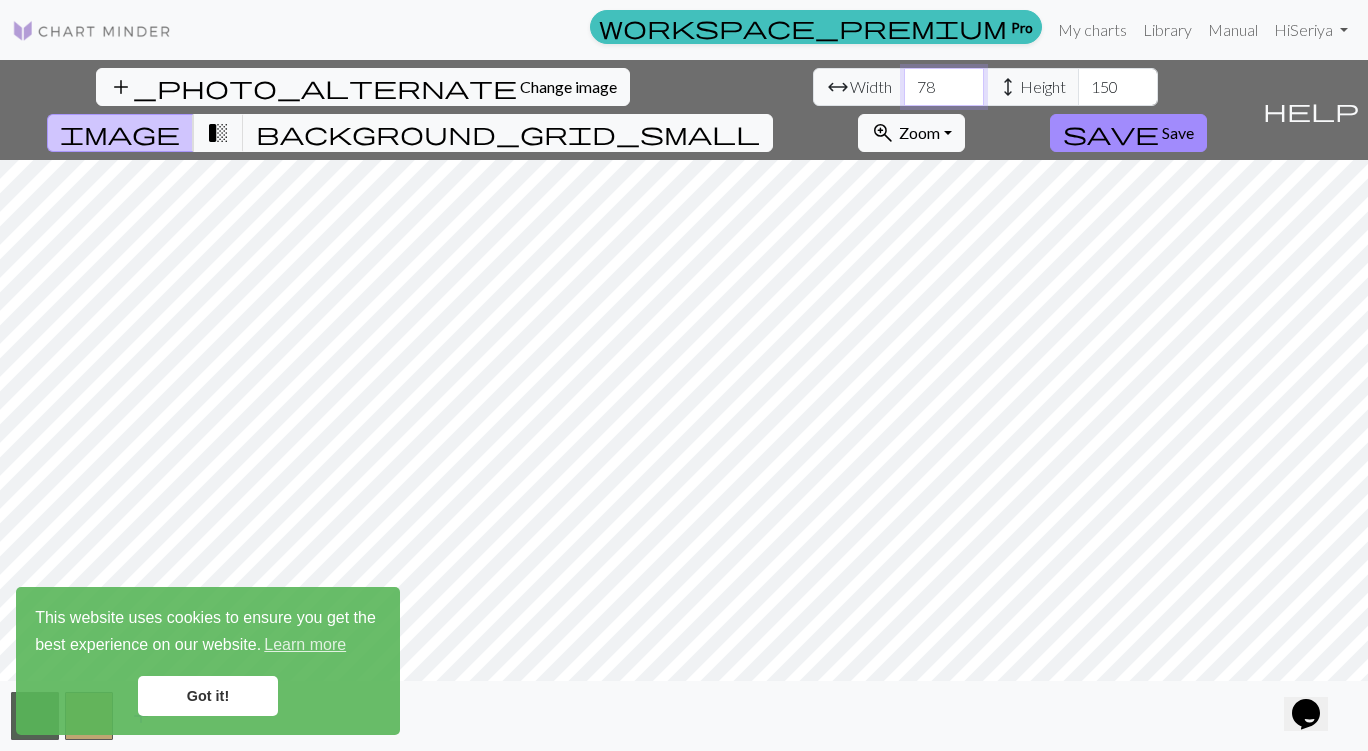 click on "78" at bounding box center (944, 87) 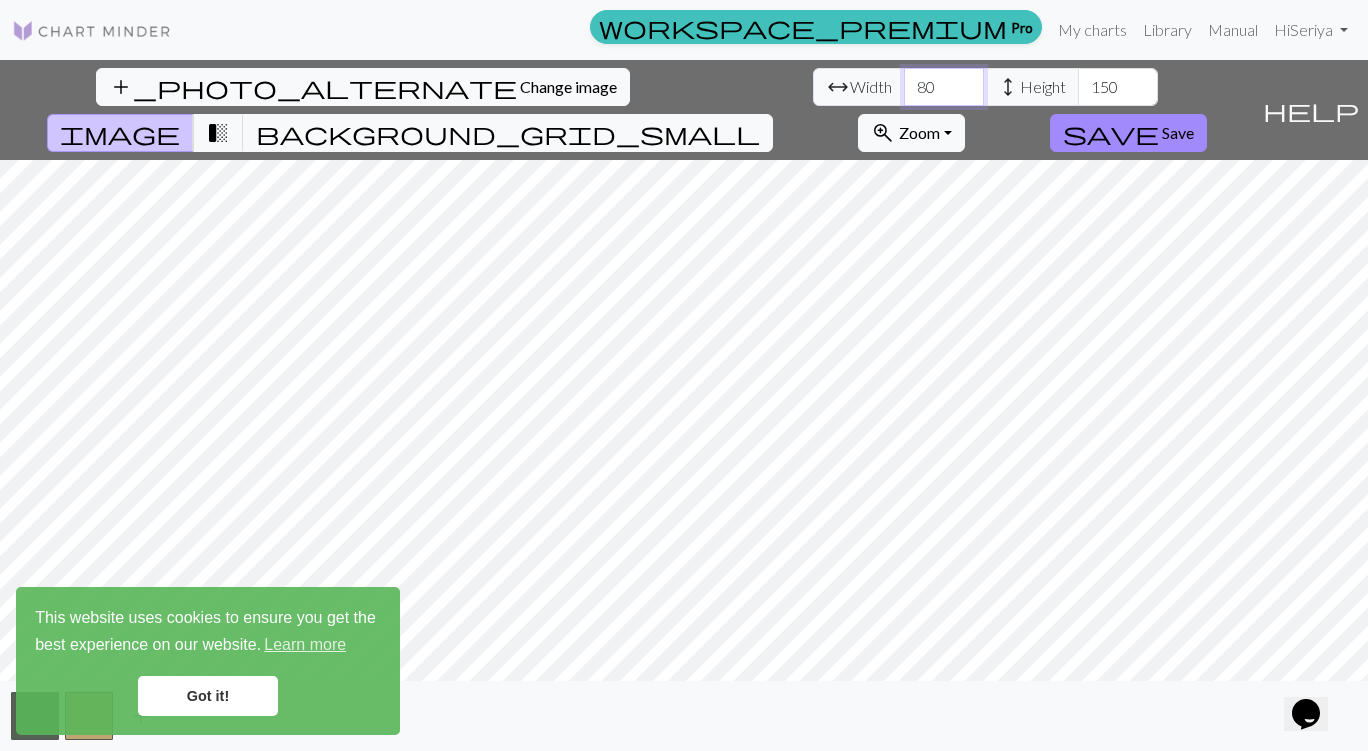 type on "80" 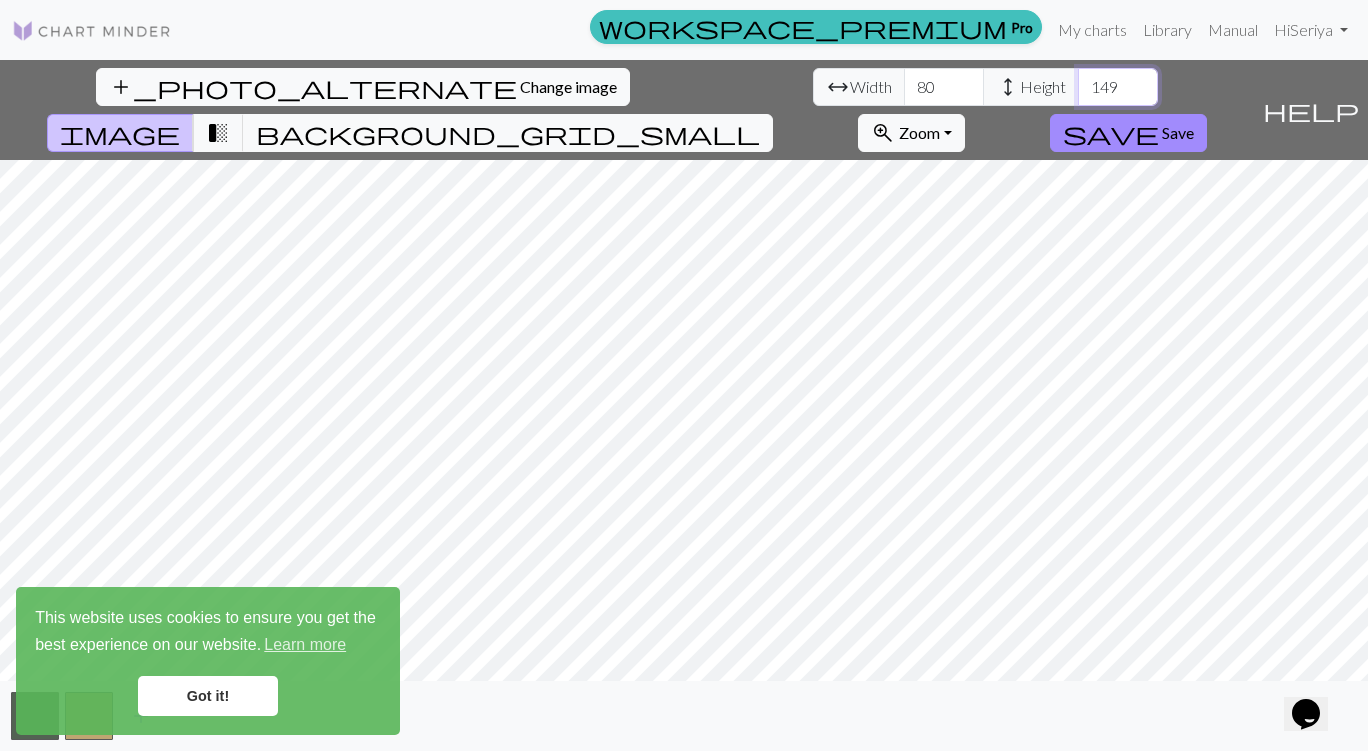 click on "149" at bounding box center (1118, 87) 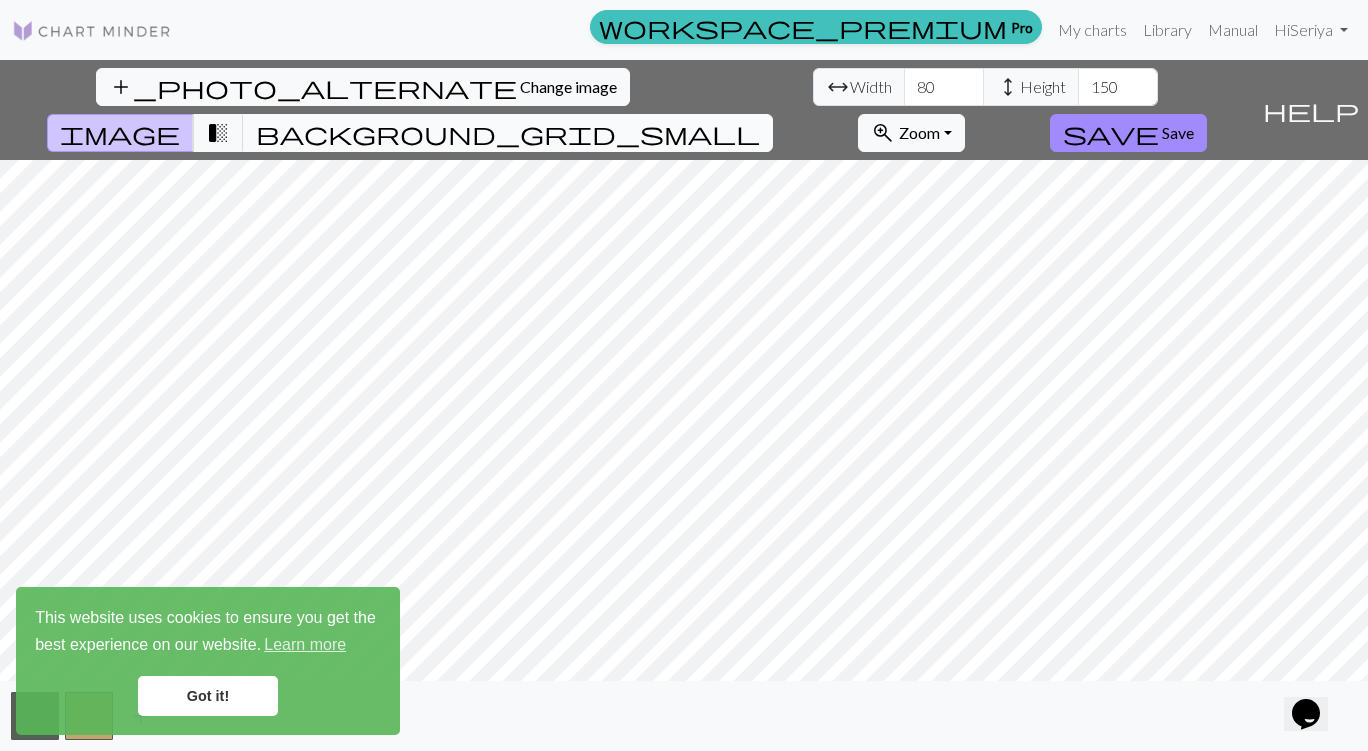 click on "background_grid_small" at bounding box center (508, 133) 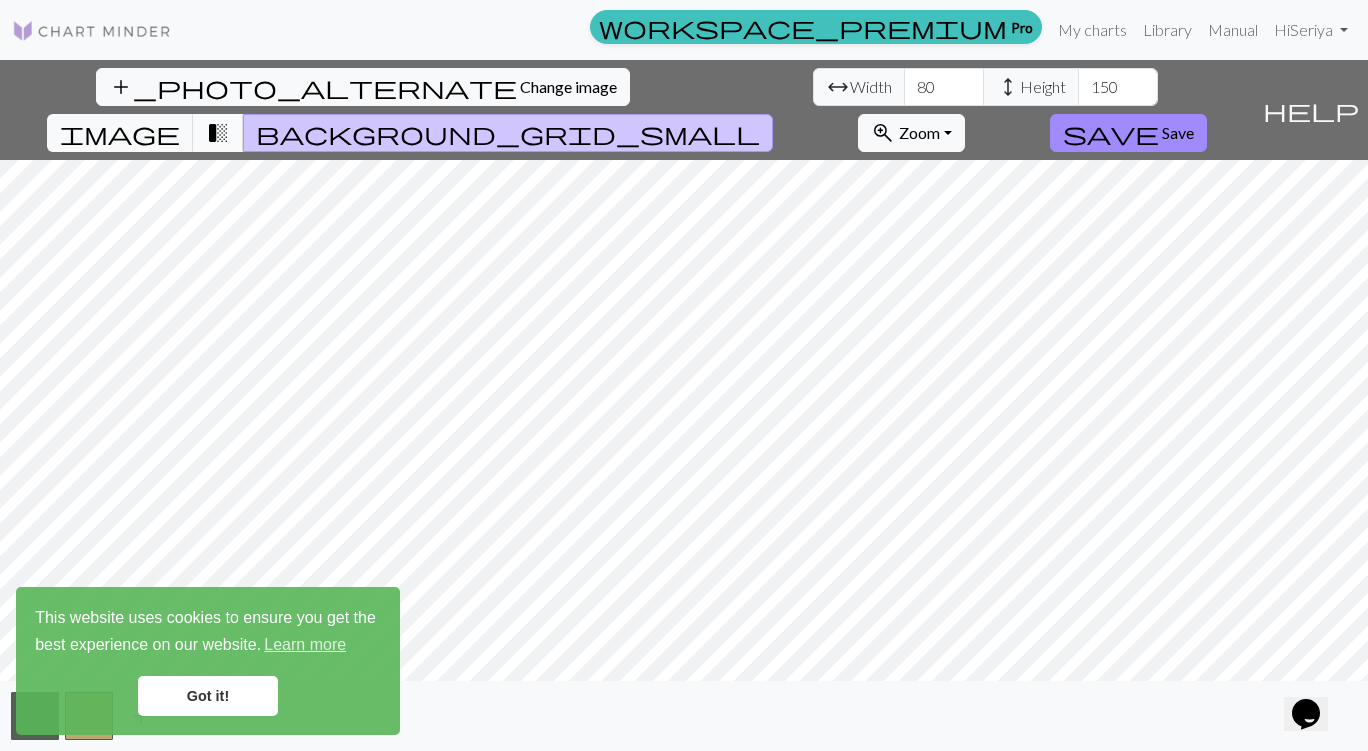 click on "transition_fade" at bounding box center (218, 133) 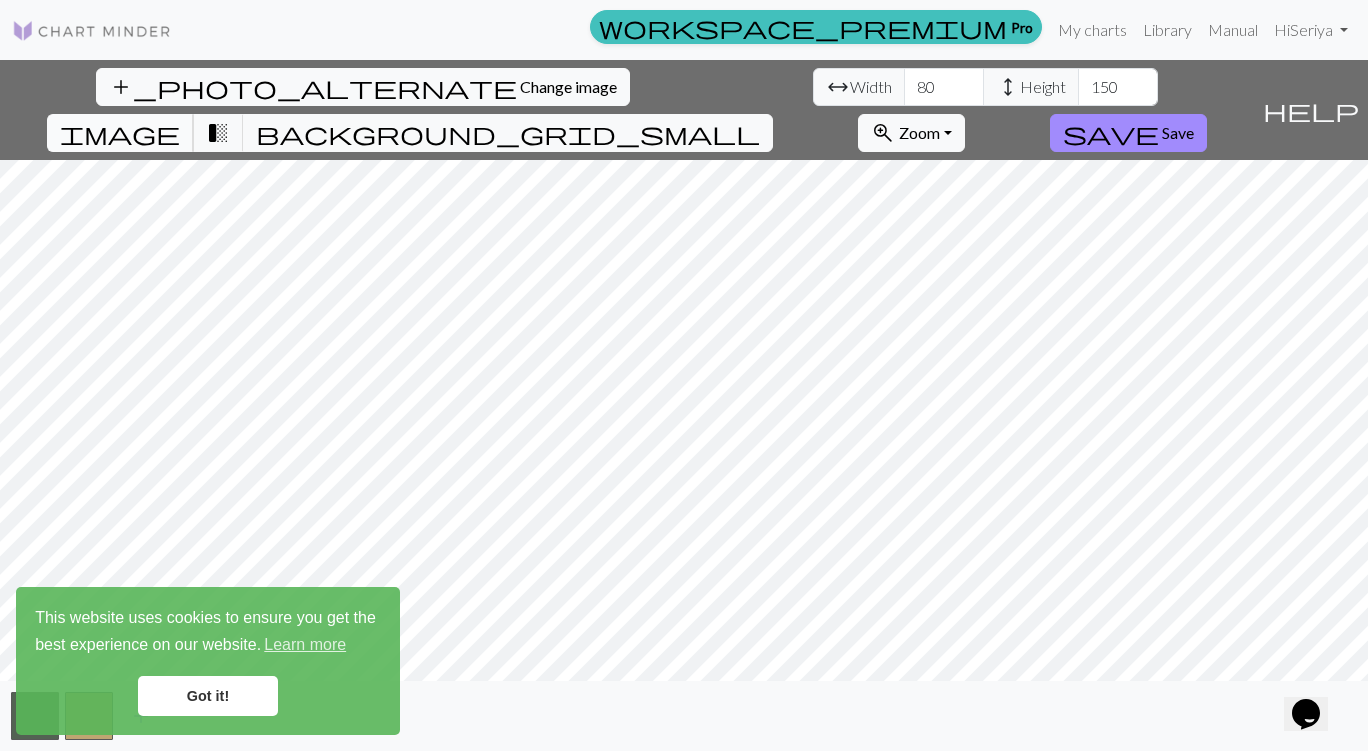 click on "image" at bounding box center [120, 133] 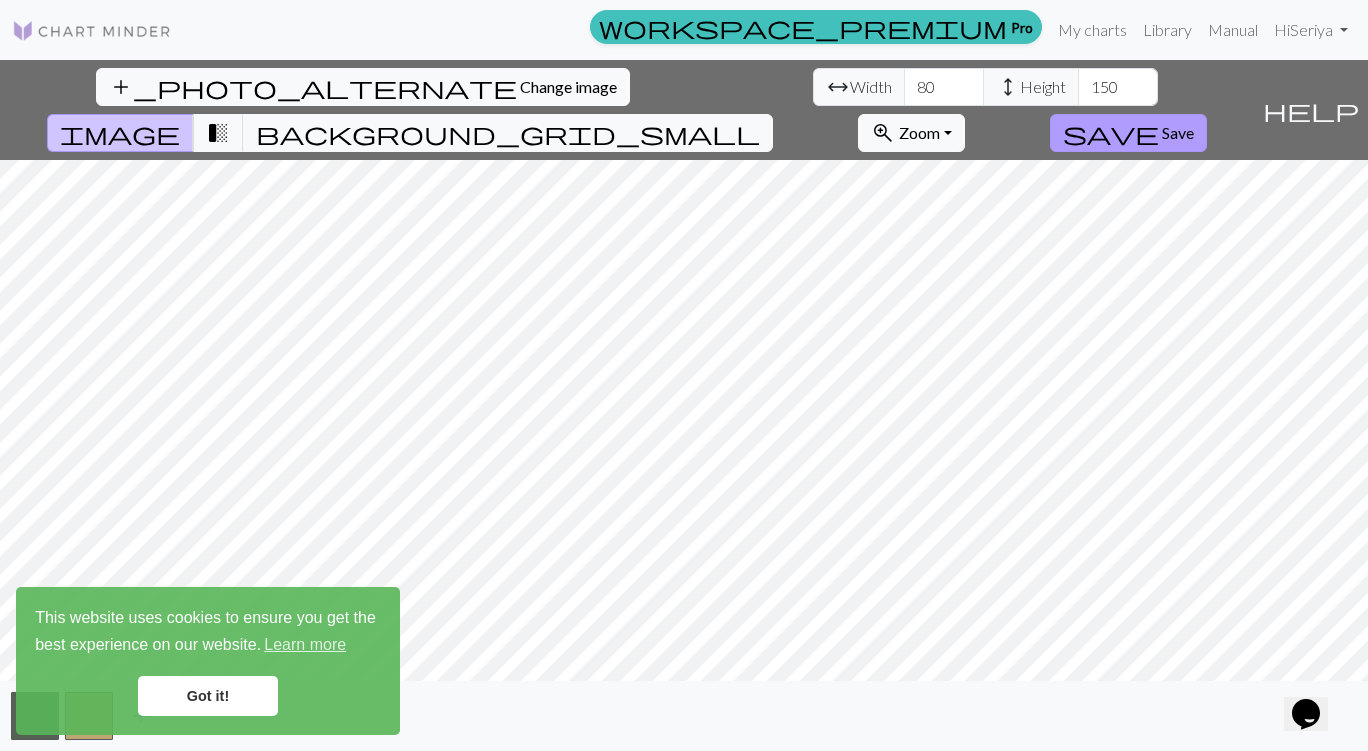 click on "save" at bounding box center (1111, 133) 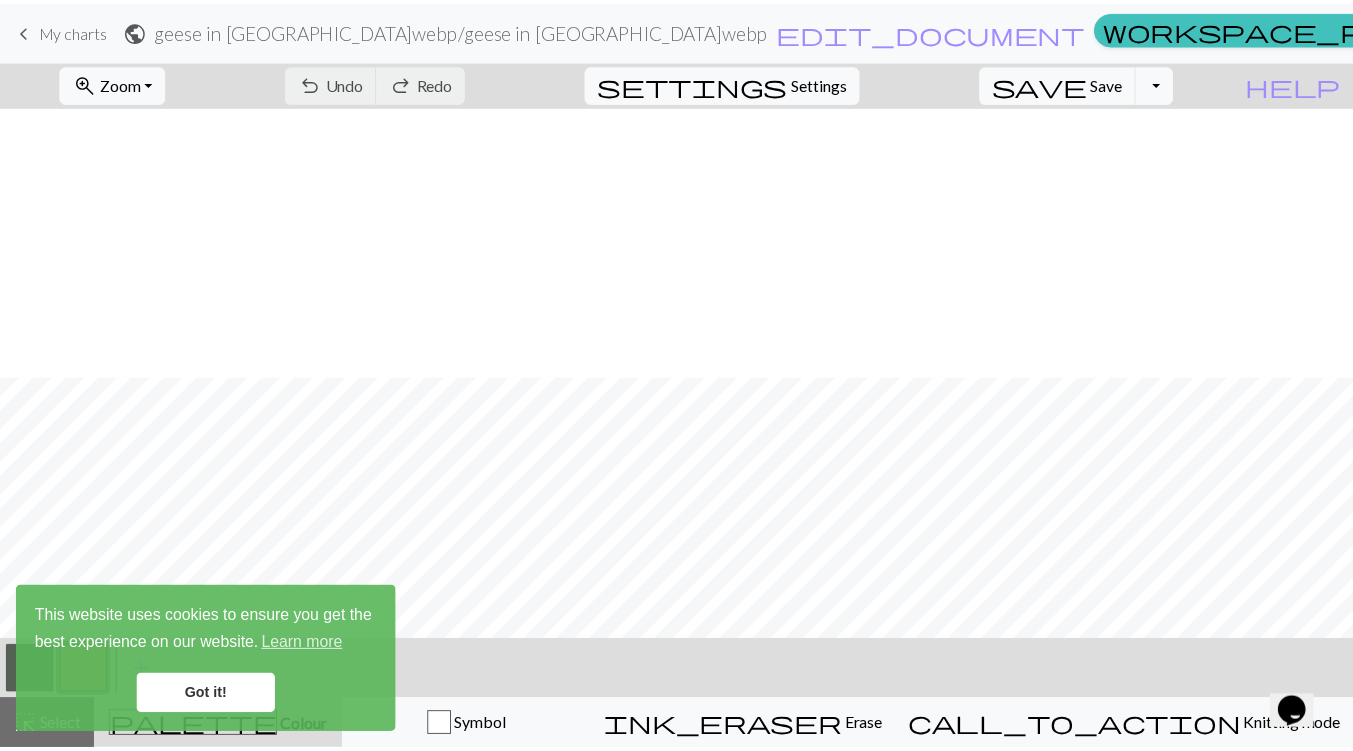 scroll, scrollTop: 1192, scrollLeft: 0, axis: vertical 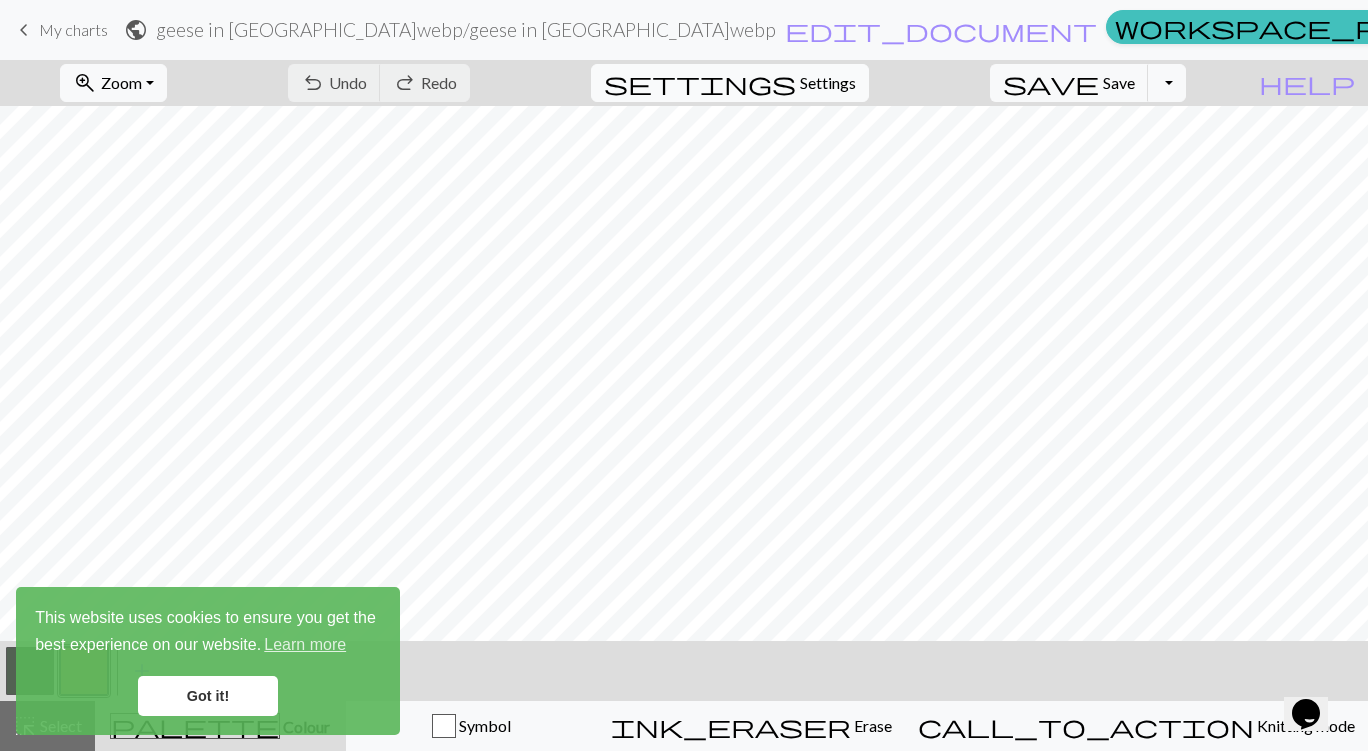 click on "settings  Settings" at bounding box center (730, 83) 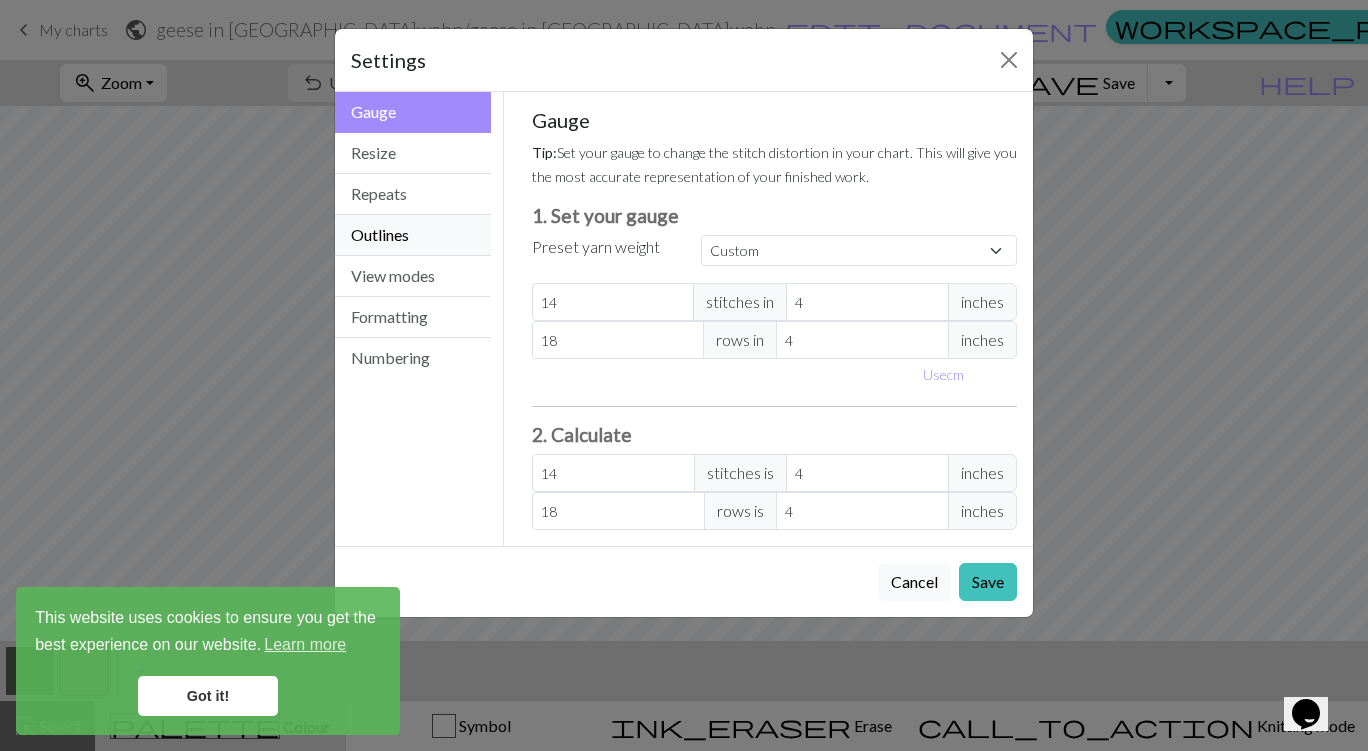 click on "Outlines" at bounding box center [413, 235] 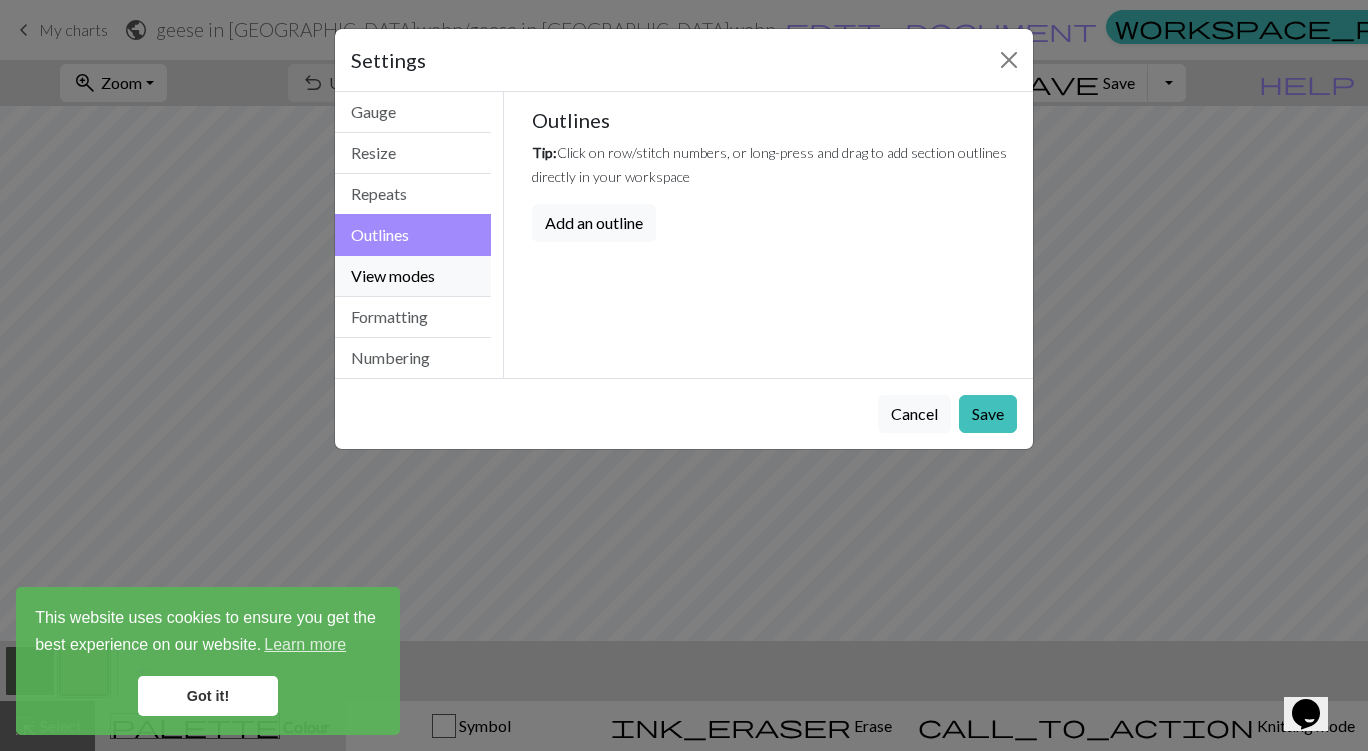 click on "View modes" at bounding box center [413, 276] 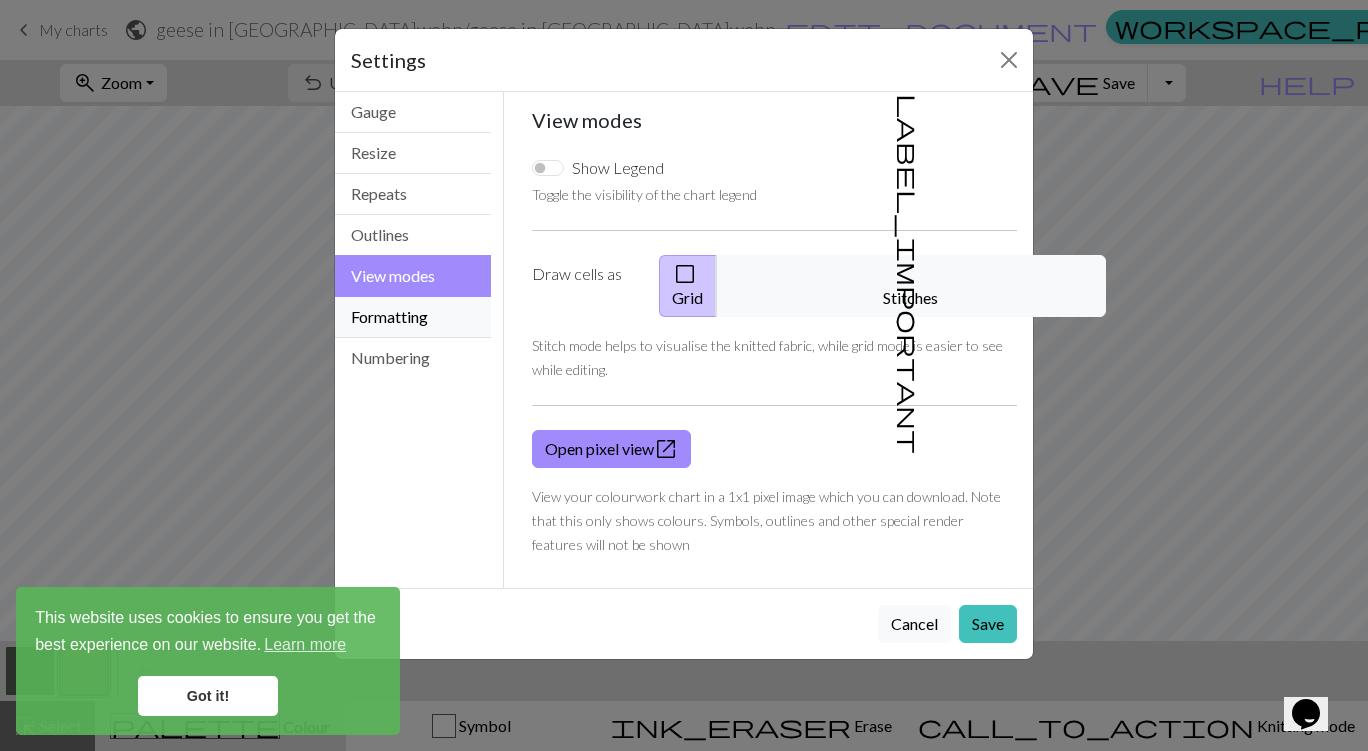 click on "Formatting" at bounding box center (413, 317) 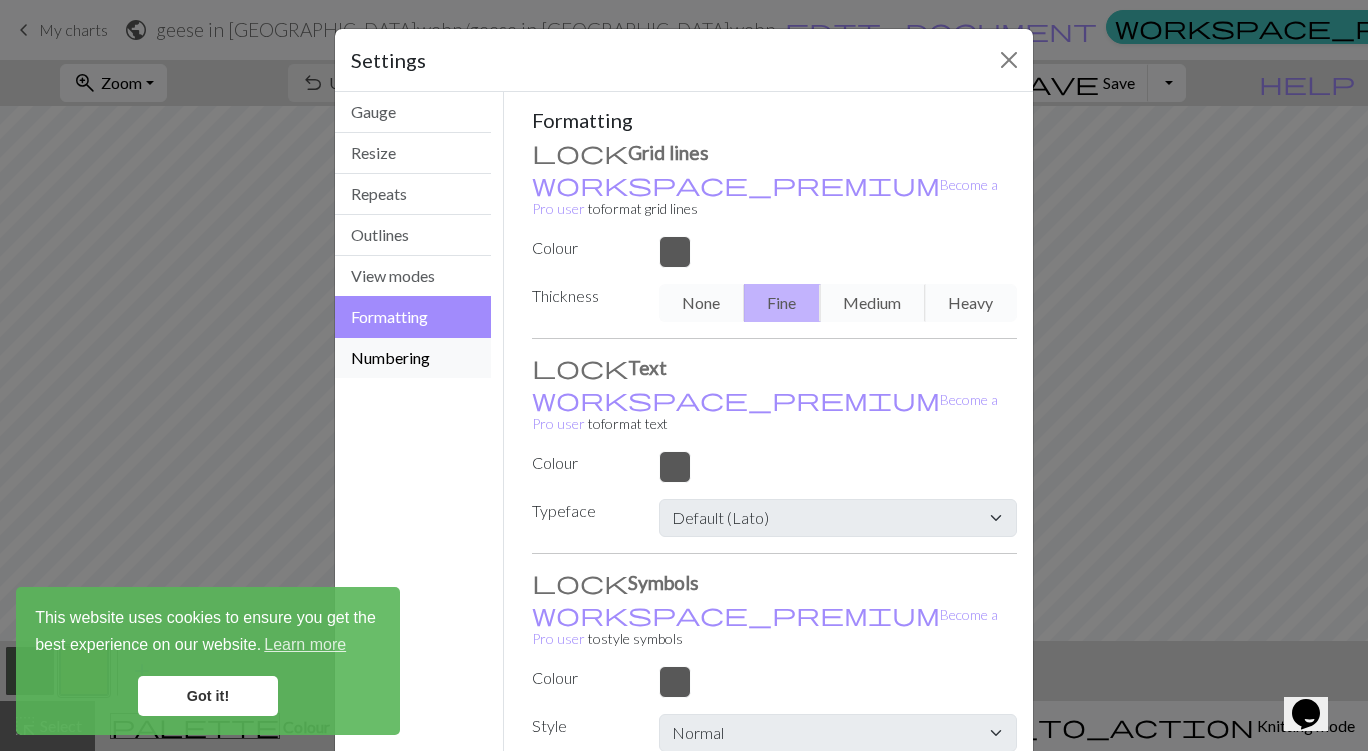 click on "Numbering" at bounding box center (413, 358) 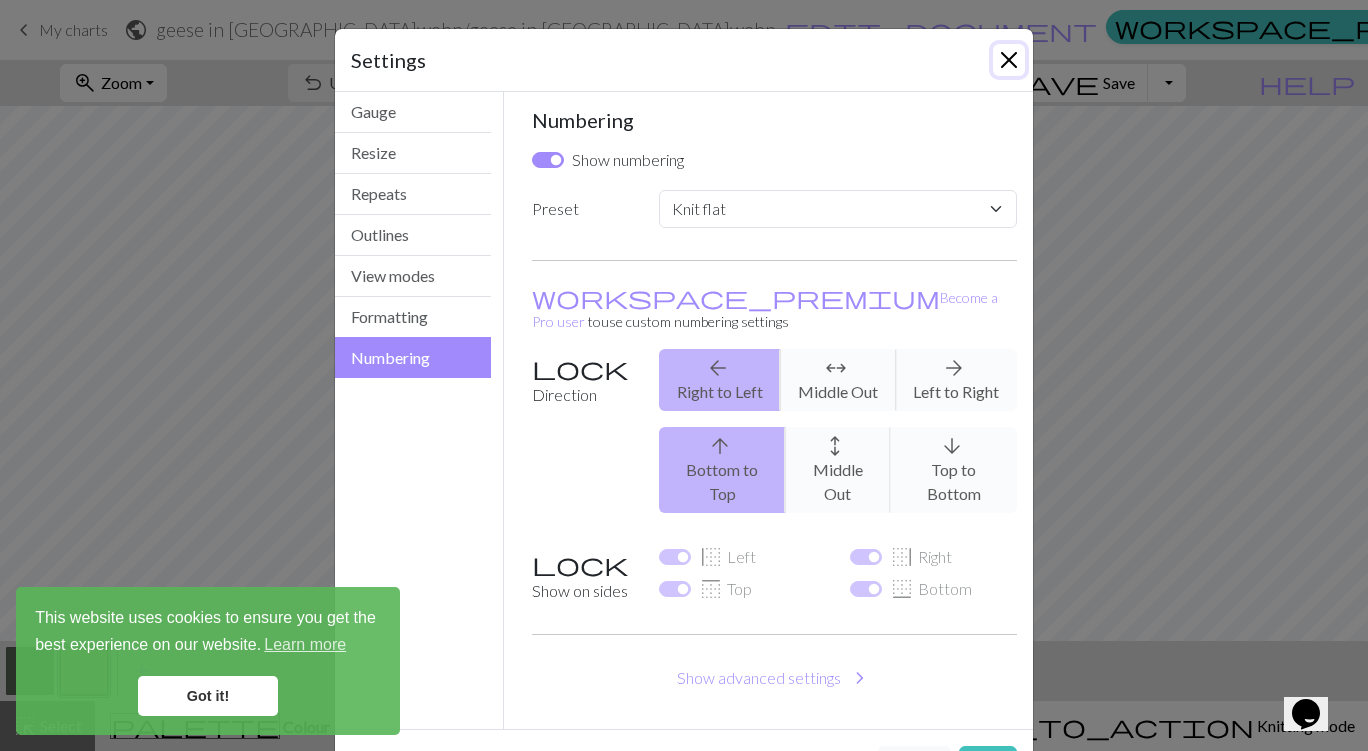 click at bounding box center [1009, 60] 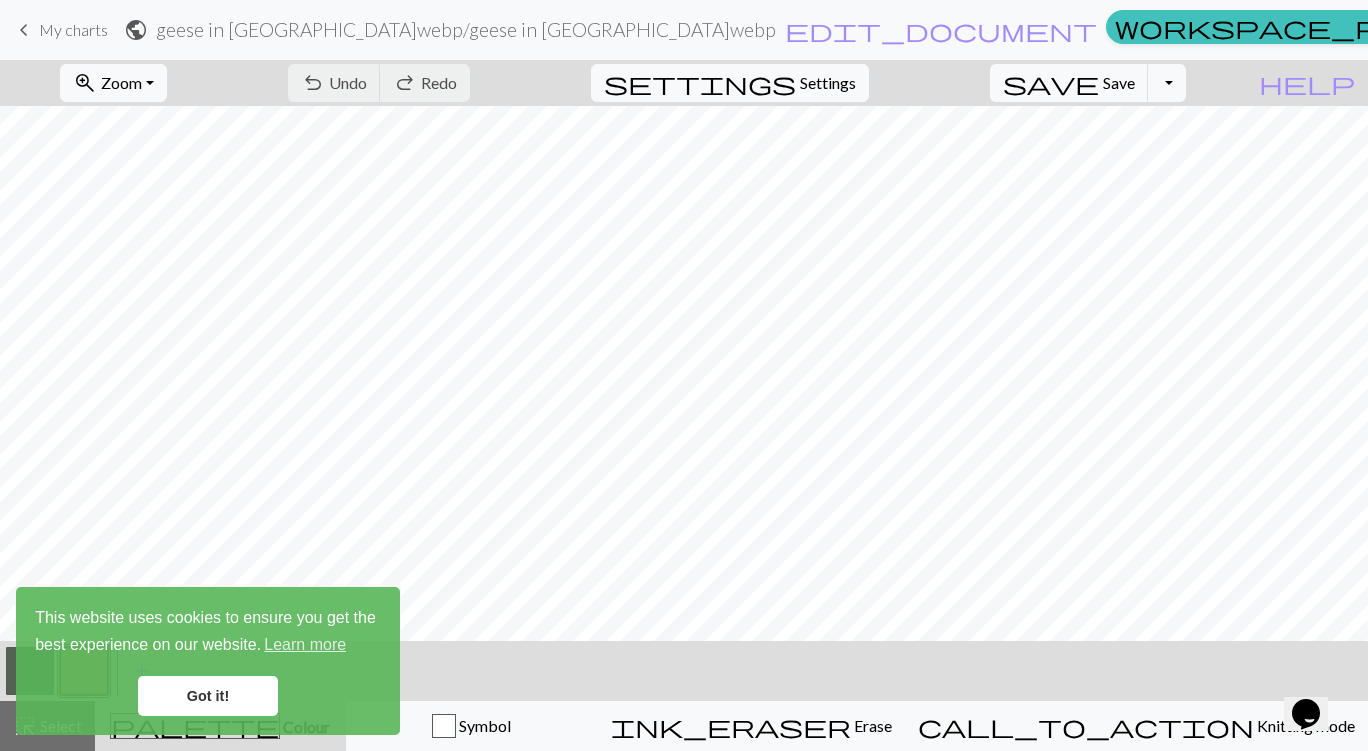 click on "palette   Colour   Colour" at bounding box center (220, 726) 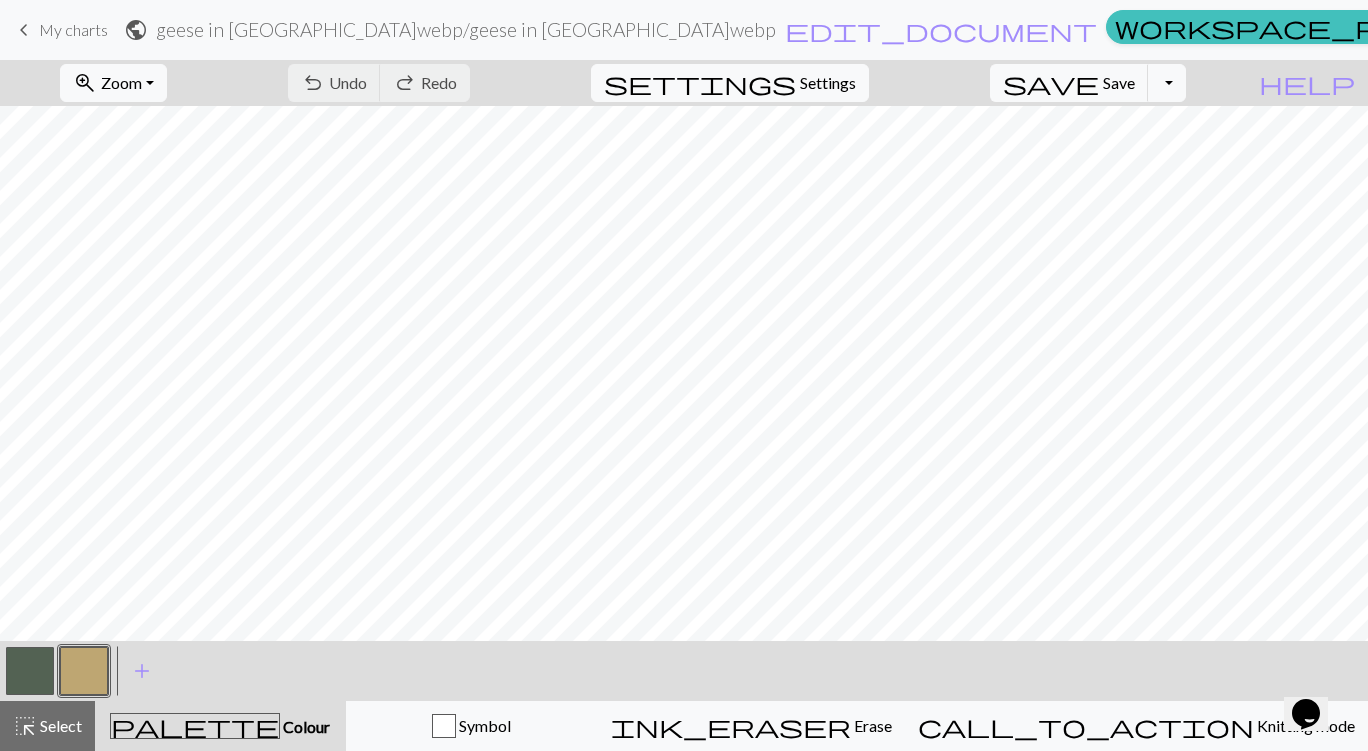 click on "My charts" at bounding box center [73, 29] 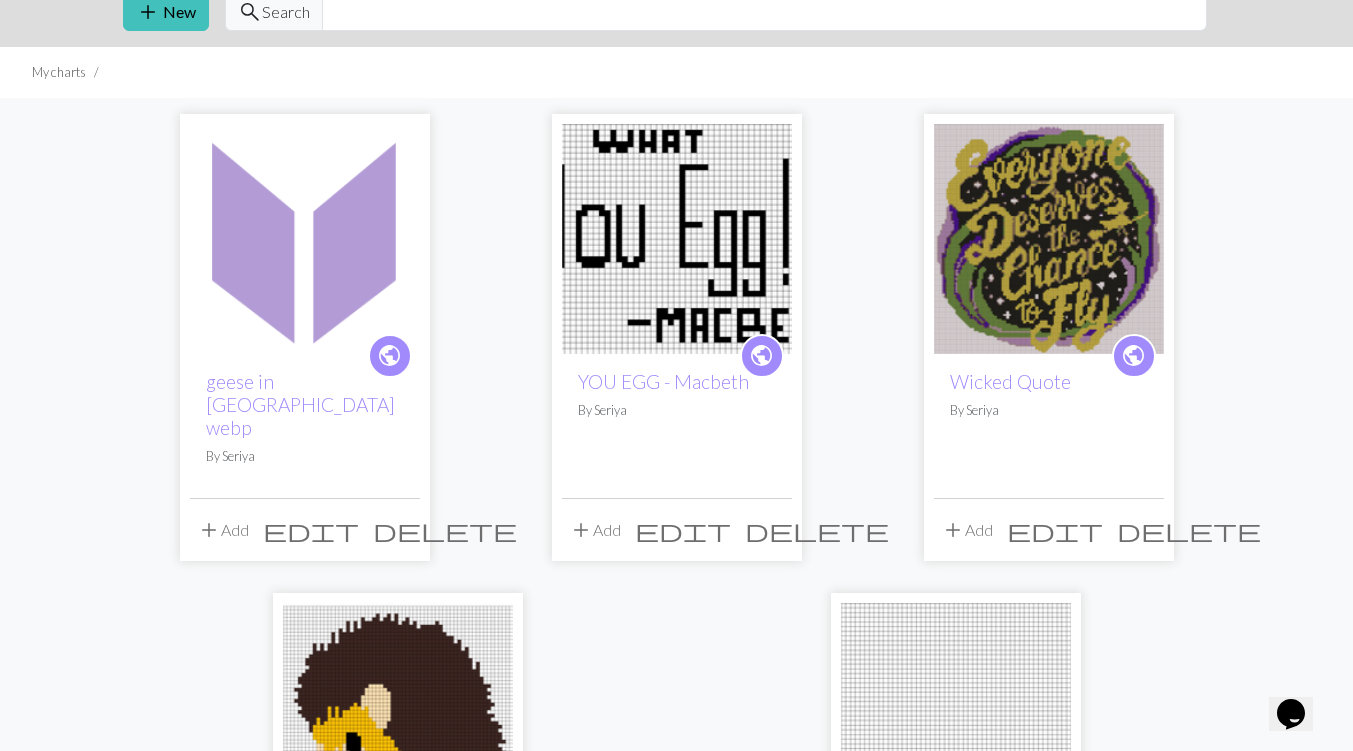 scroll, scrollTop: 0, scrollLeft: 0, axis: both 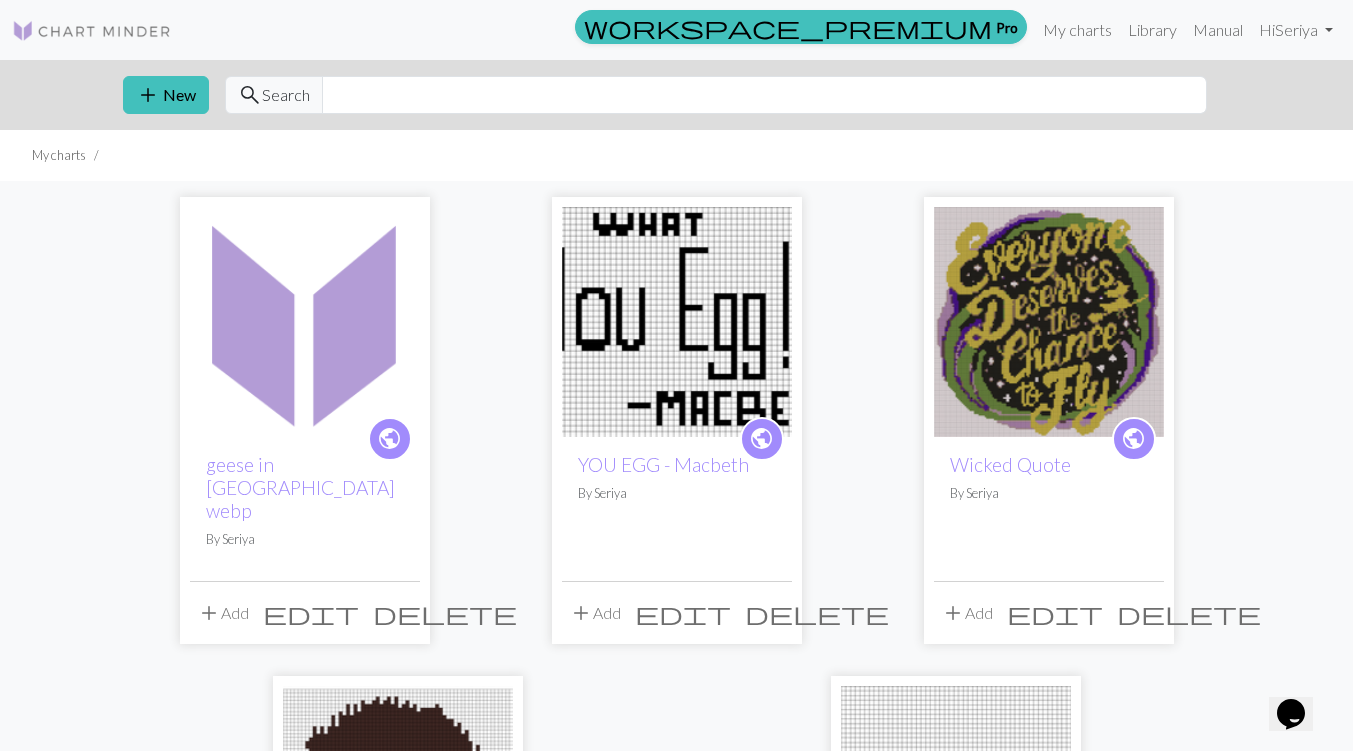 click on "edit" at bounding box center (311, 613) 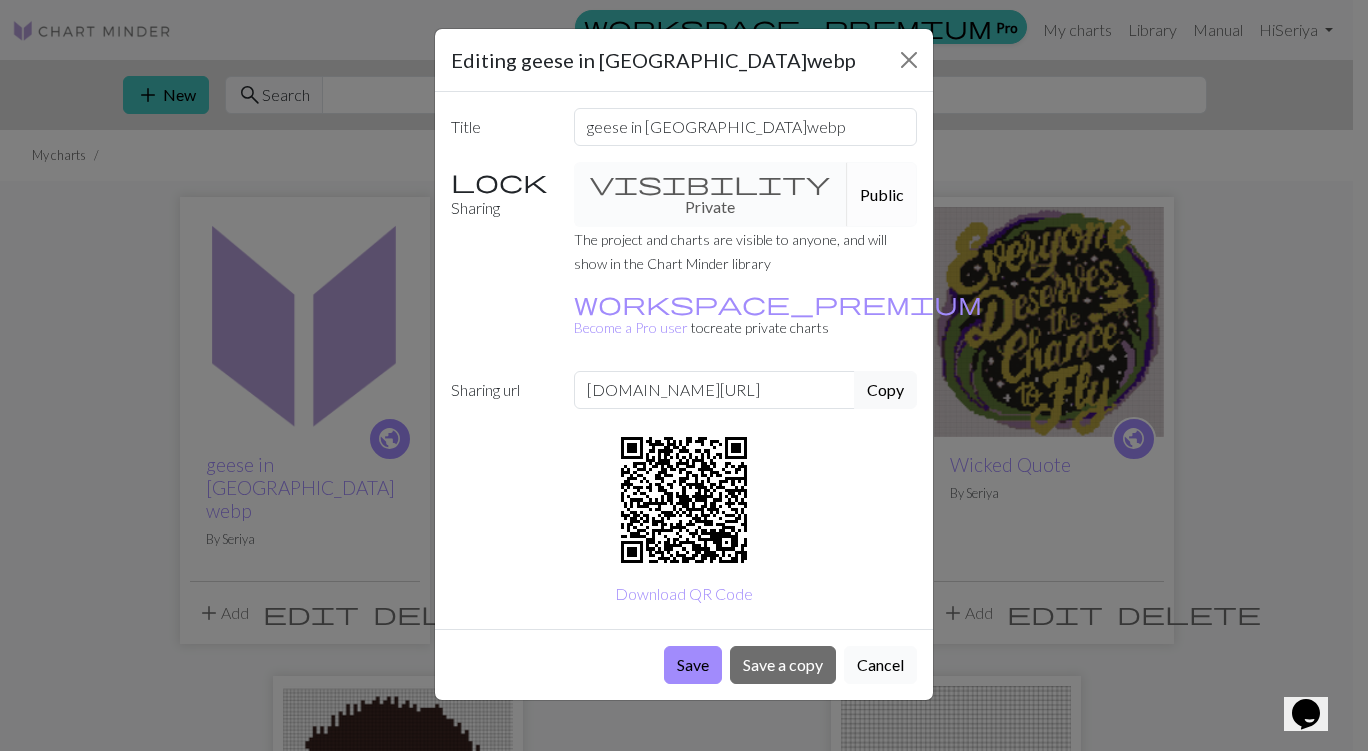 click on "Cancel" at bounding box center (880, 665) 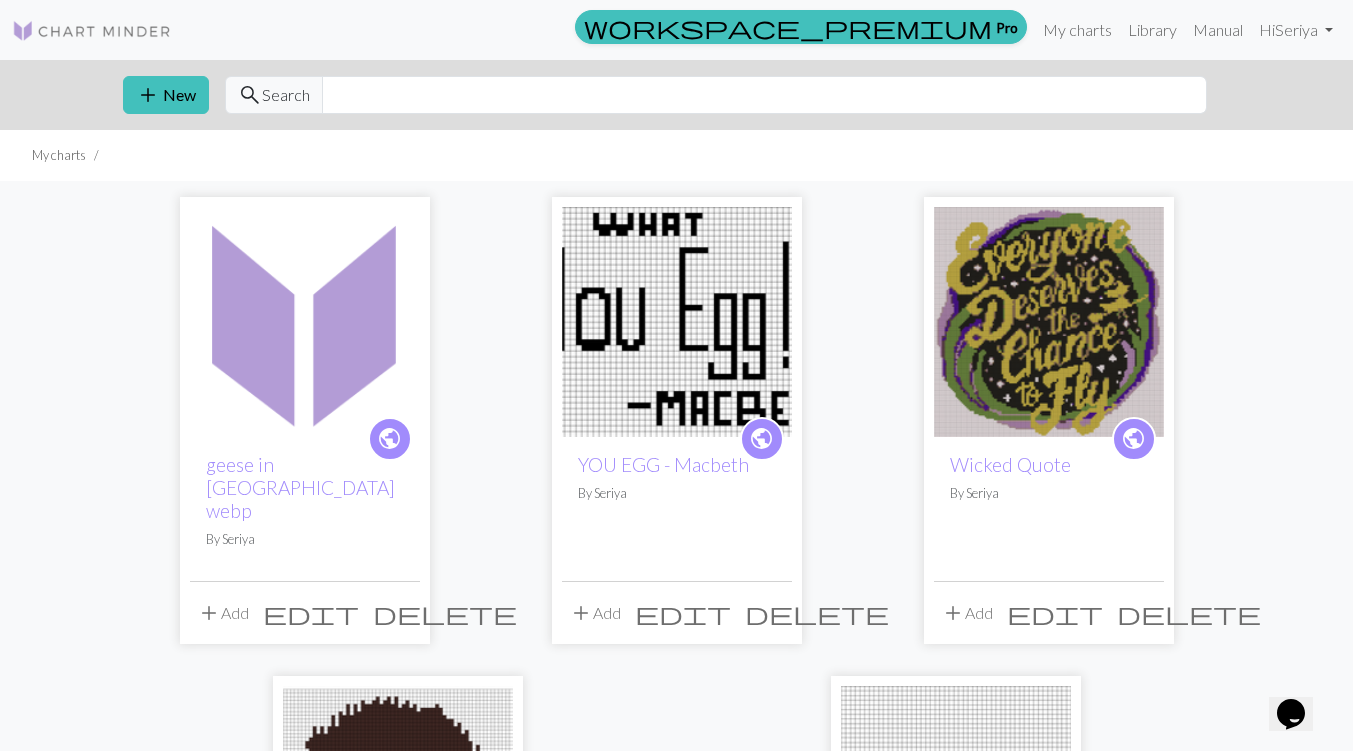 click on "delete" at bounding box center (445, 613) 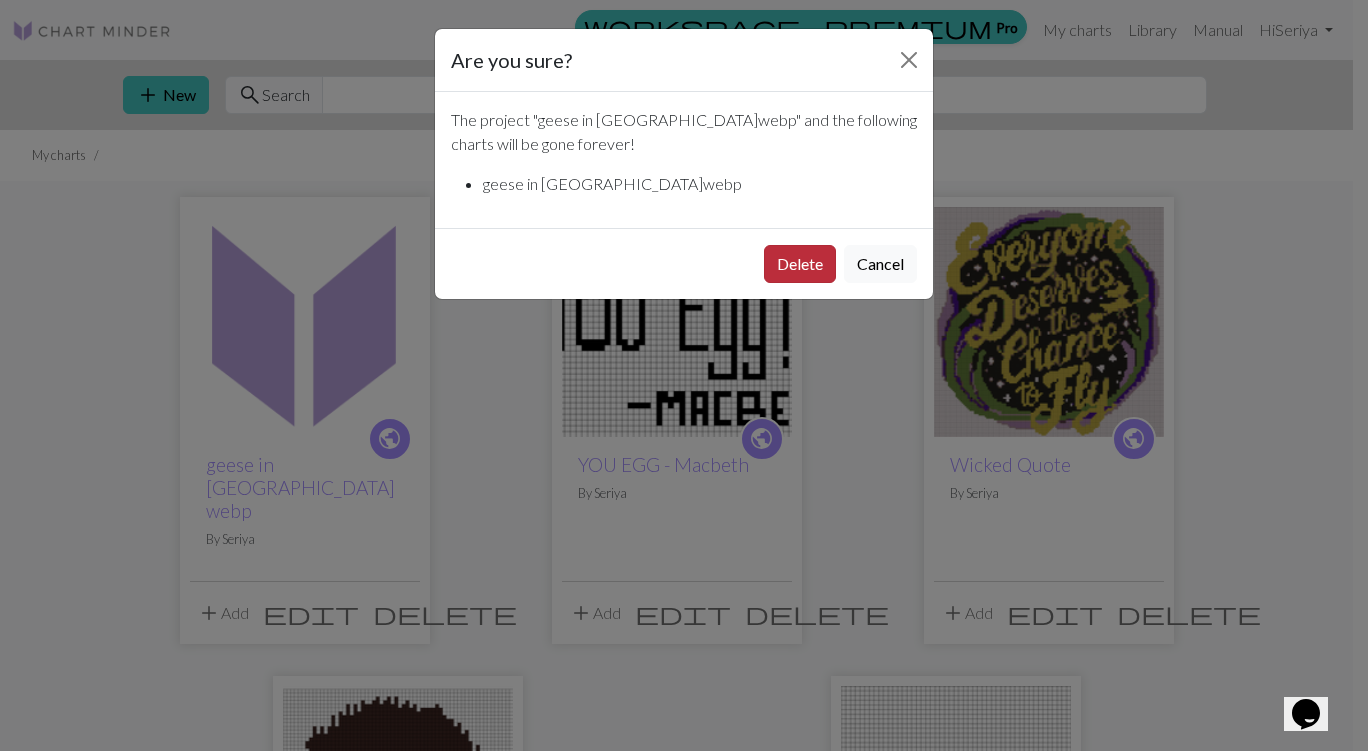 click on "Delete" at bounding box center (800, 264) 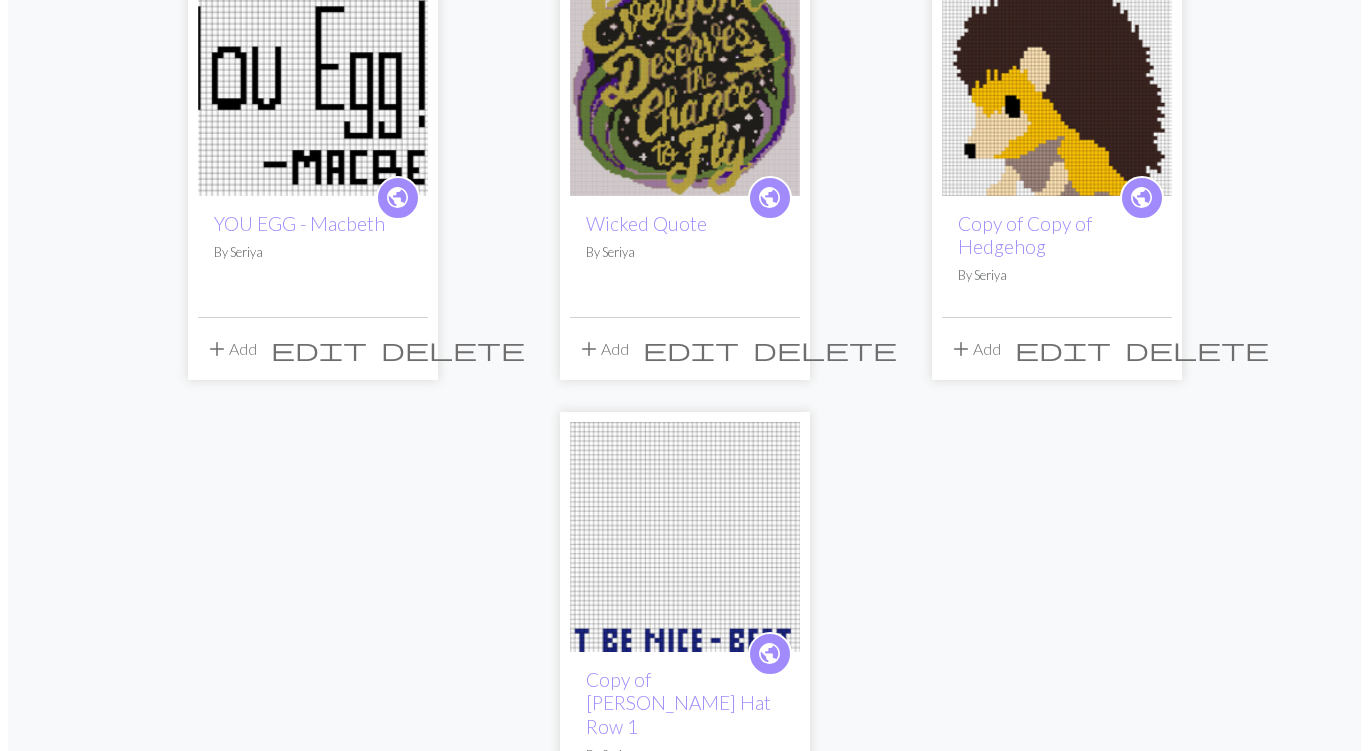 scroll, scrollTop: 0, scrollLeft: 0, axis: both 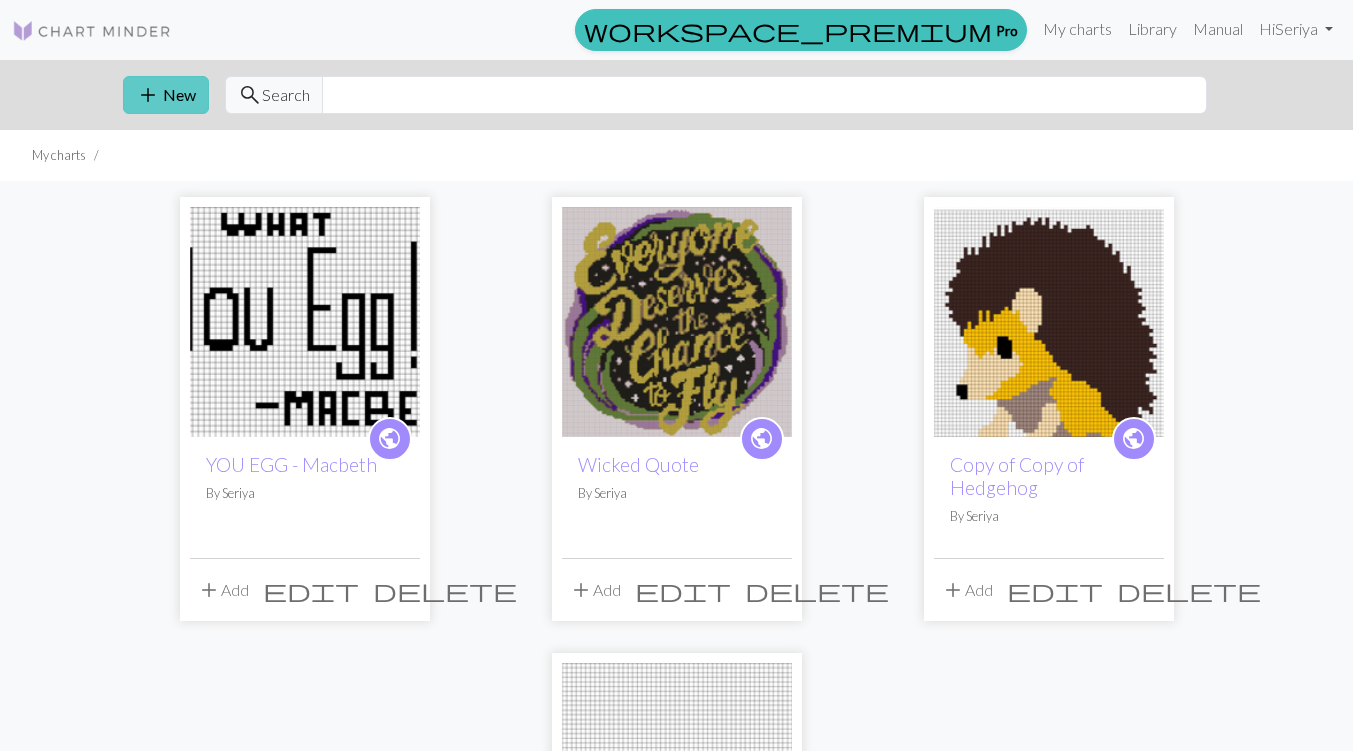 click on "add   New" at bounding box center [166, 95] 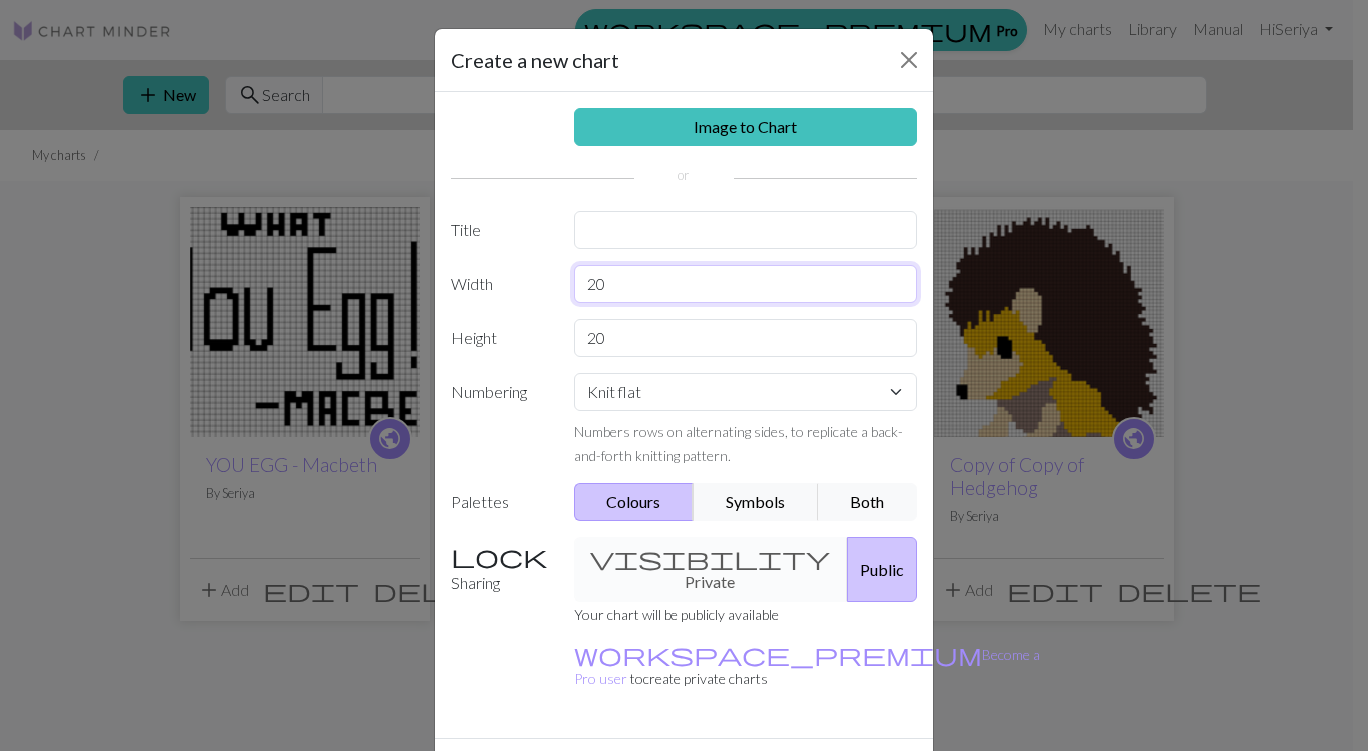 click on "20" at bounding box center [746, 284] 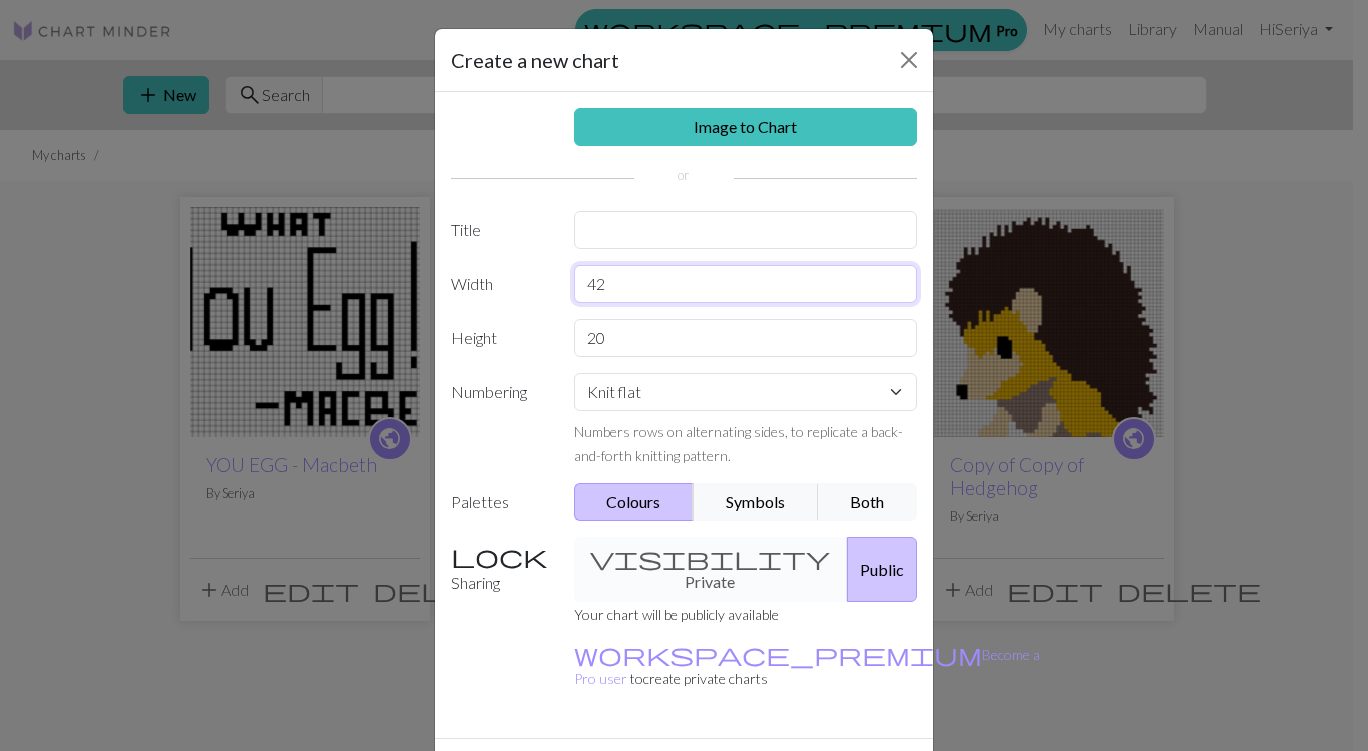 type on "42" 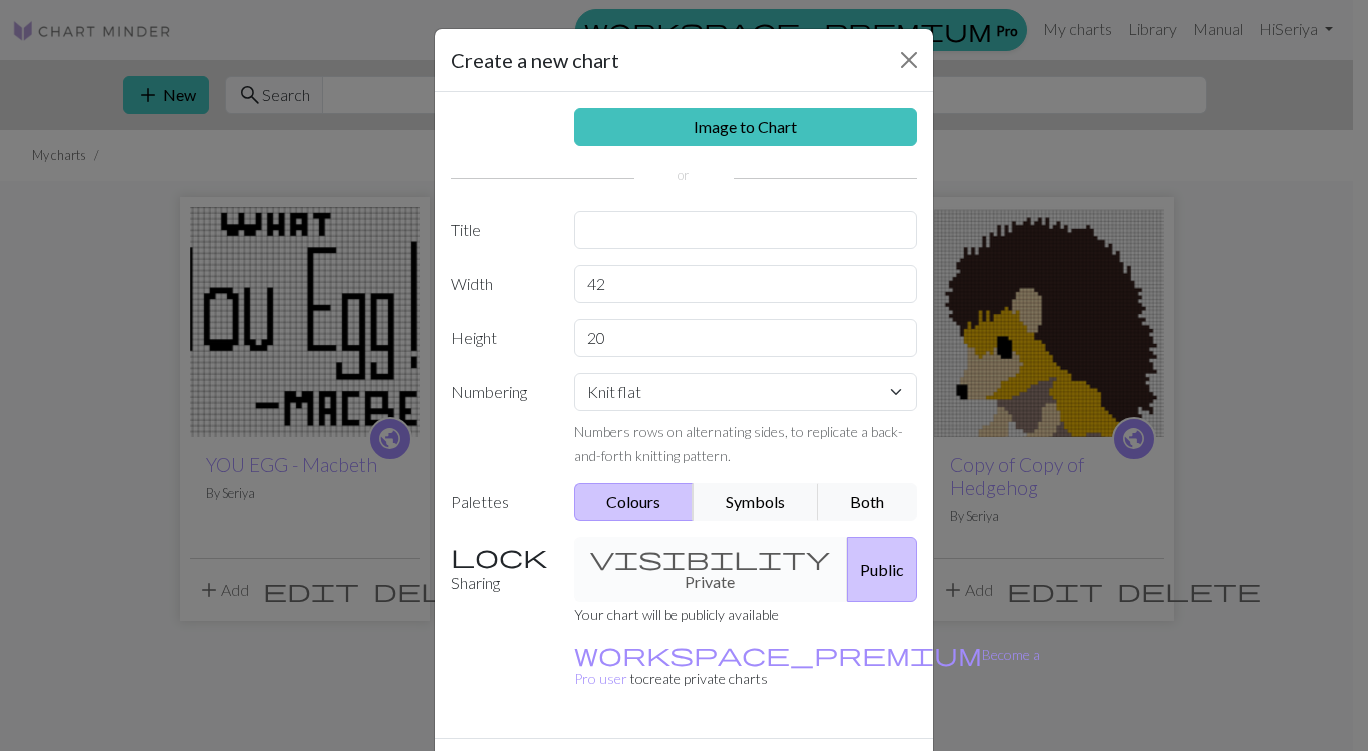 click on "Numbering" at bounding box center (500, 420) 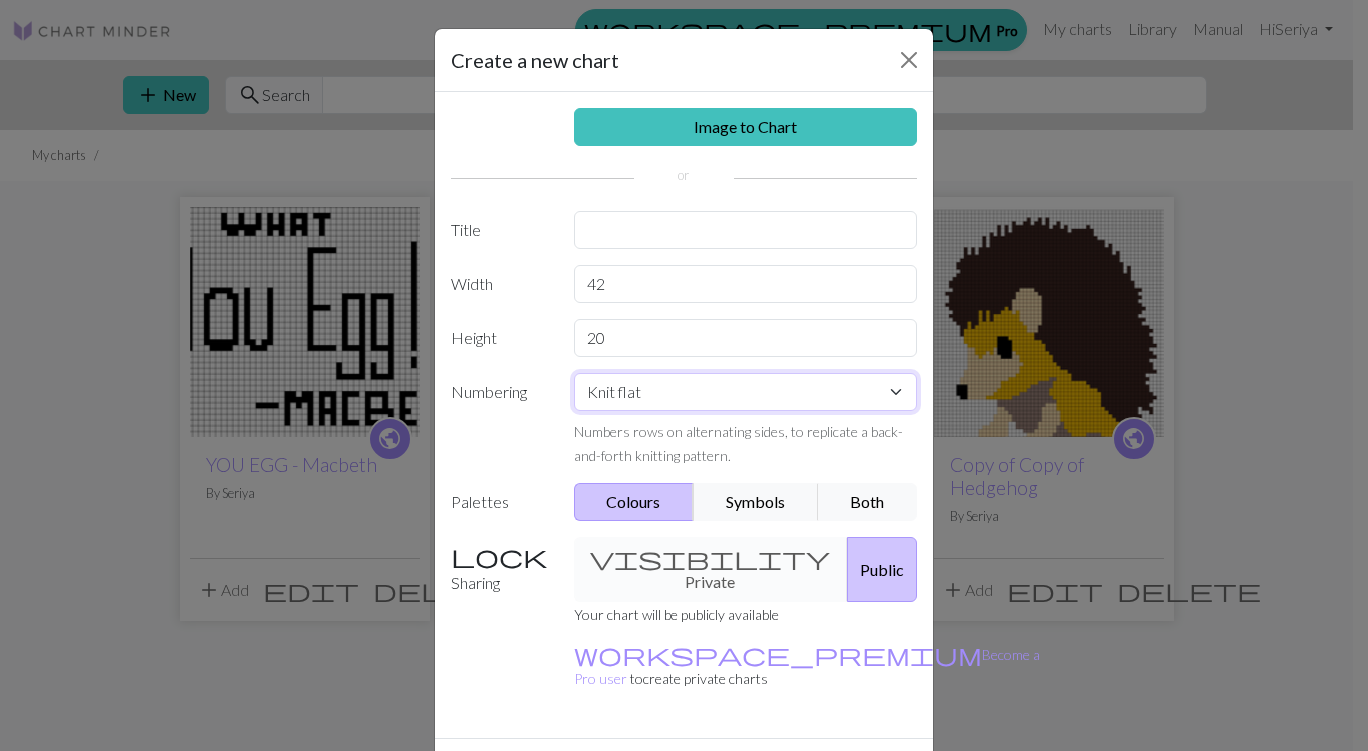 click on "Knit flat Knit in the round Lace knitting Cross stitch" at bounding box center (746, 392) 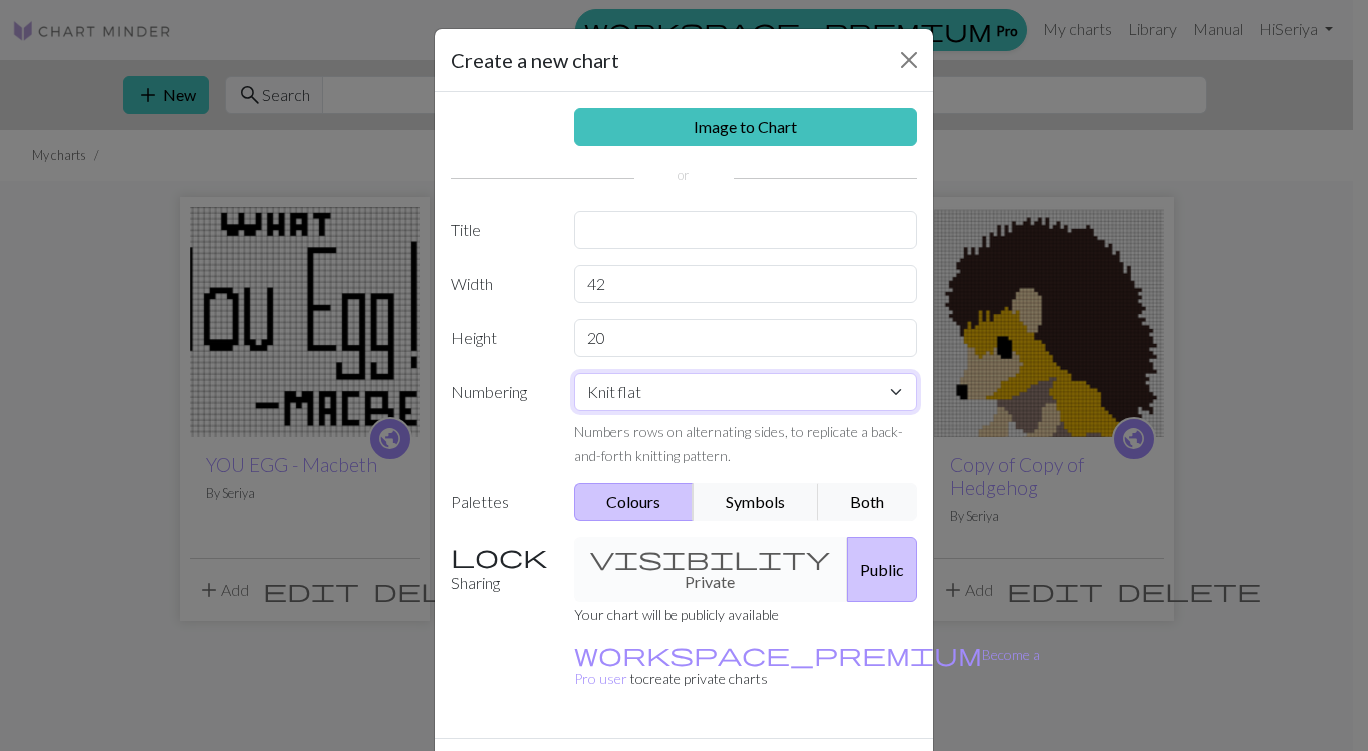 click on "Knit flat Knit in the round Lace knitting Cross stitch" at bounding box center (746, 392) 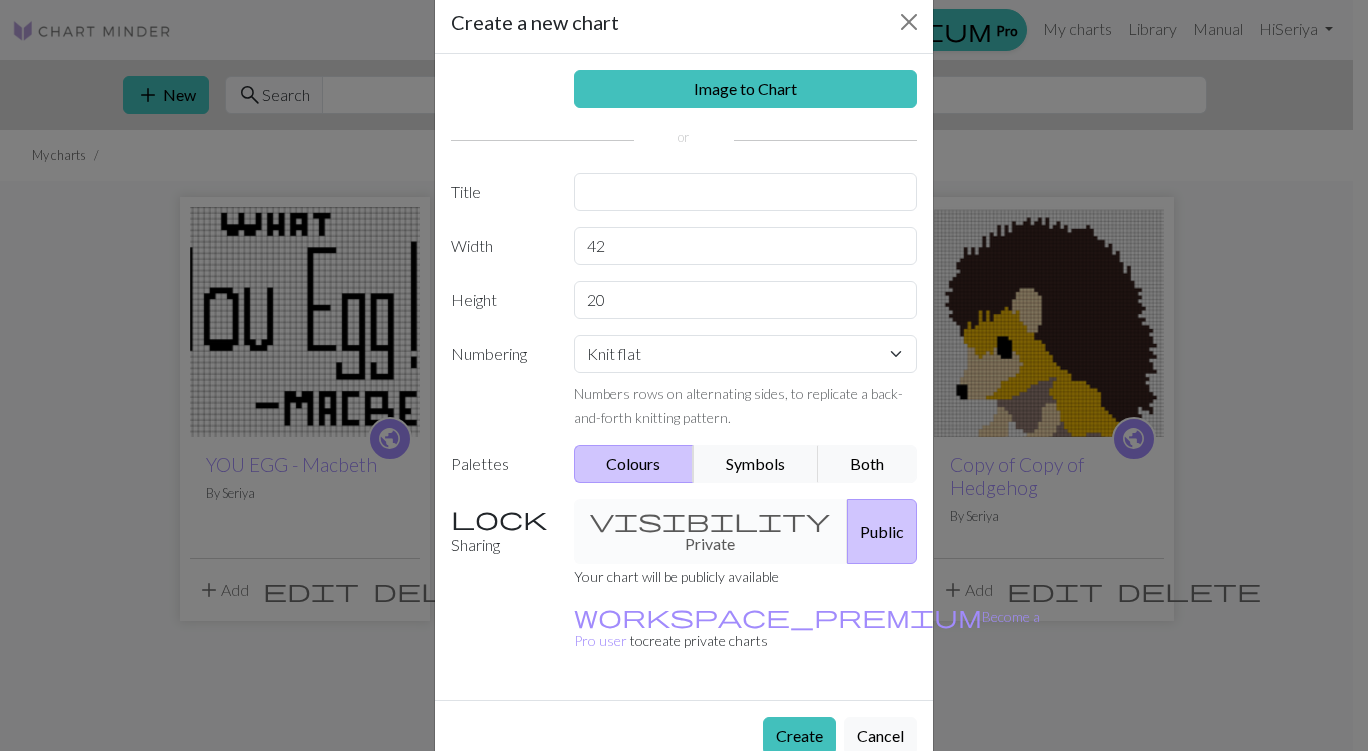 click on "Colours" at bounding box center (634, 464) 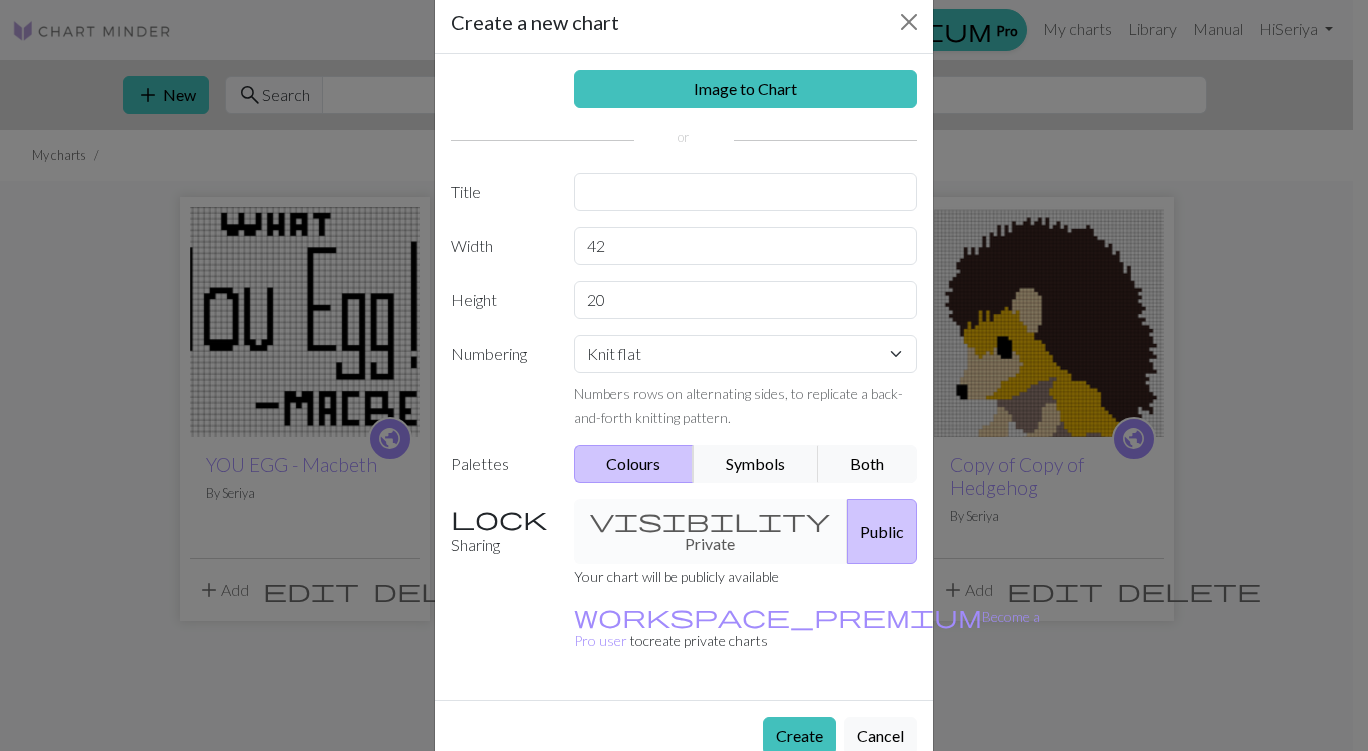 click on "Colours" at bounding box center (634, 464) 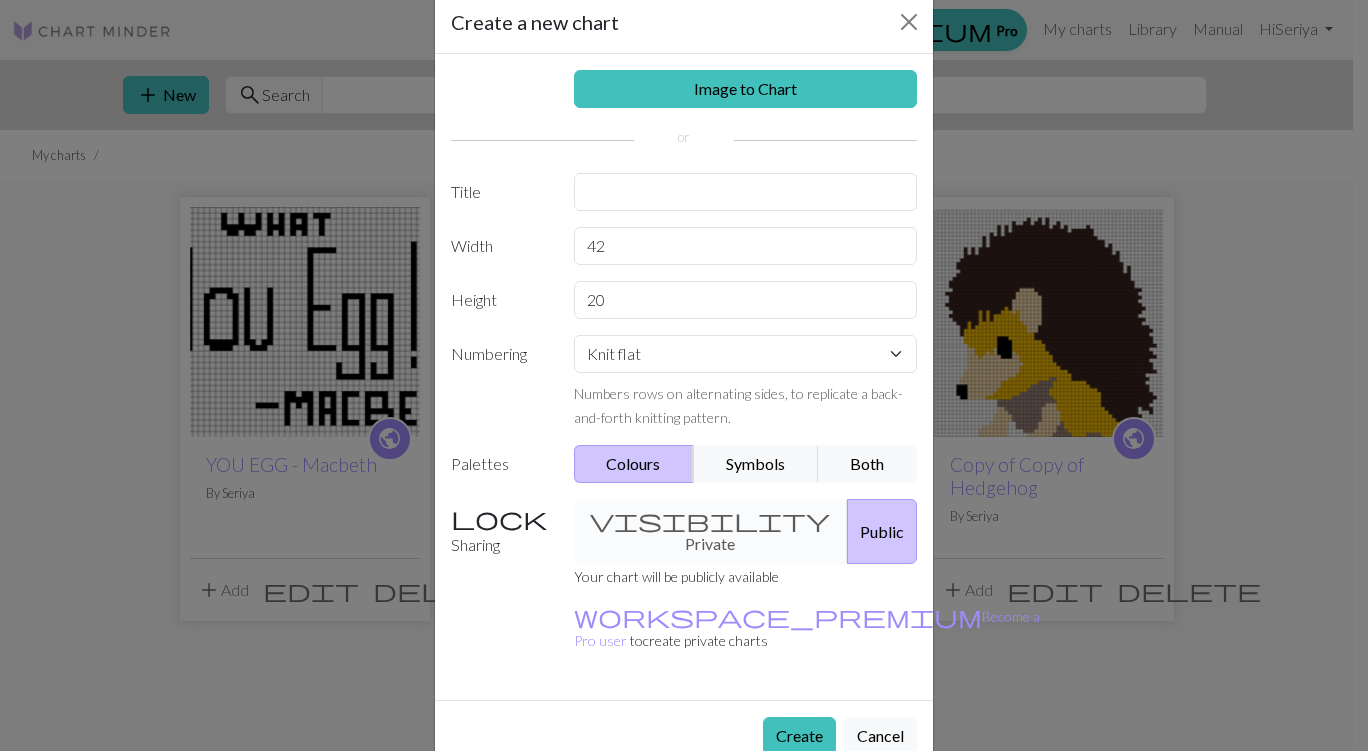 click on "visibility  Private Public" at bounding box center [746, 531] 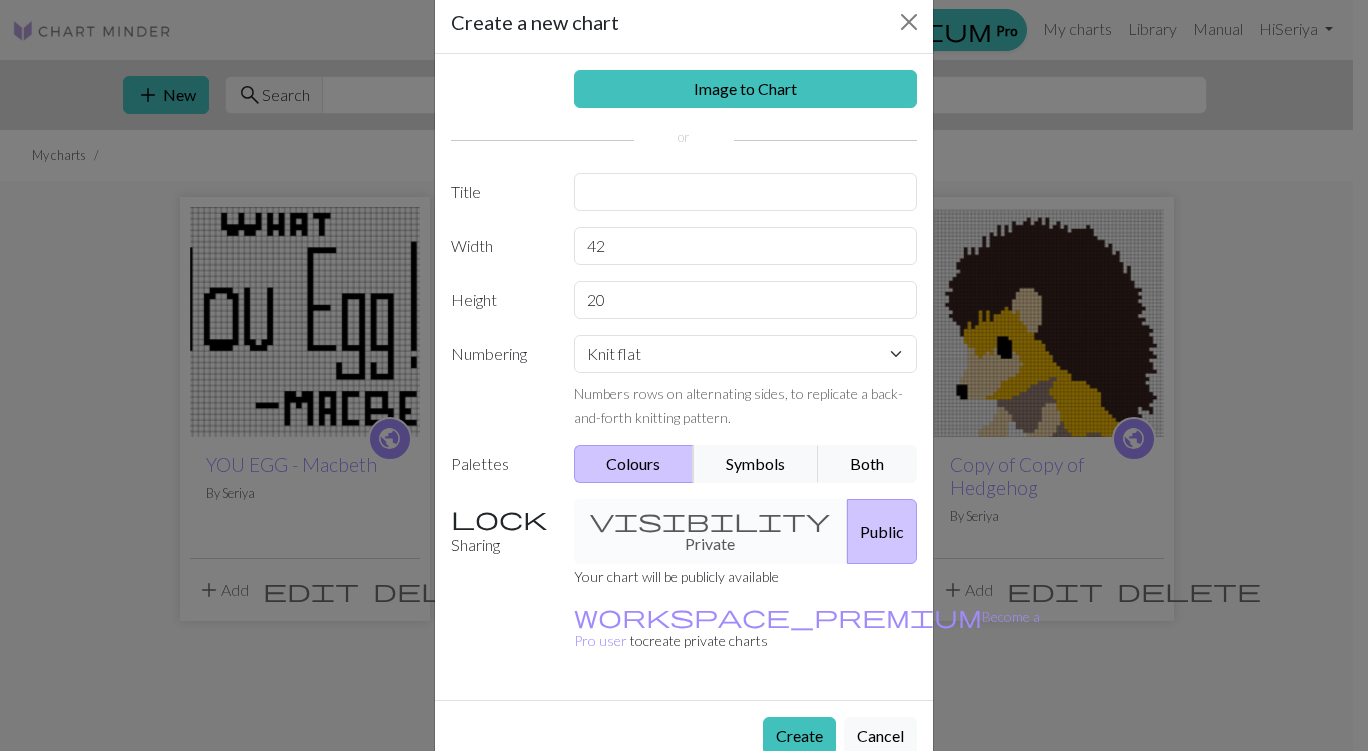 click on "Public" at bounding box center [882, 531] 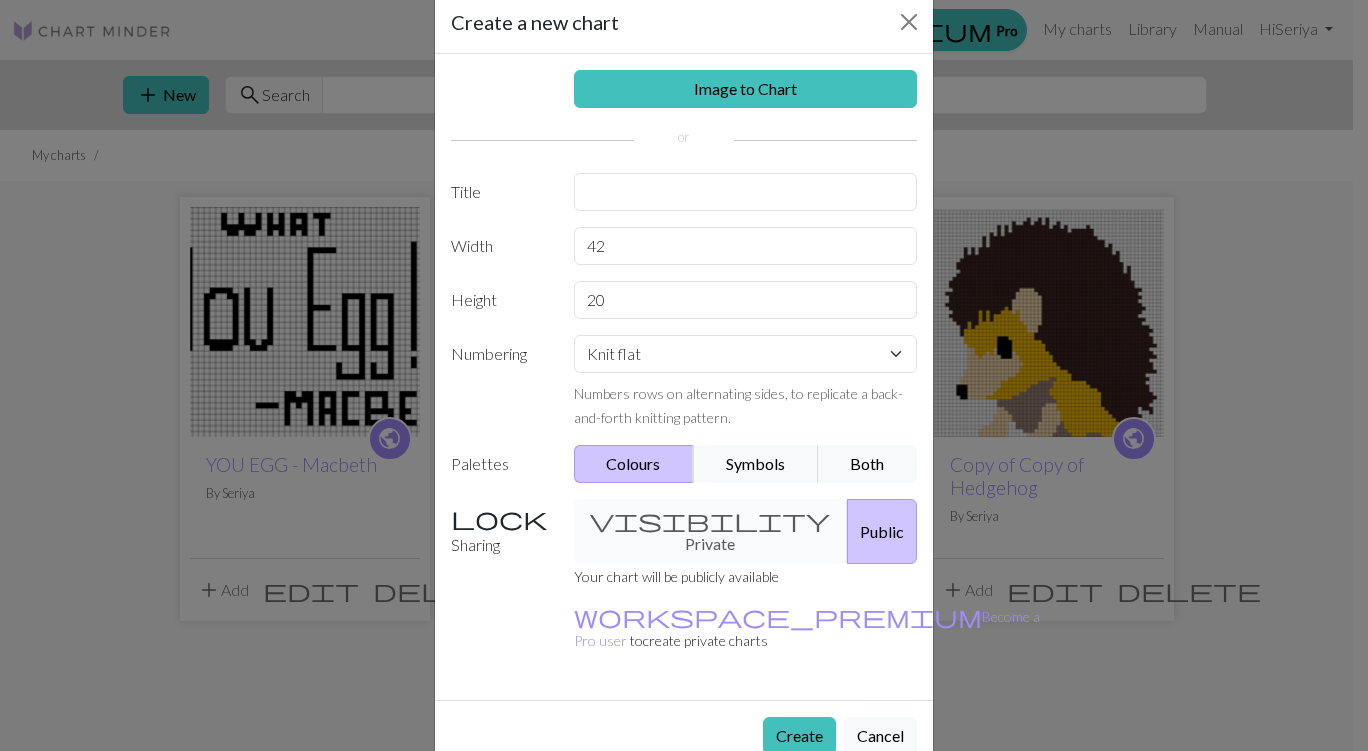 scroll, scrollTop: 0, scrollLeft: 0, axis: both 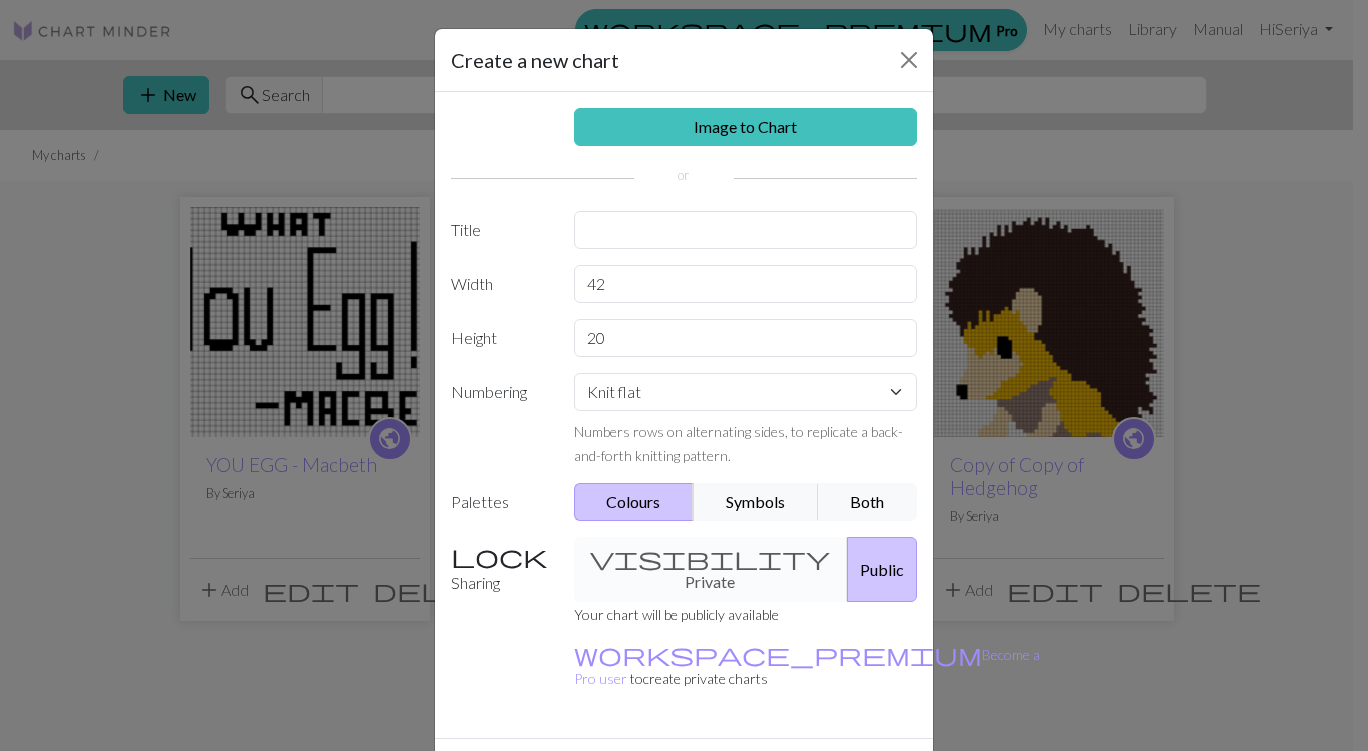click on "Create" at bounding box center (799, 774) 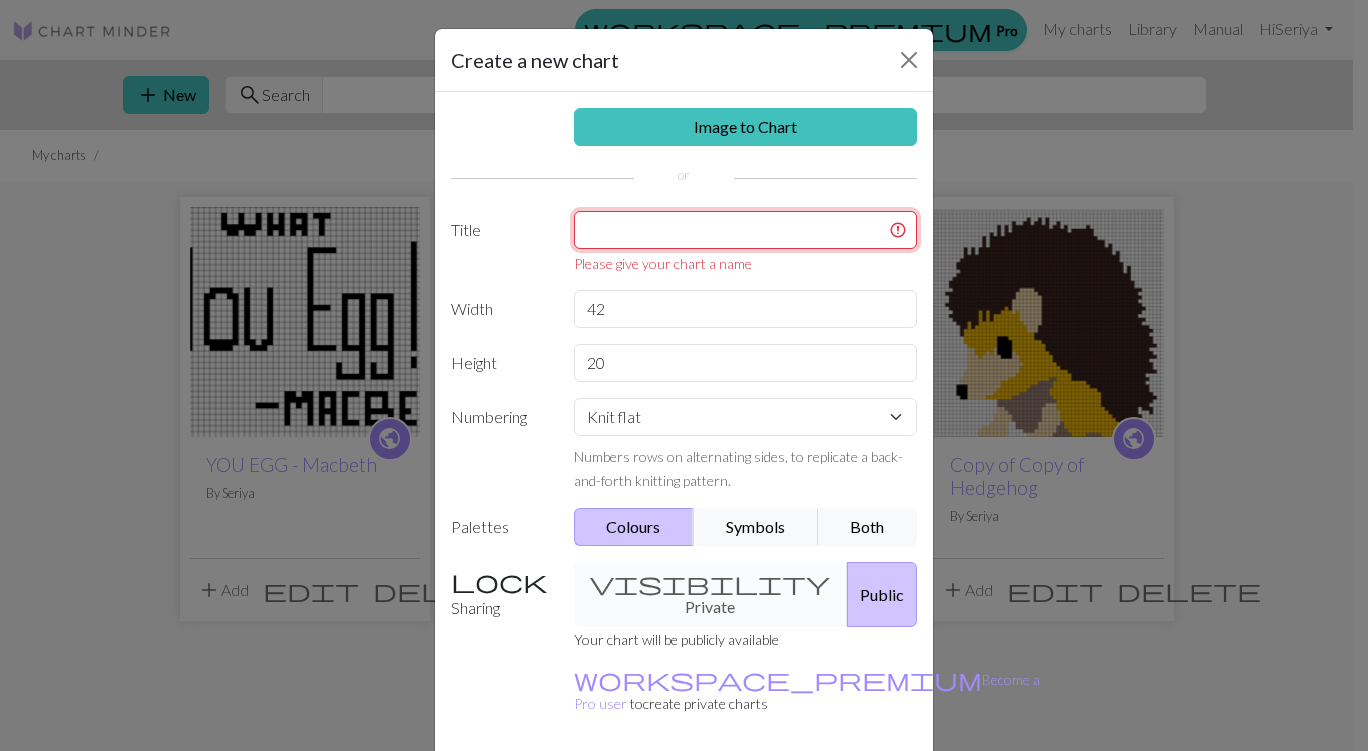 click at bounding box center (746, 230) 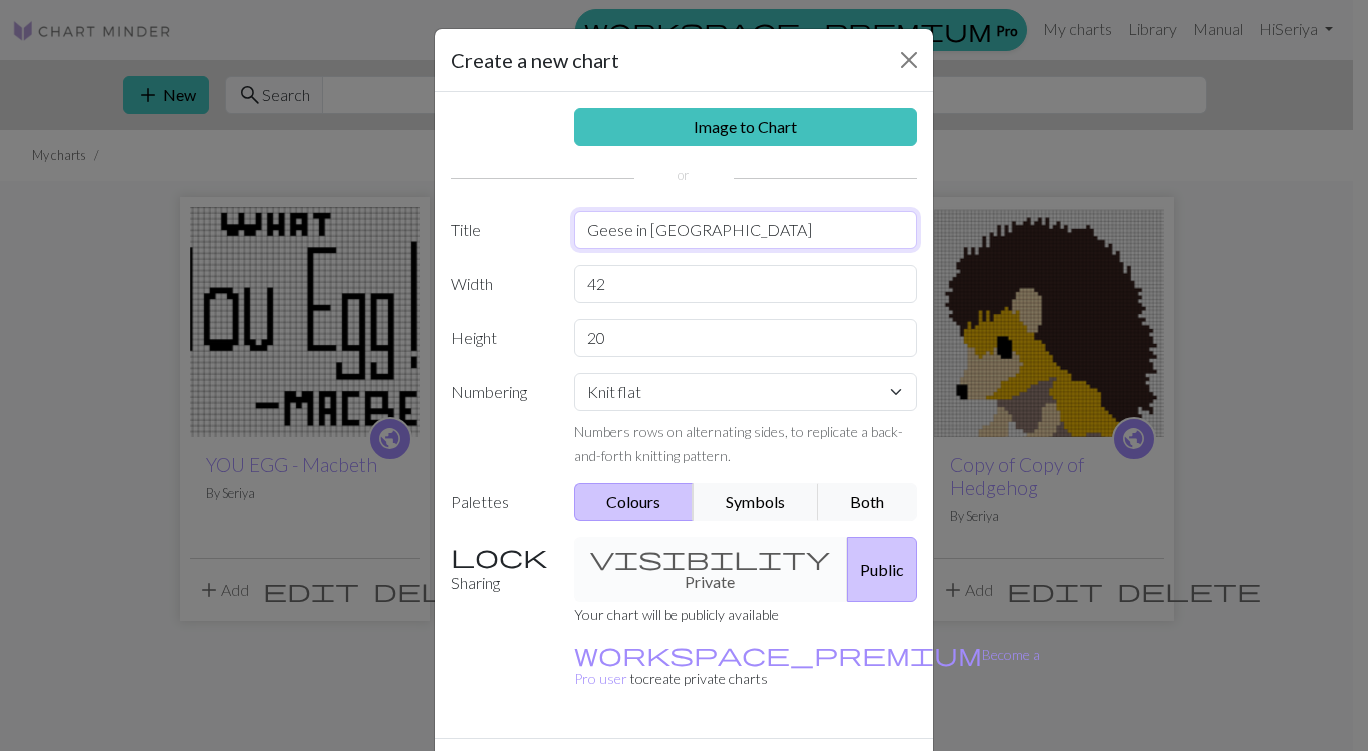 type on "Geese in [GEOGRAPHIC_DATA]" 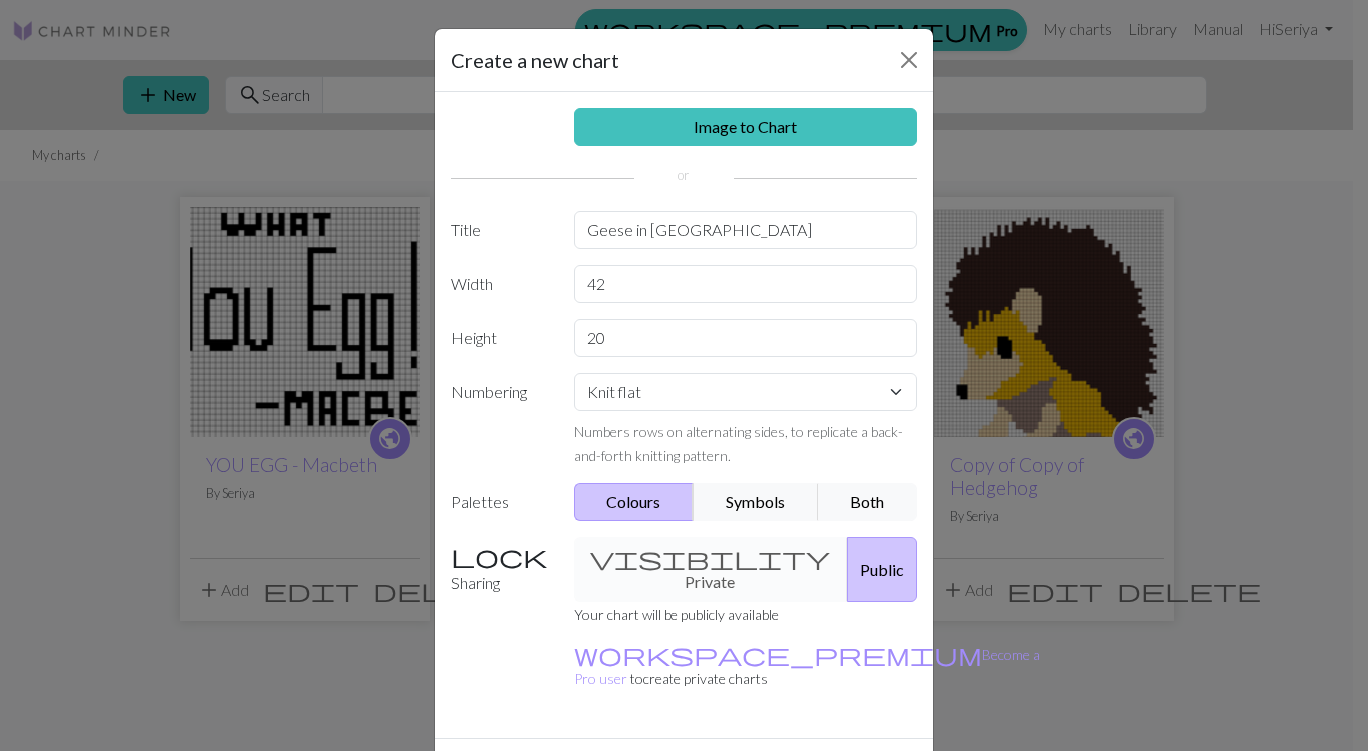 click on "Create" at bounding box center (799, 774) 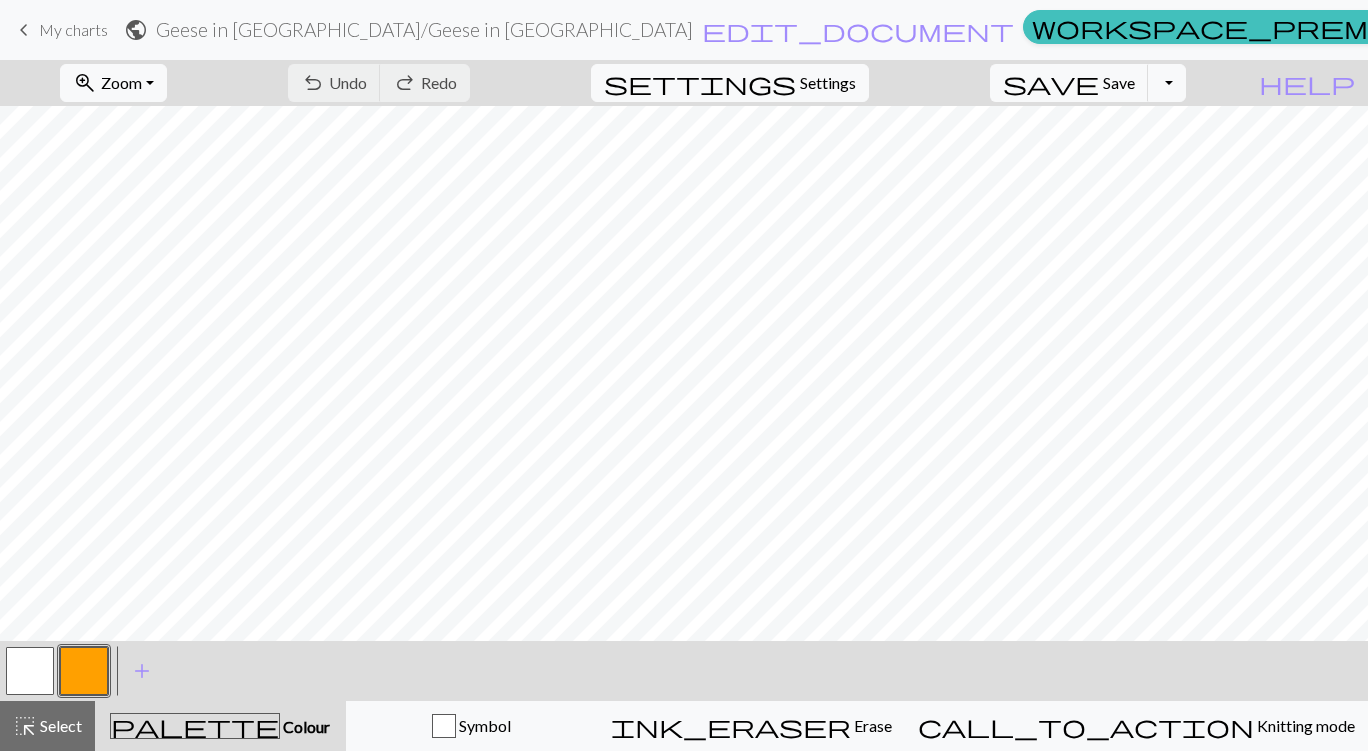 click on "Colour" at bounding box center [305, 726] 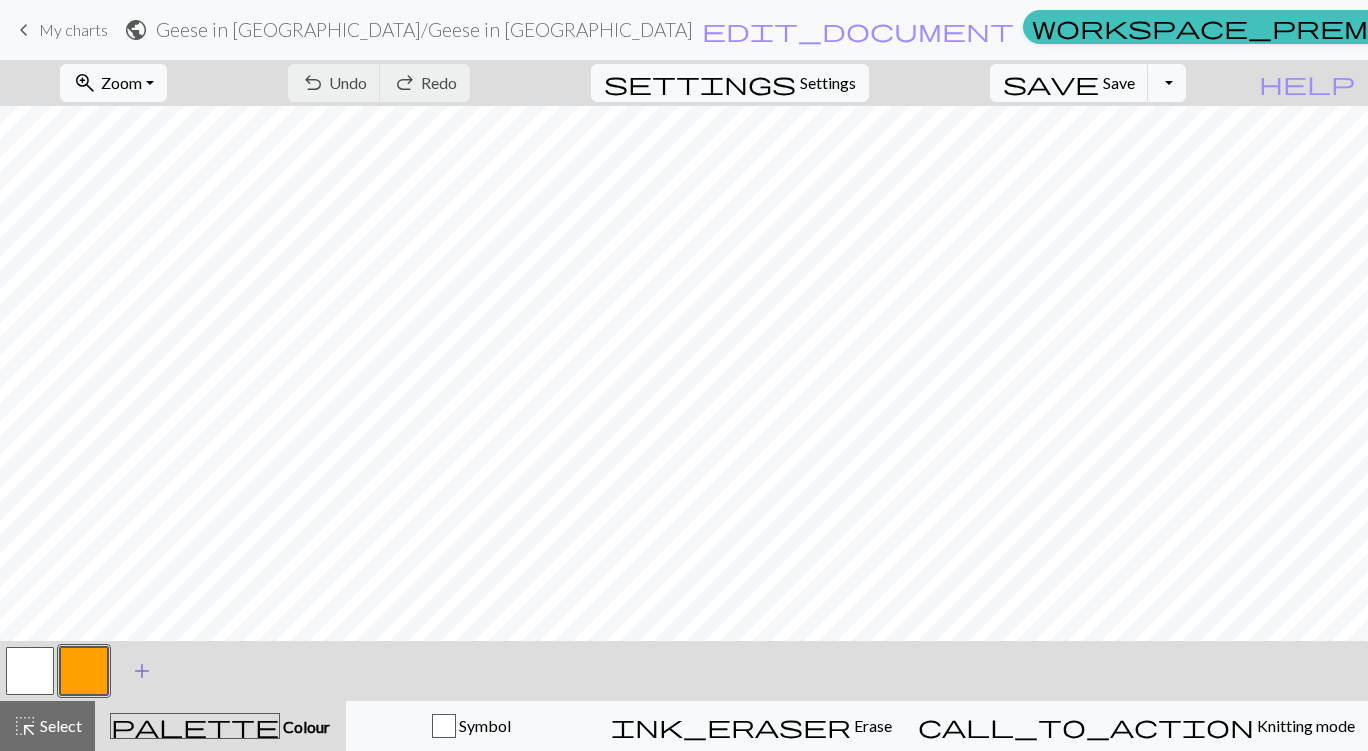 click on "add" at bounding box center [142, 671] 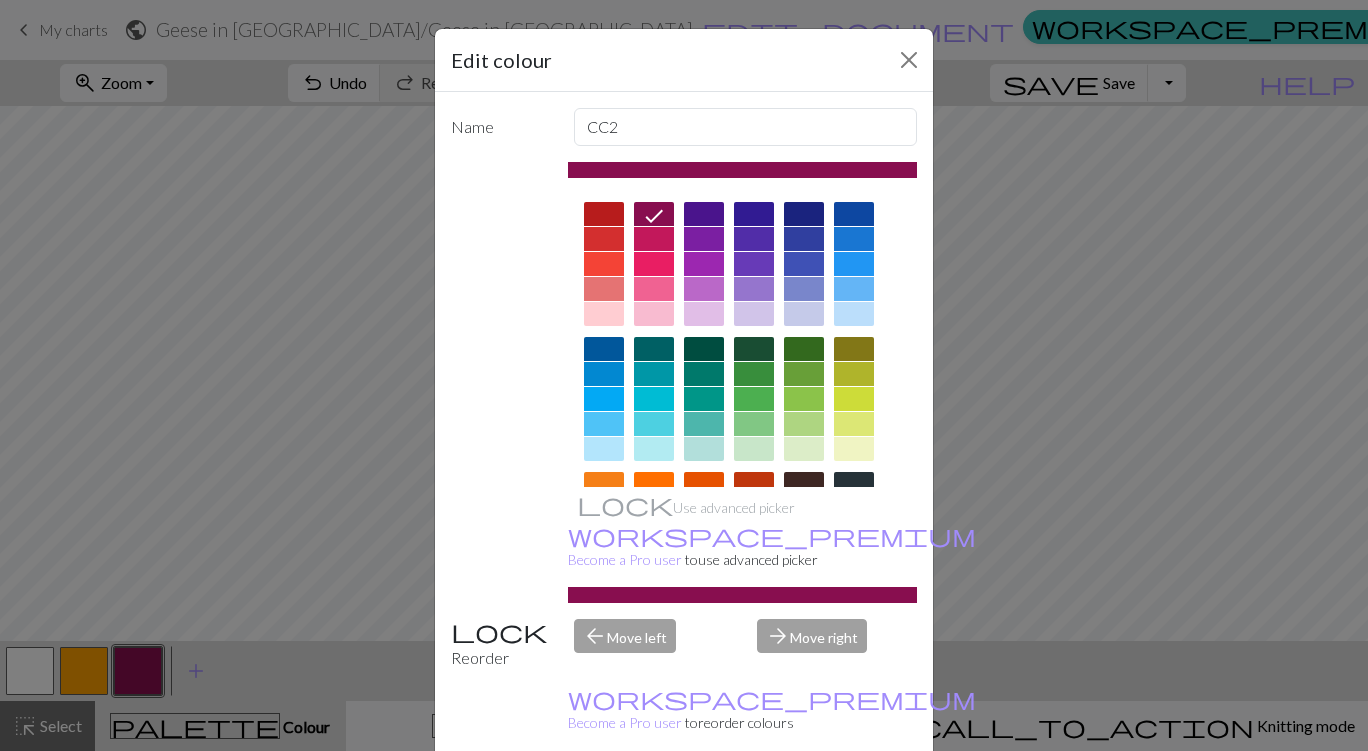 click at bounding box center (854, 214) 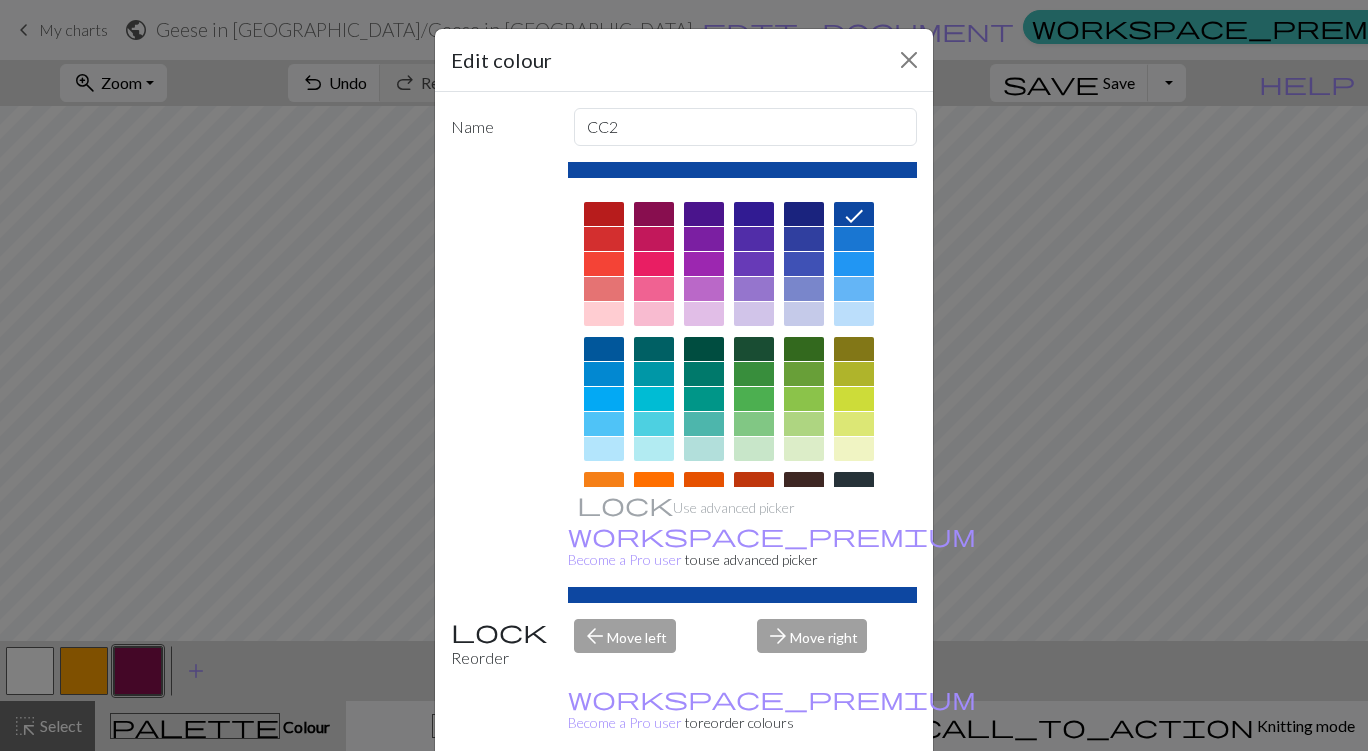 click at bounding box center [854, 239] 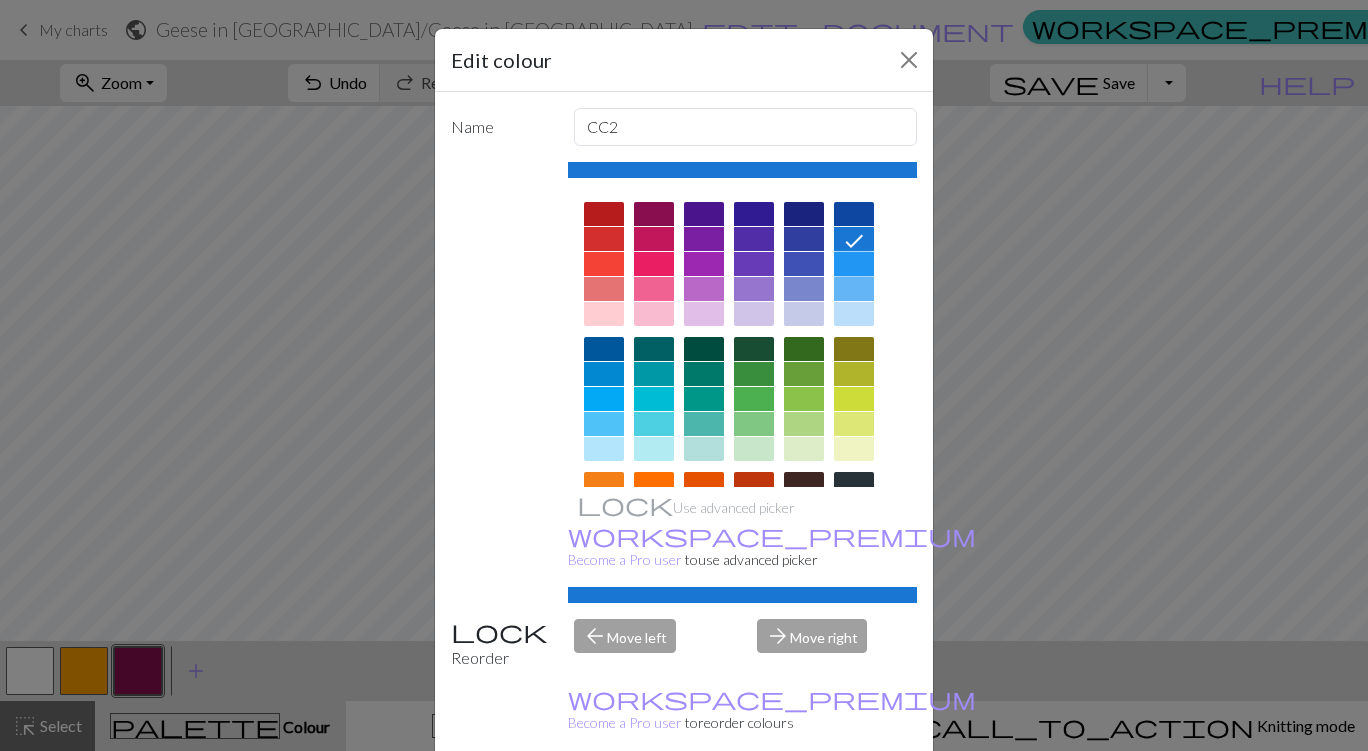 click at bounding box center [854, 264] 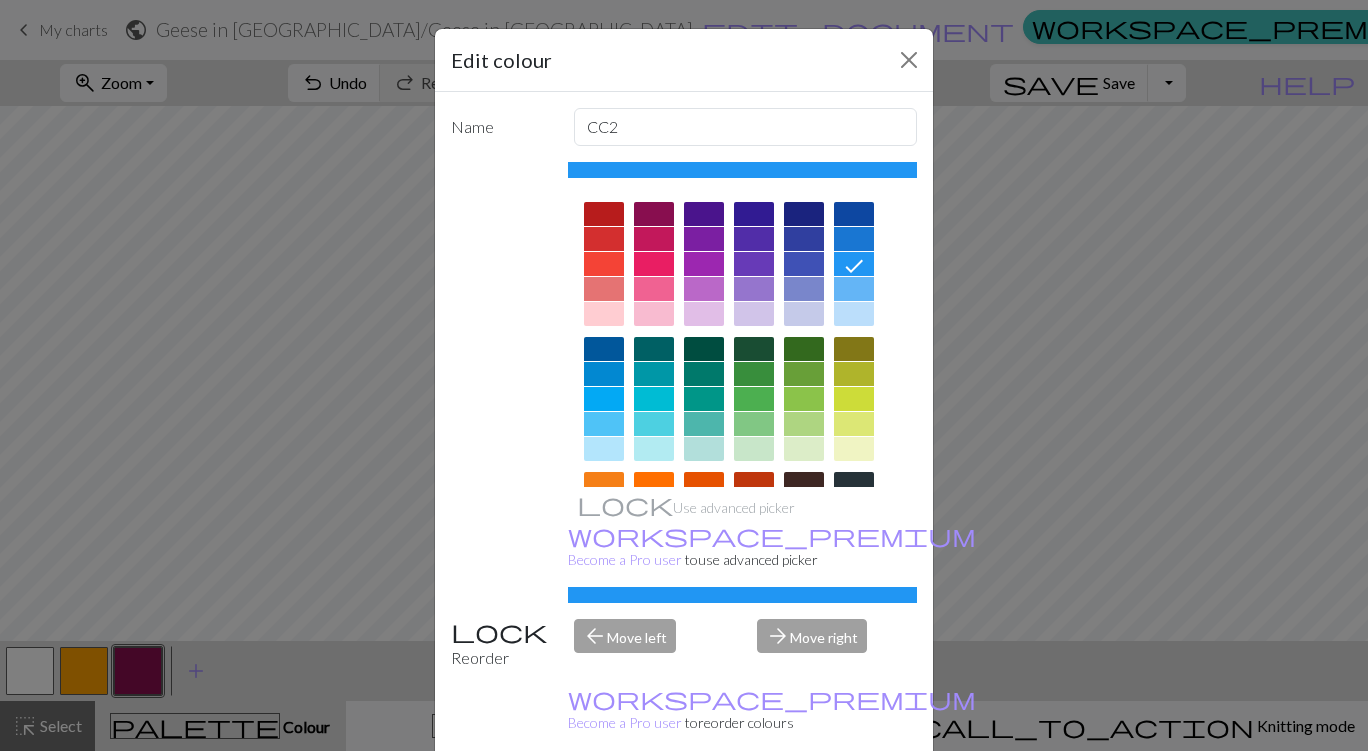 click on "Done" at bounding box center (804, 802) 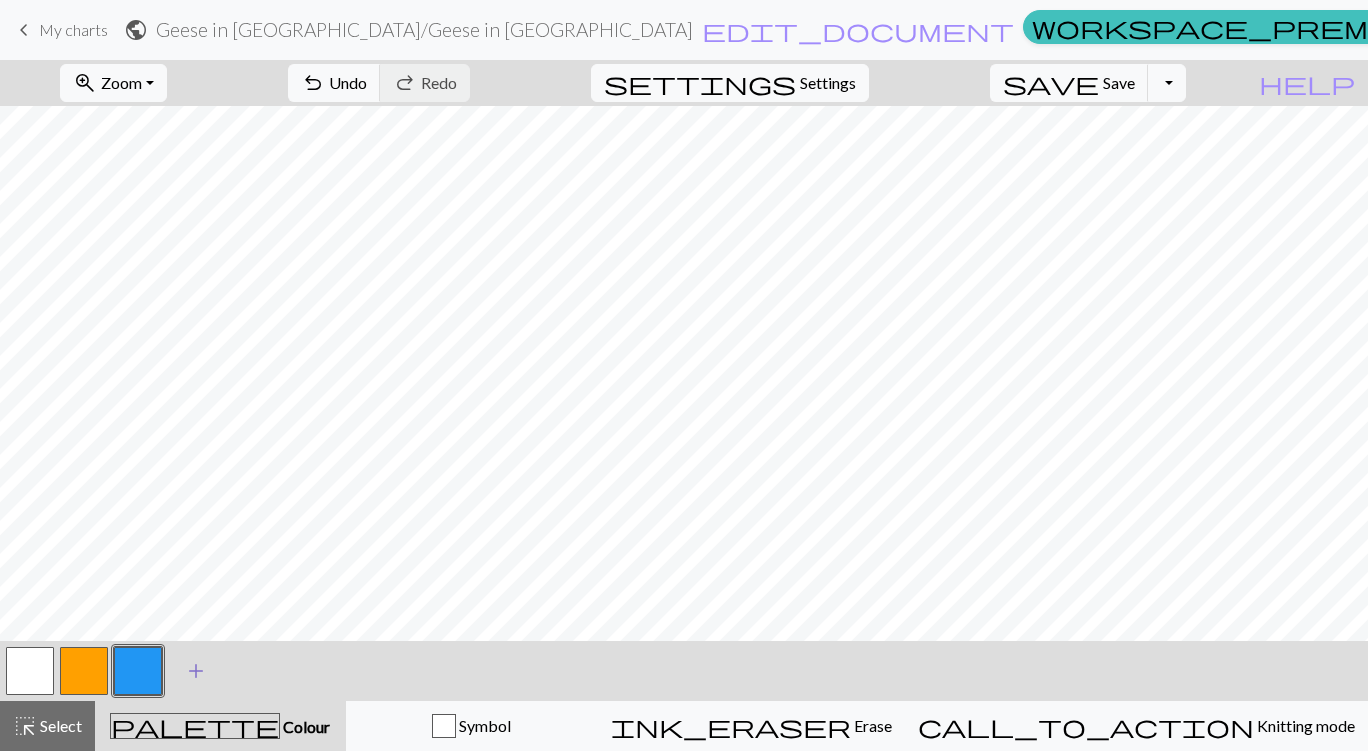 click on "add" at bounding box center [196, 671] 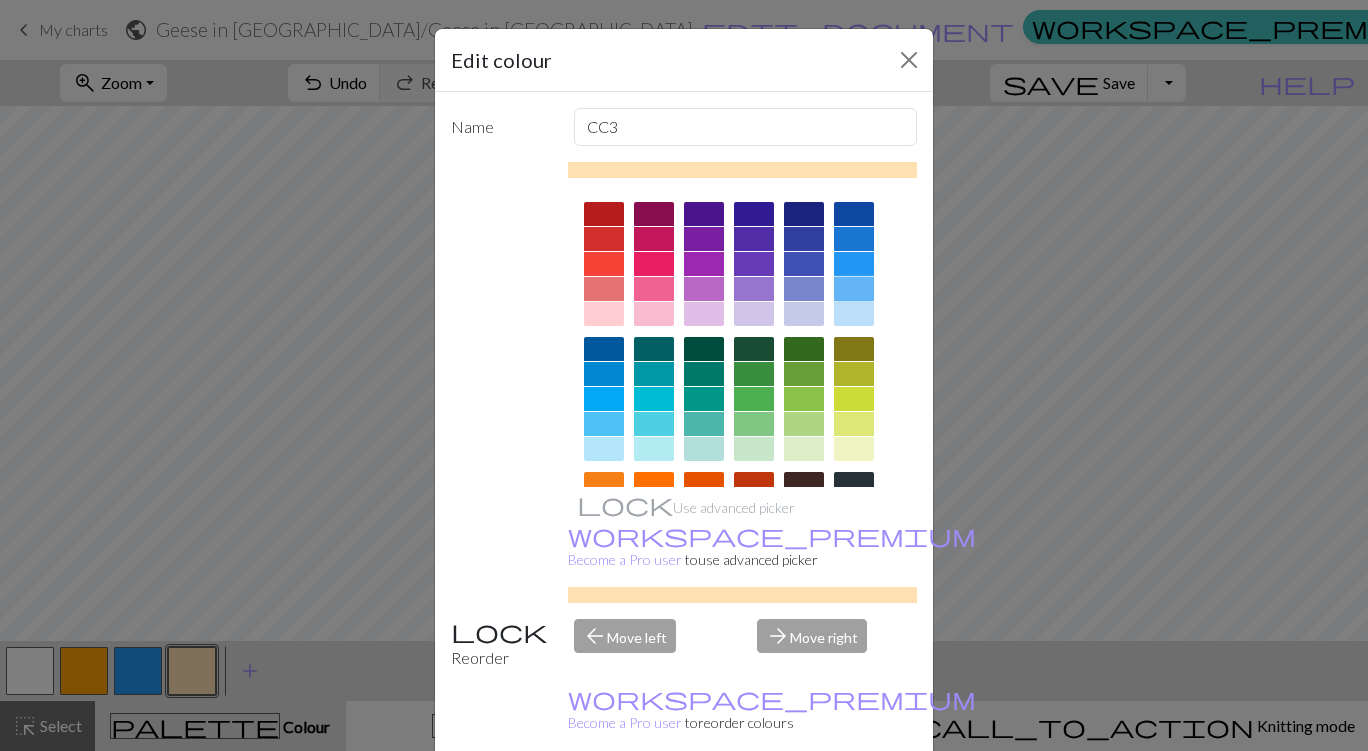 click at bounding box center [854, 289] 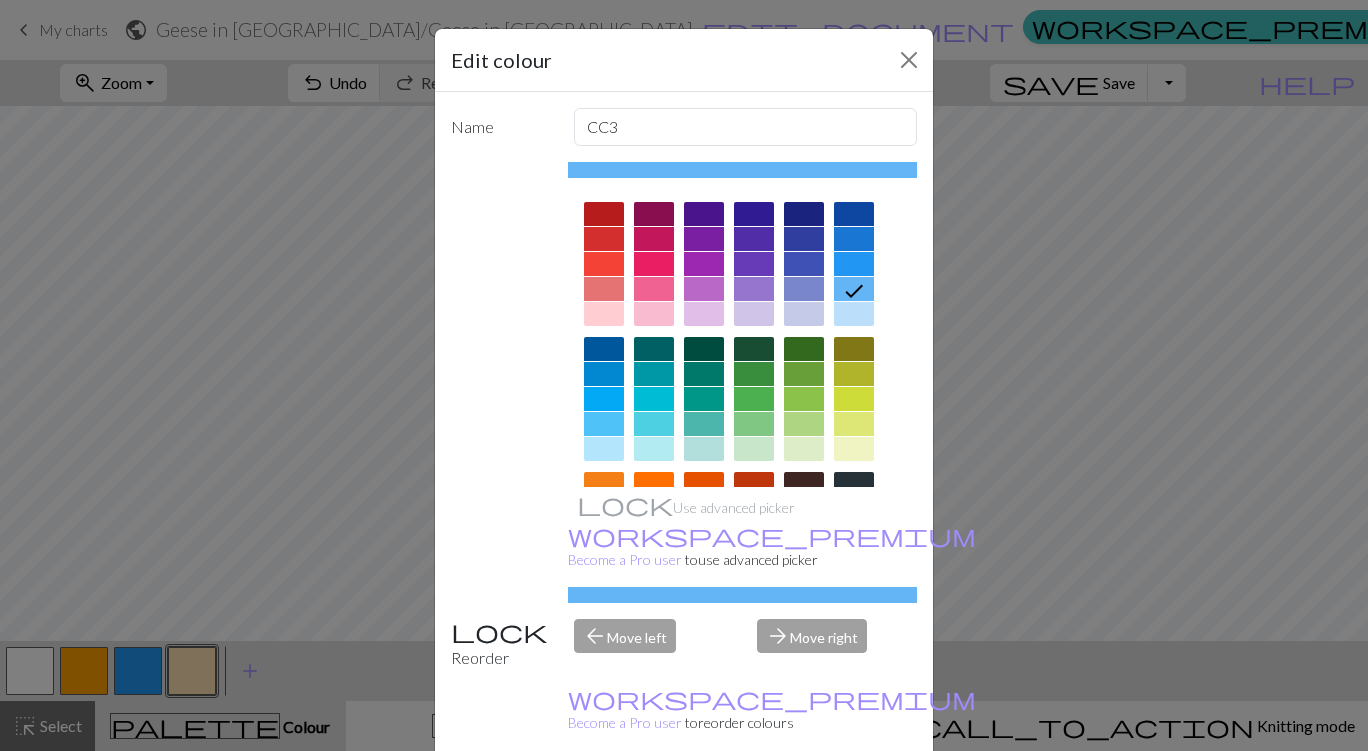 click on "Done" at bounding box center [804, 802] 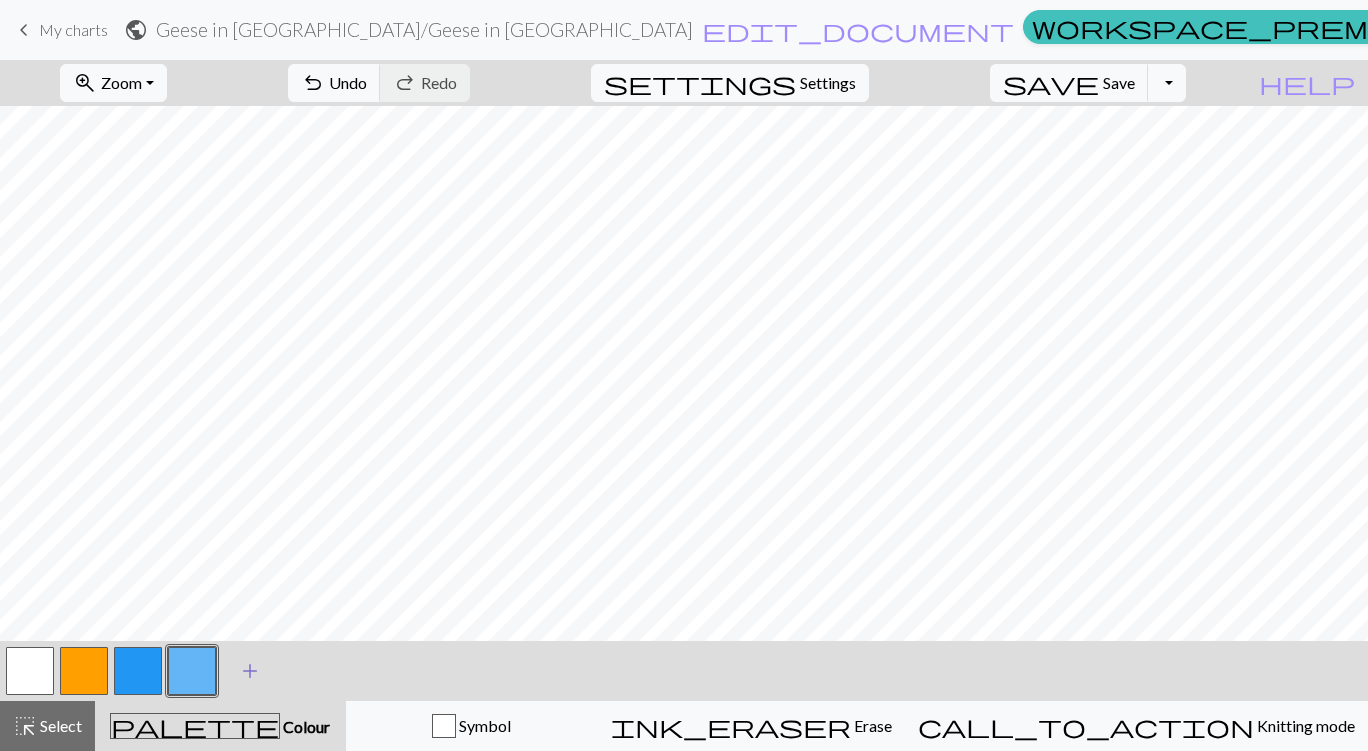 click on "add" at bounding box center [250, 671] 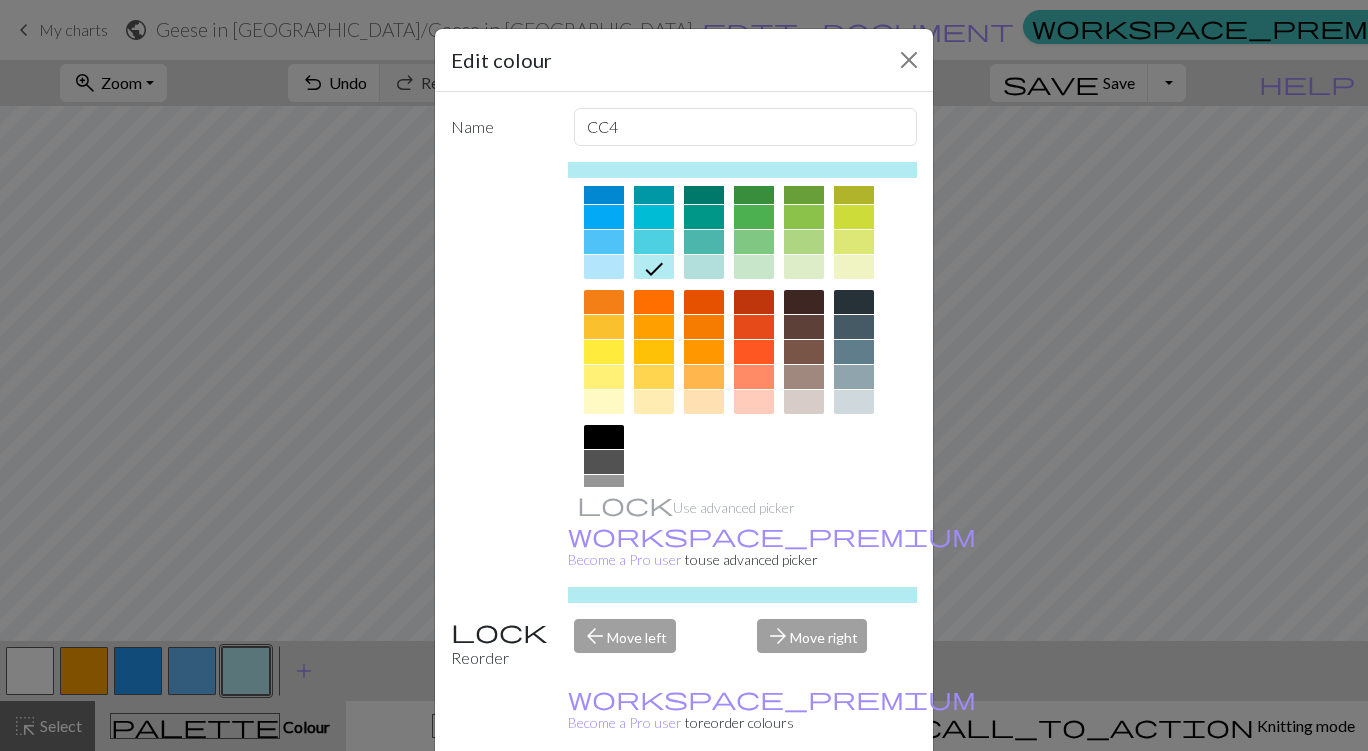 scroll, scrollTop: 189, scrollLeft: 0, axis: vertical 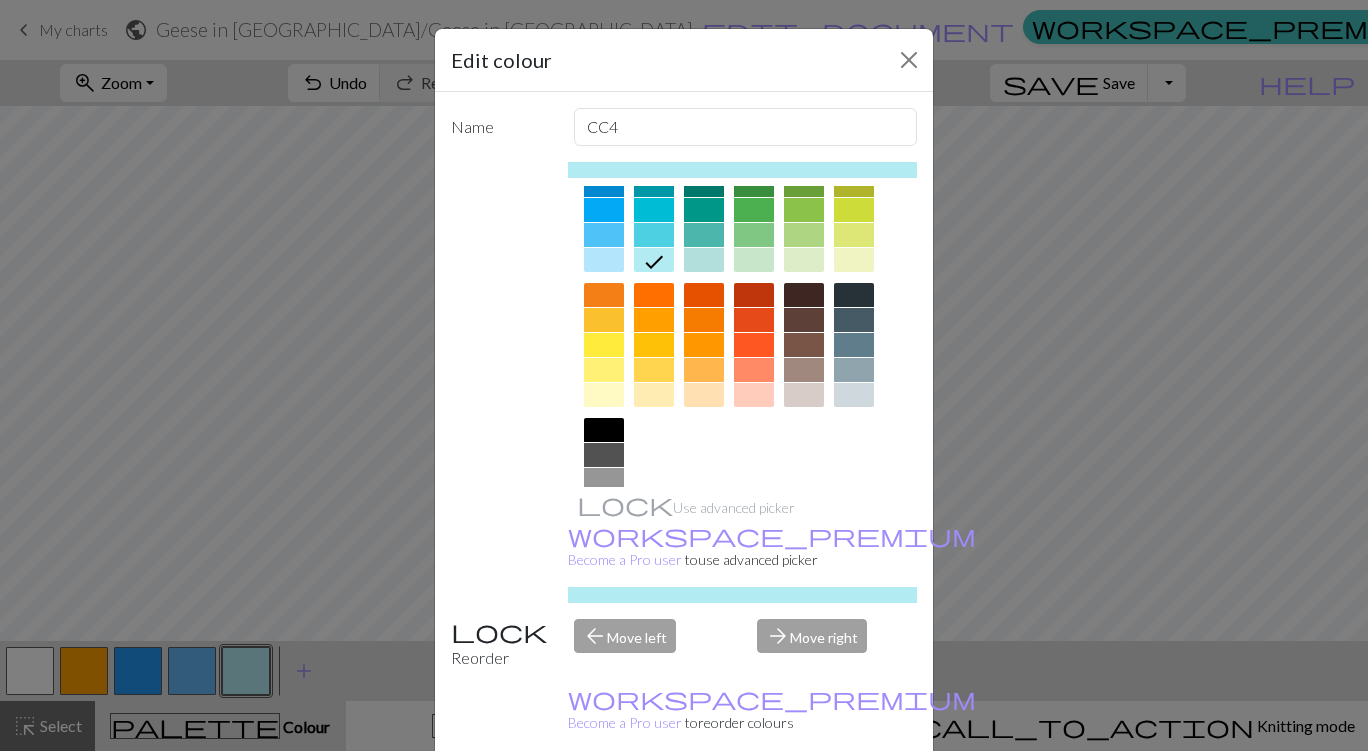 click at bounding box center [604, 395] 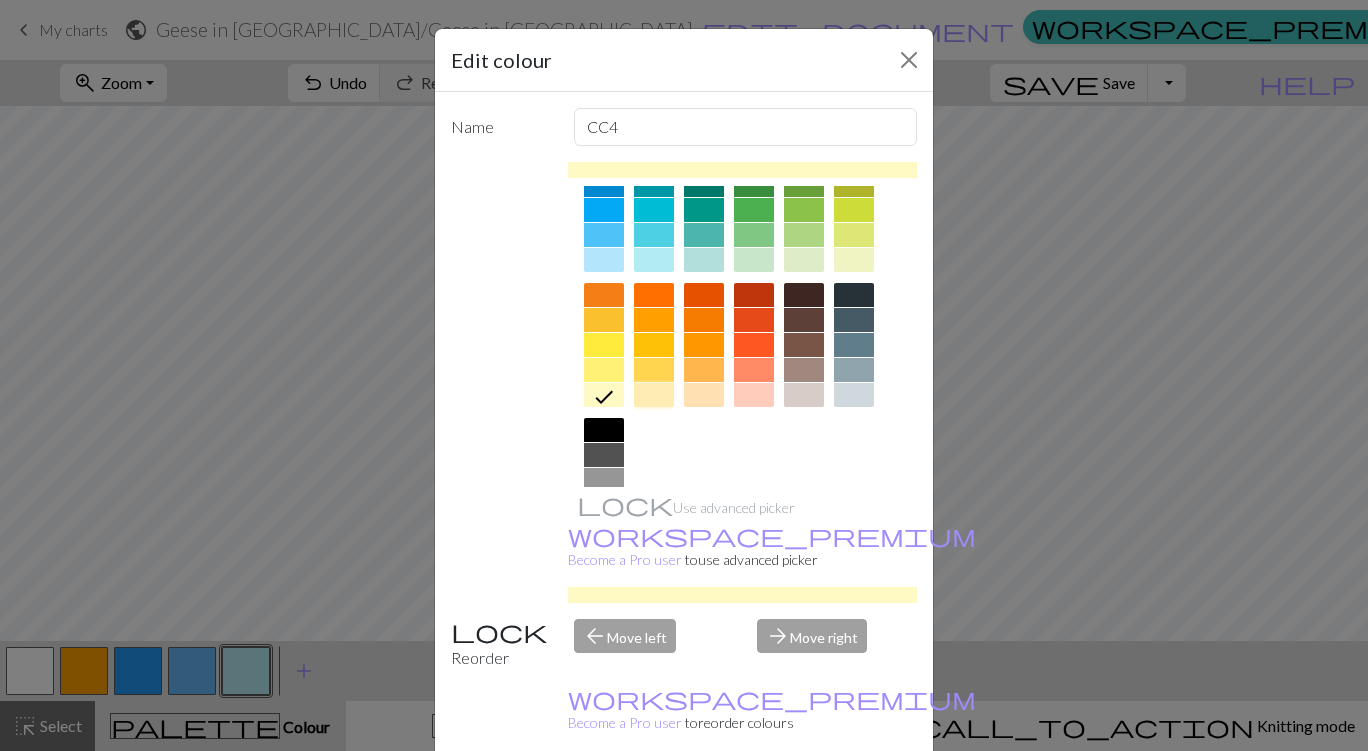 click at bounding box center [654, 395] 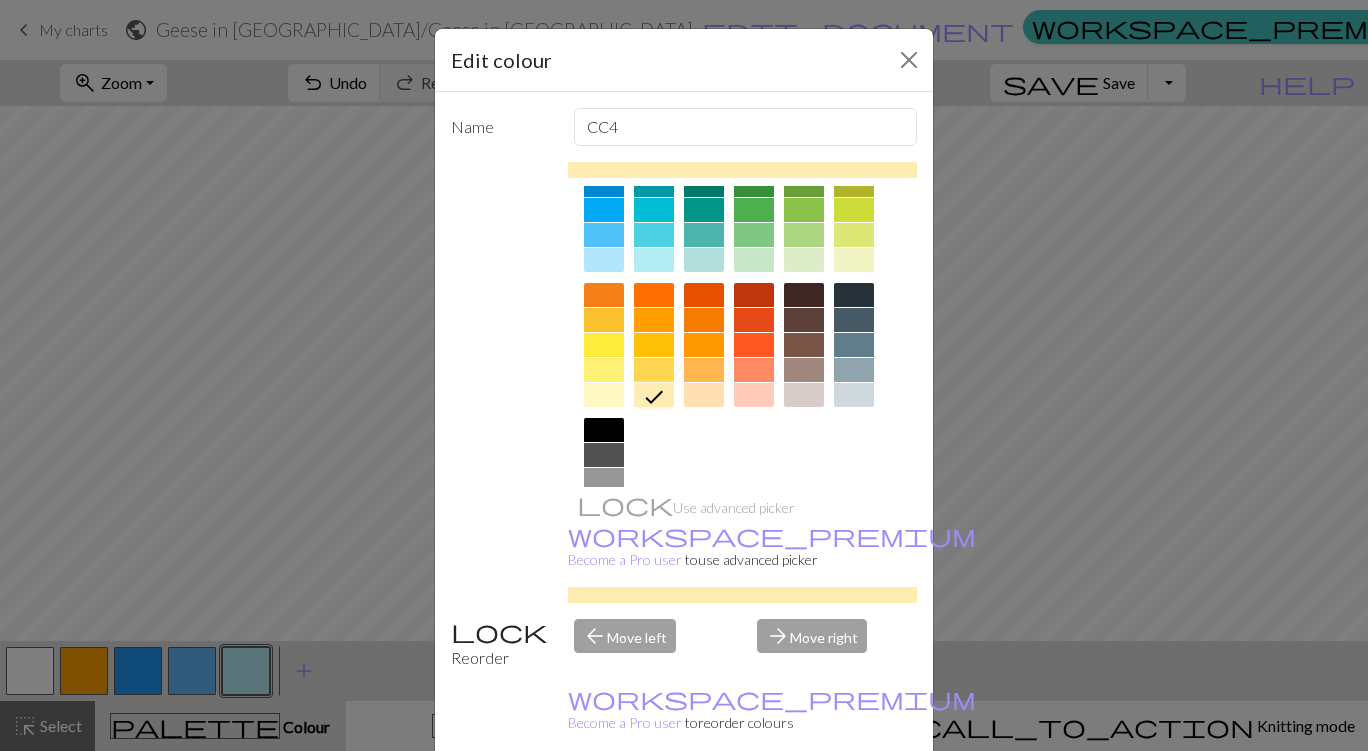 click on "Done" at bounding box center [804, 802] 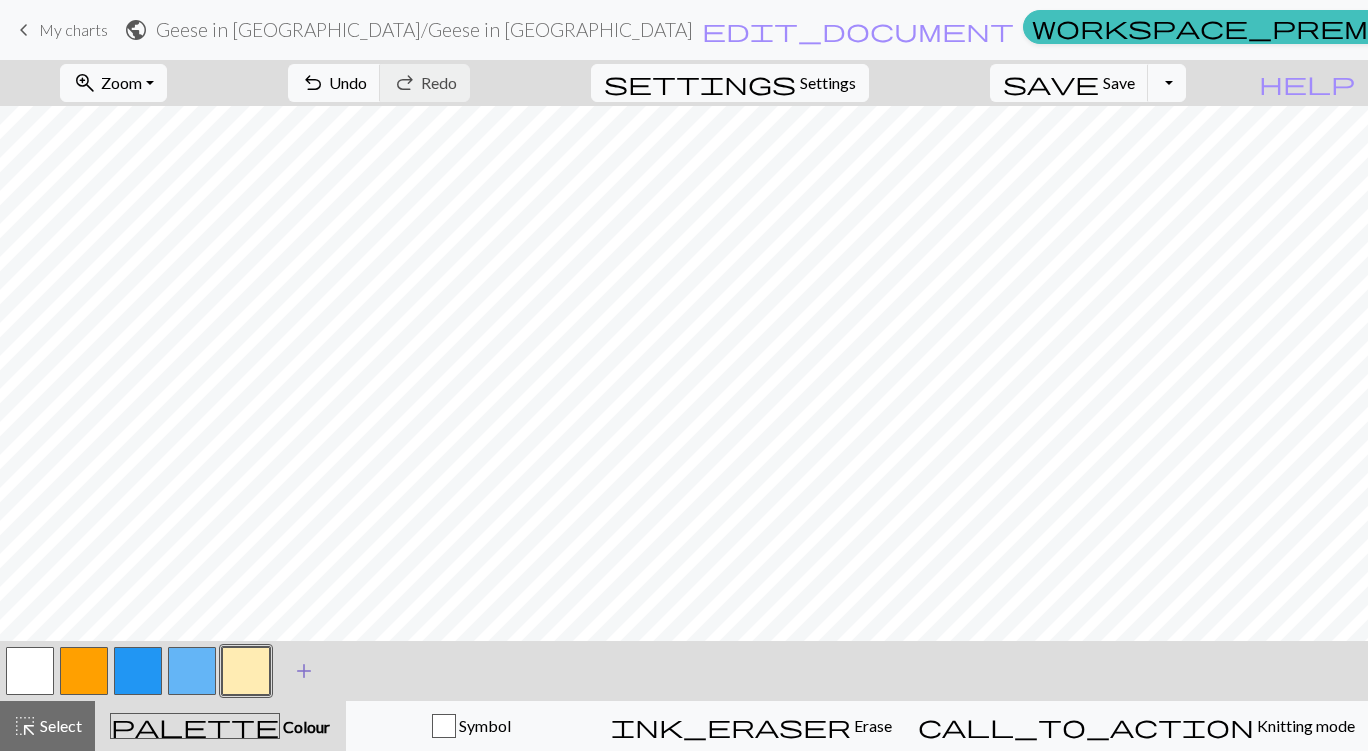 click on "add" at bounding box center [304, 671] 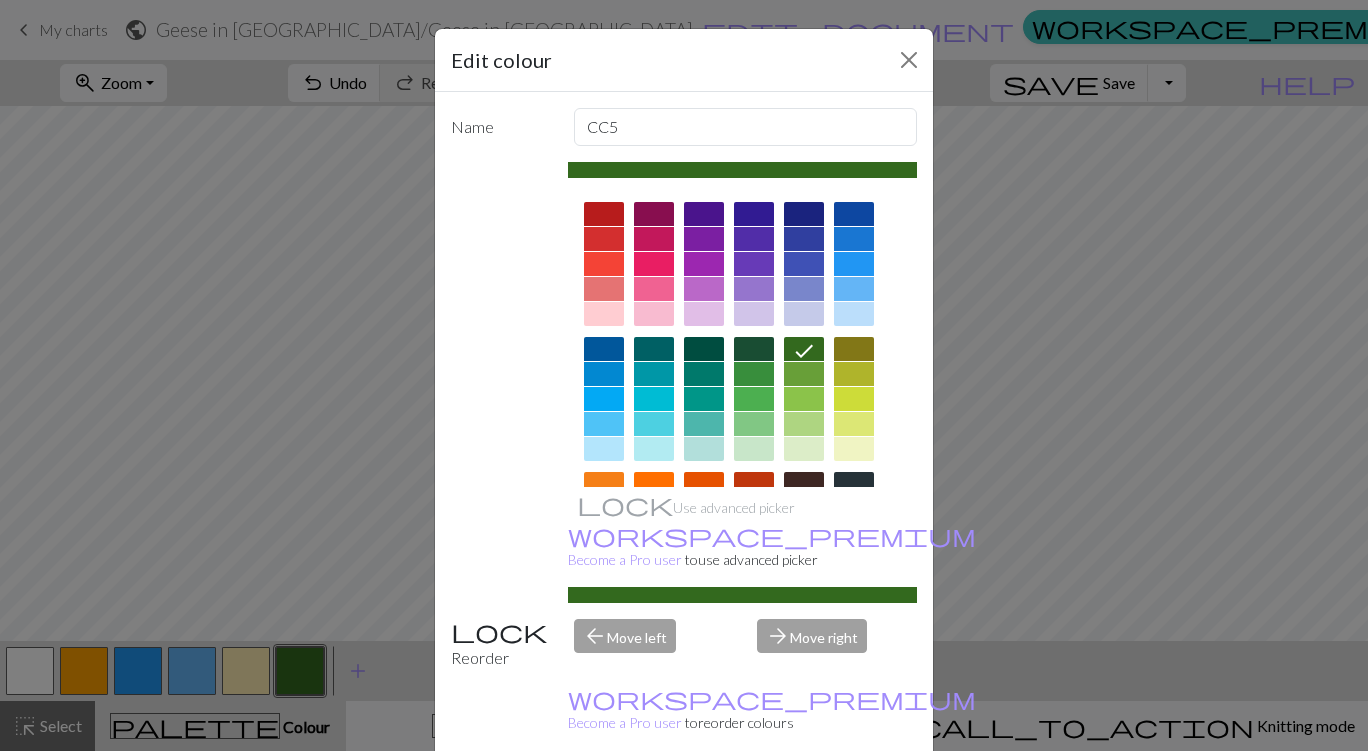 click at bounding box center [754, 269] 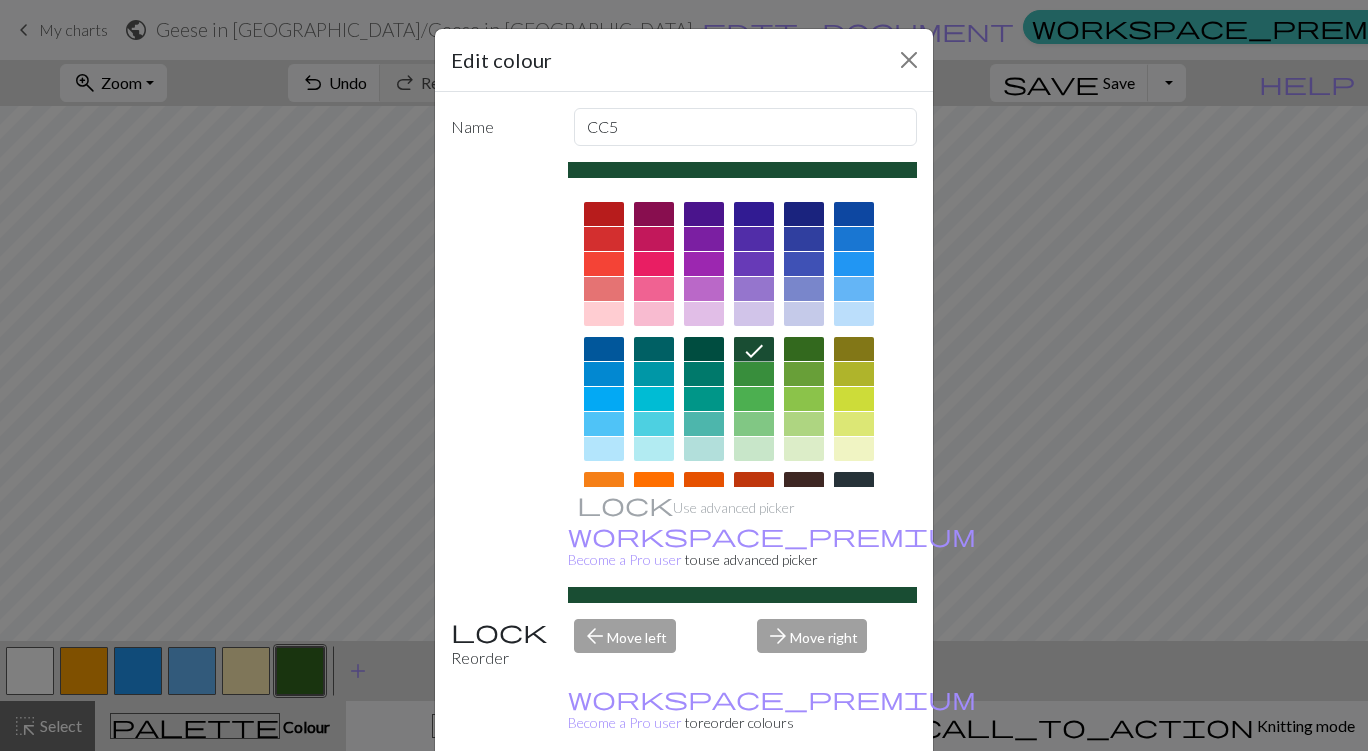 click on "Done" at bounding box center [804, 802] 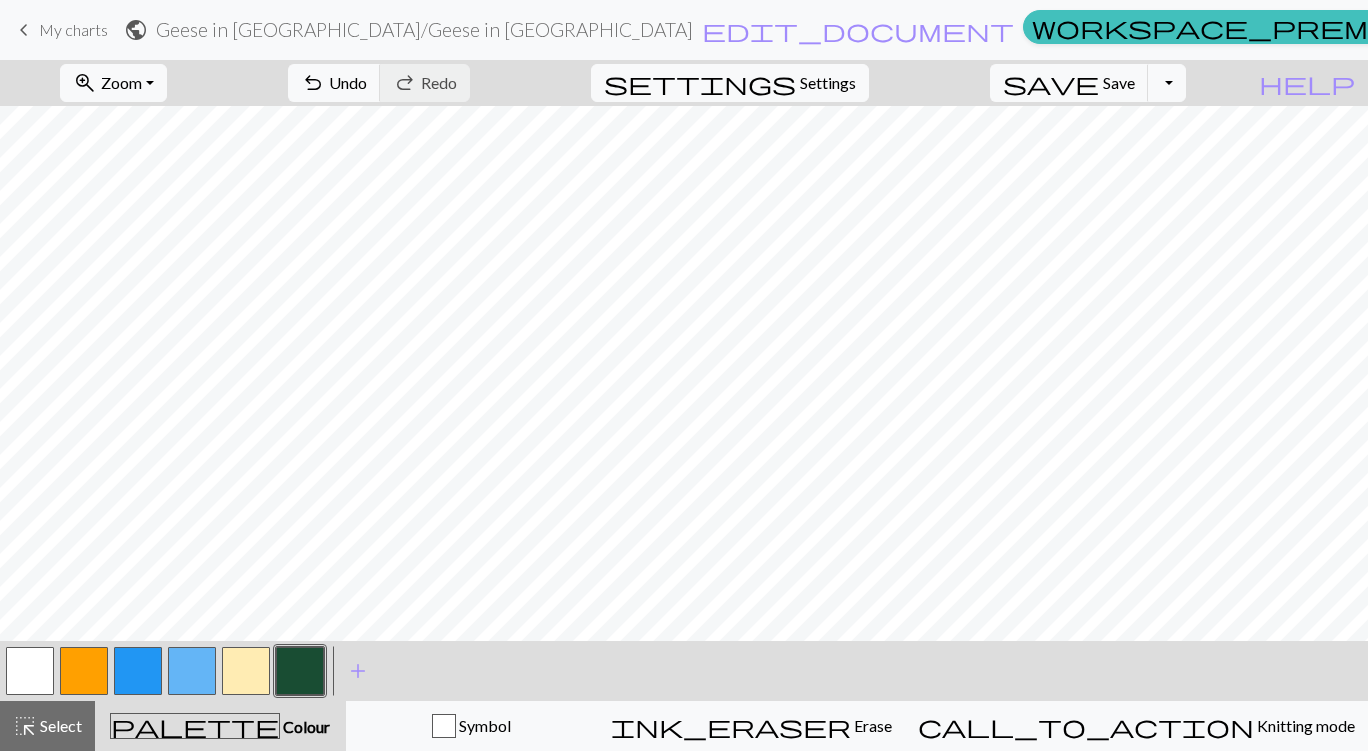 click at bounding box center [138, 671] 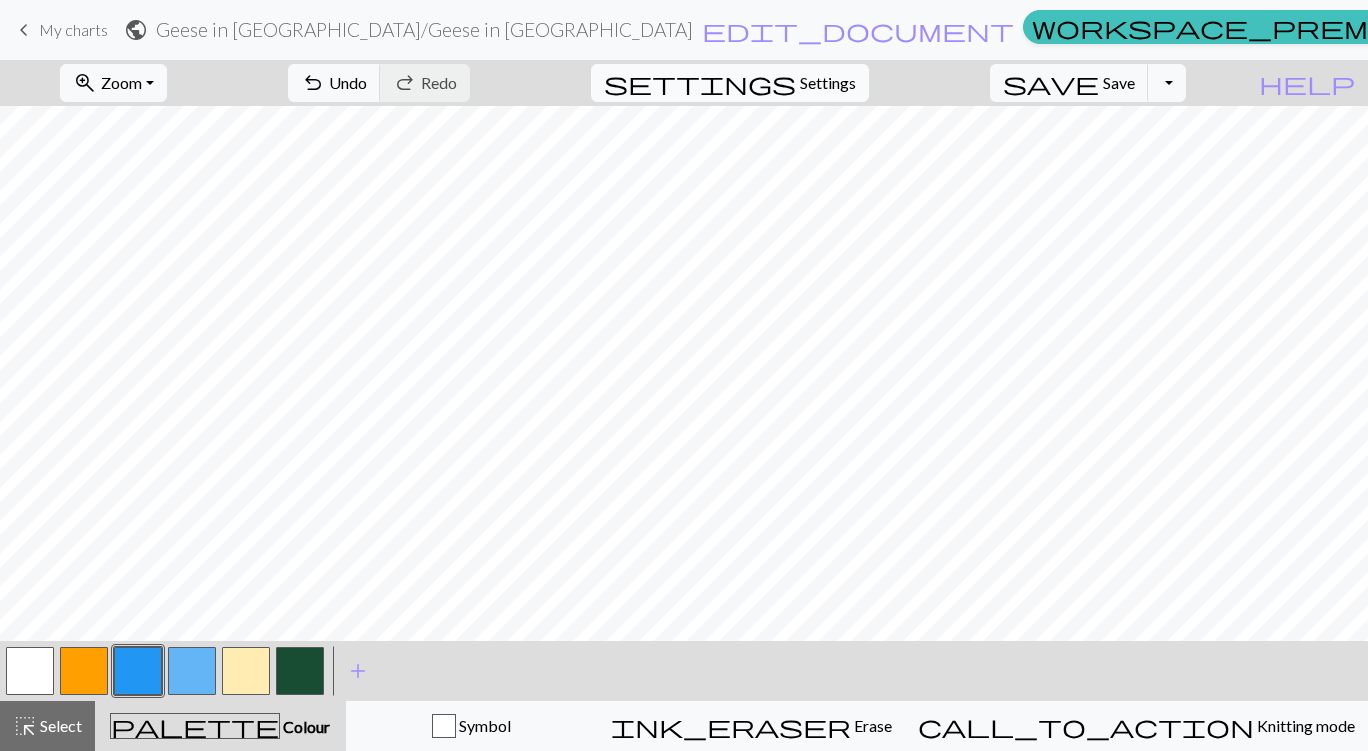click on "Settings" at bounding box center (828, 83) 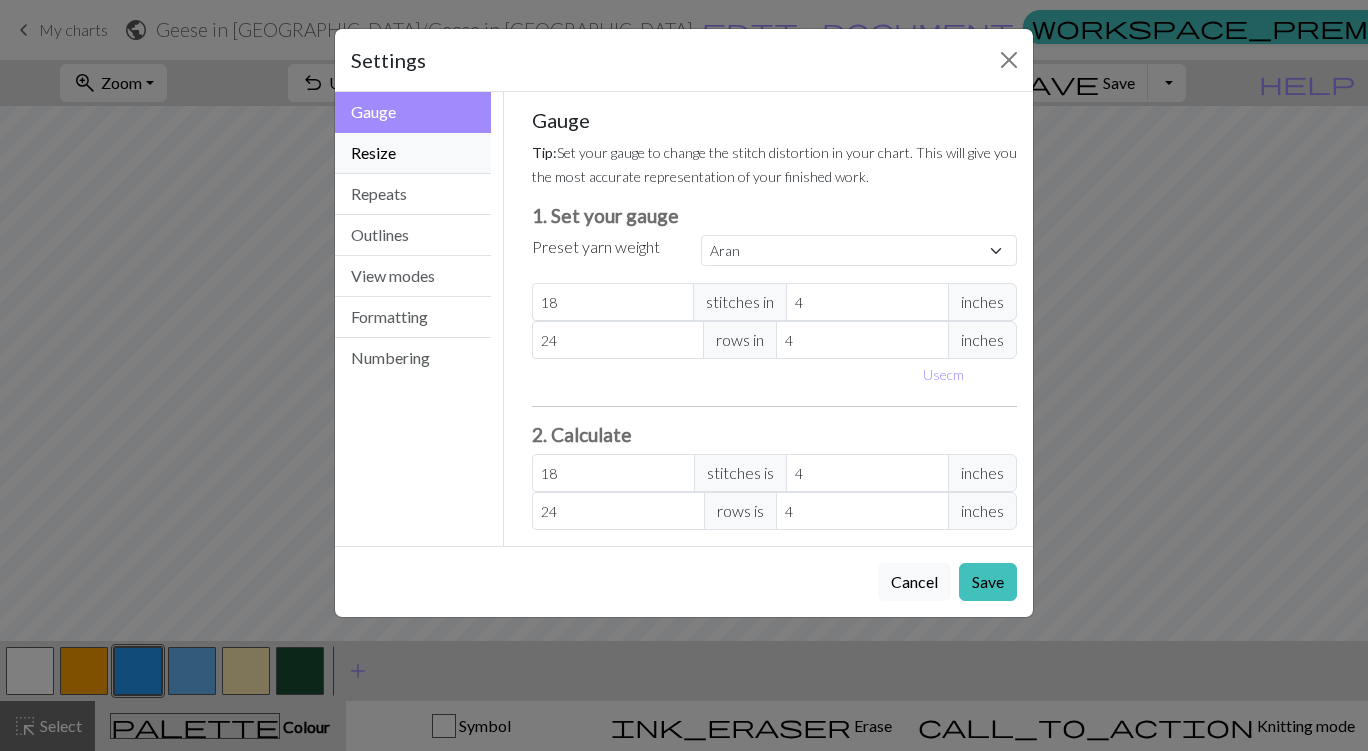 click on "Resize" at bounding box center [413, 153] 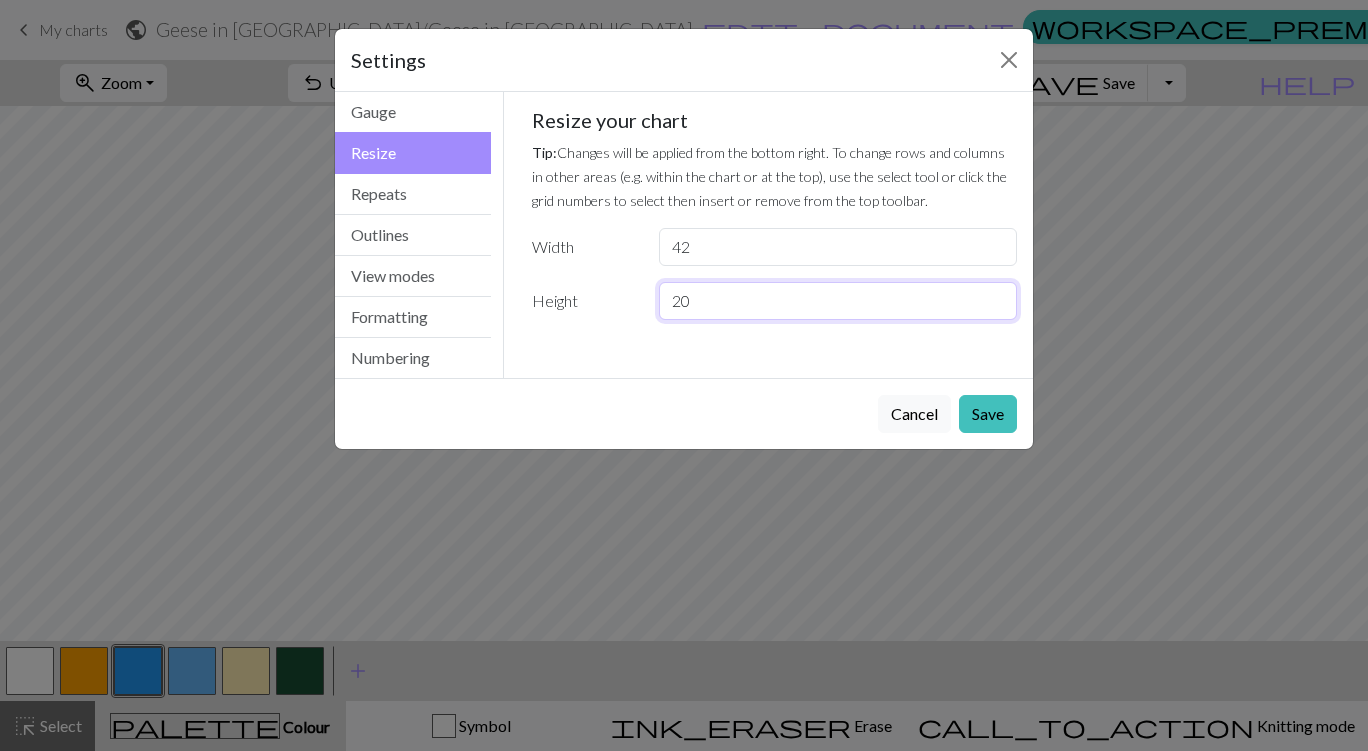 click on "20" at bounding box center [838, 301] 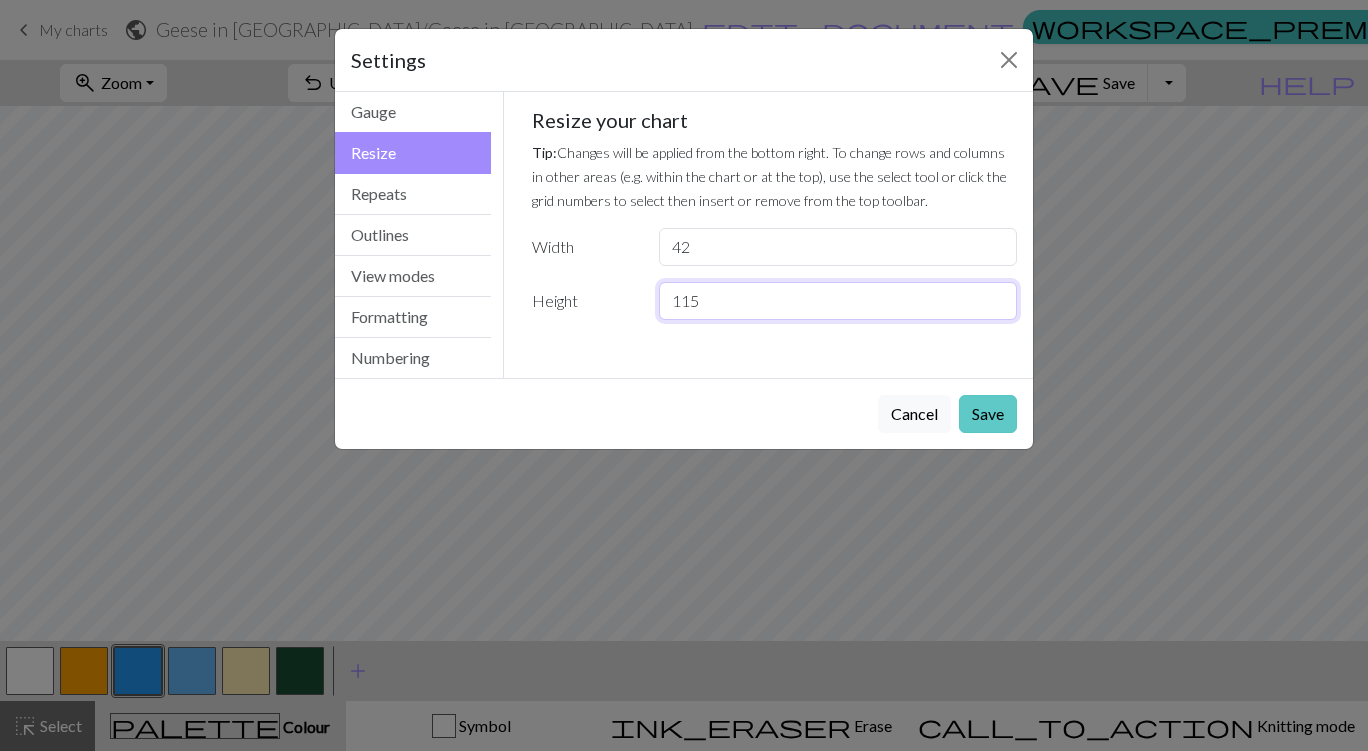 type on "115" 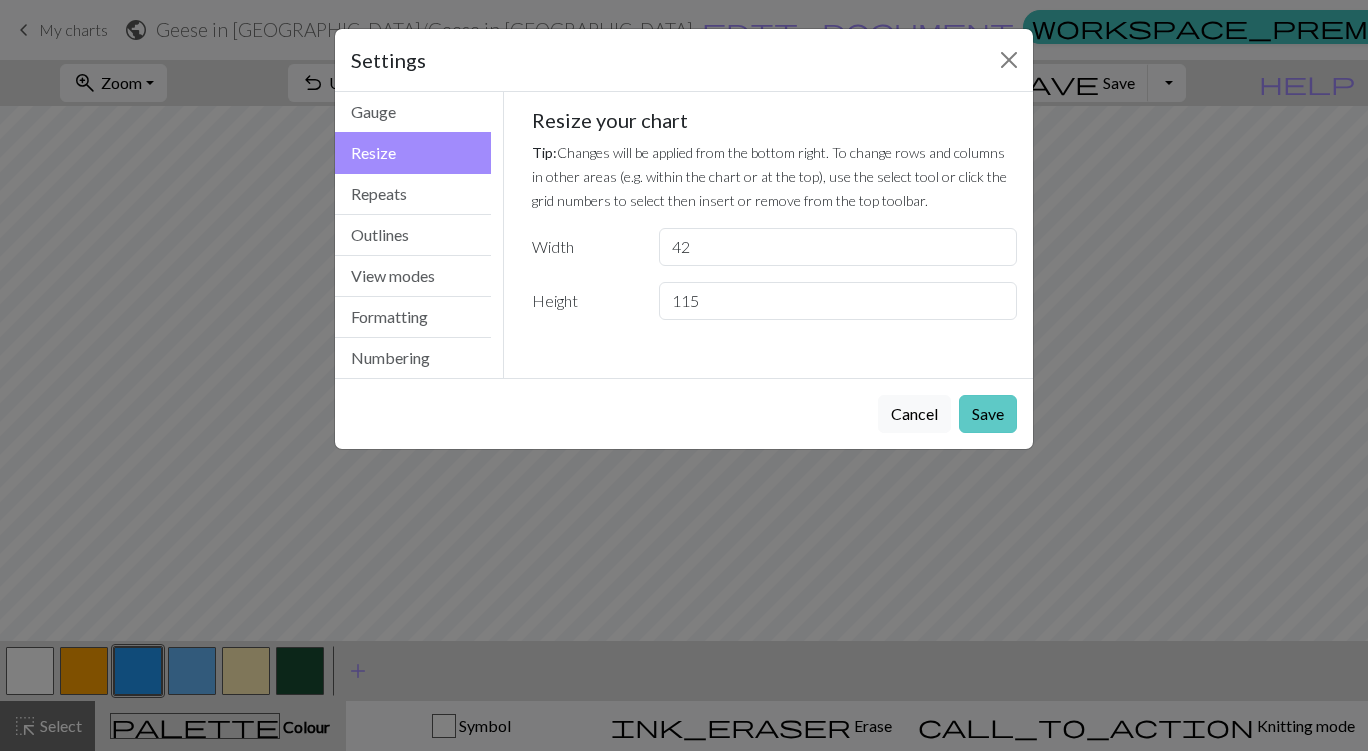 click on "Save" at bounding box center (988, 414) 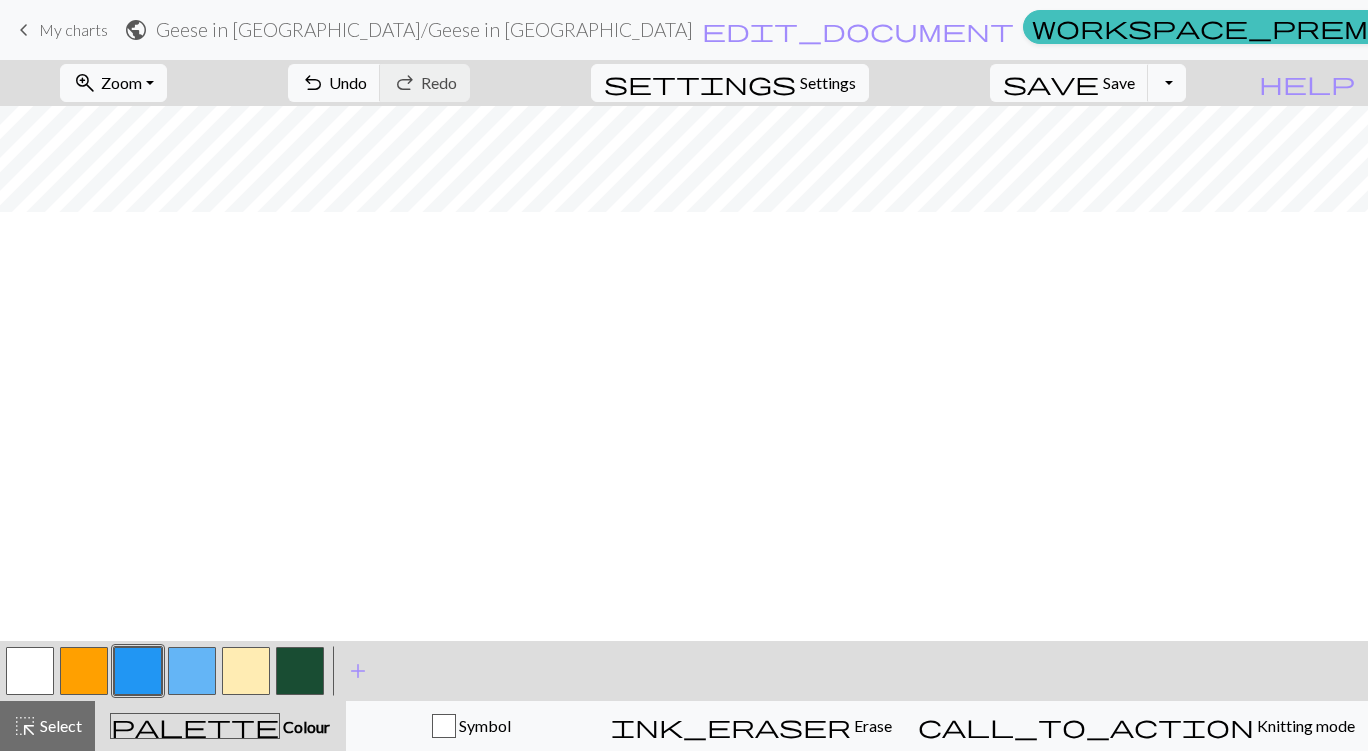scroll, scrollTop: 0, scrollLeft: 0, axis: both 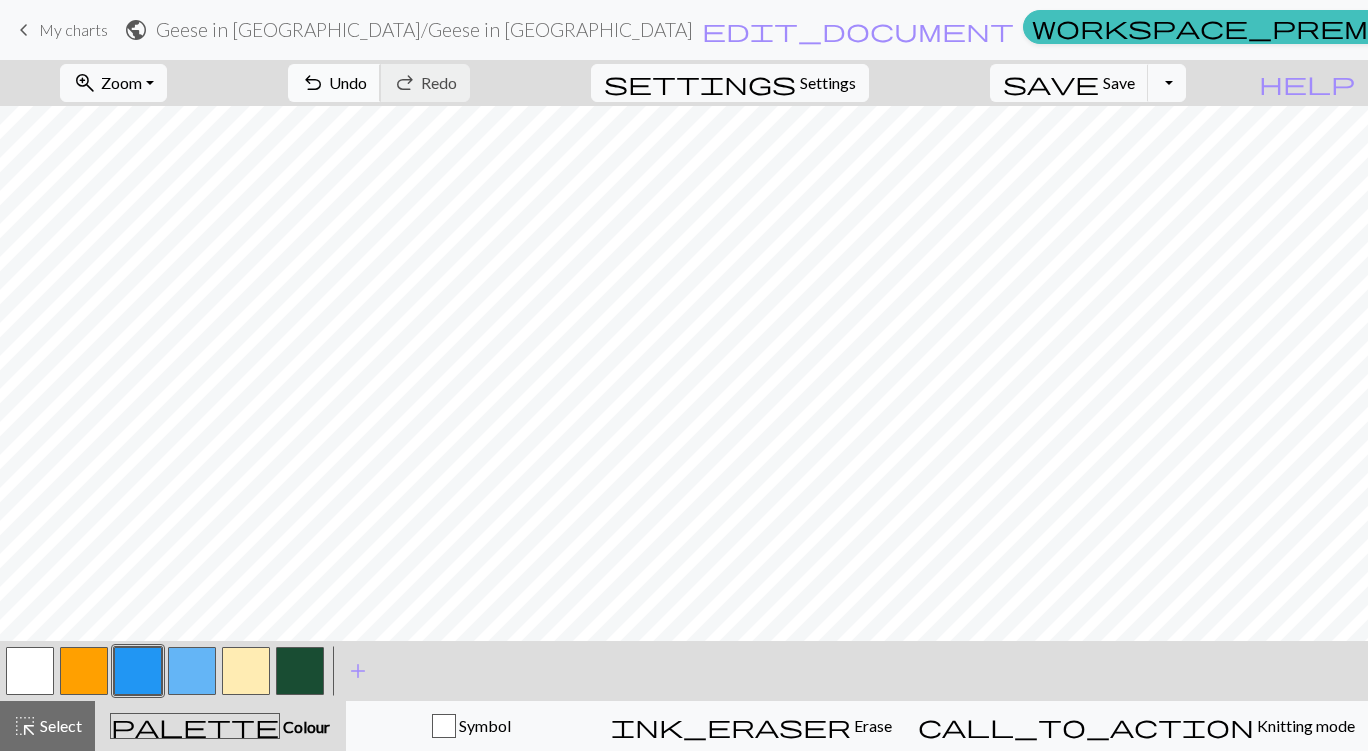 click on "Undo" at bounding box center (348, 82) 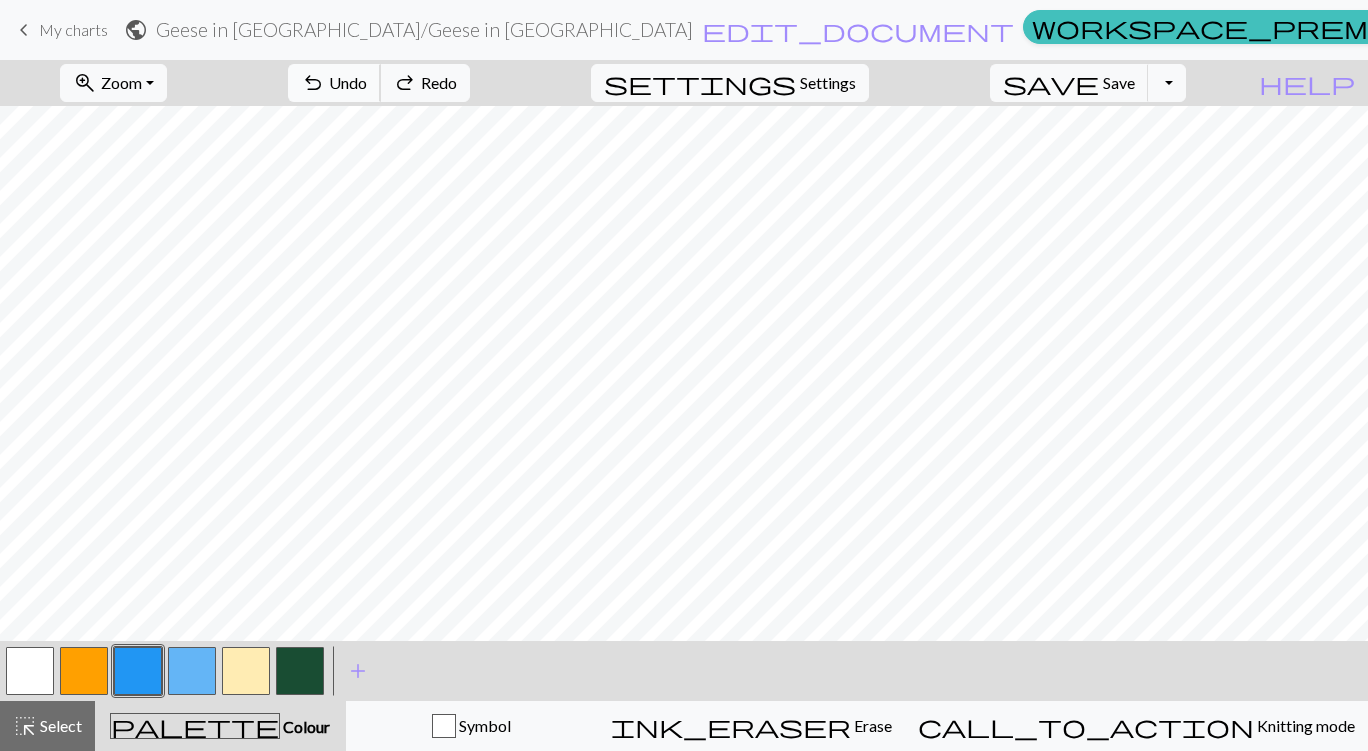 click on "Undo" at bounding box center [348, 82] 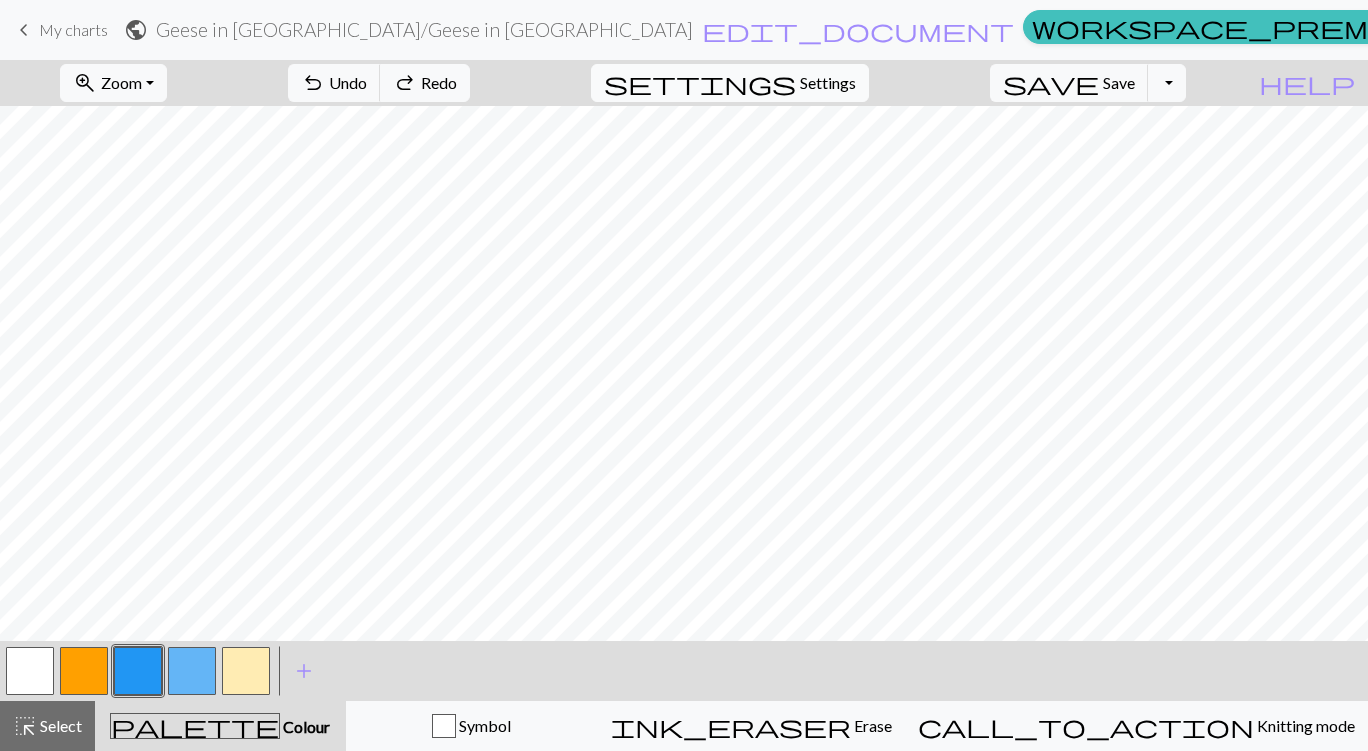 click on "settings  Settings" at bounding box center (730, 83) 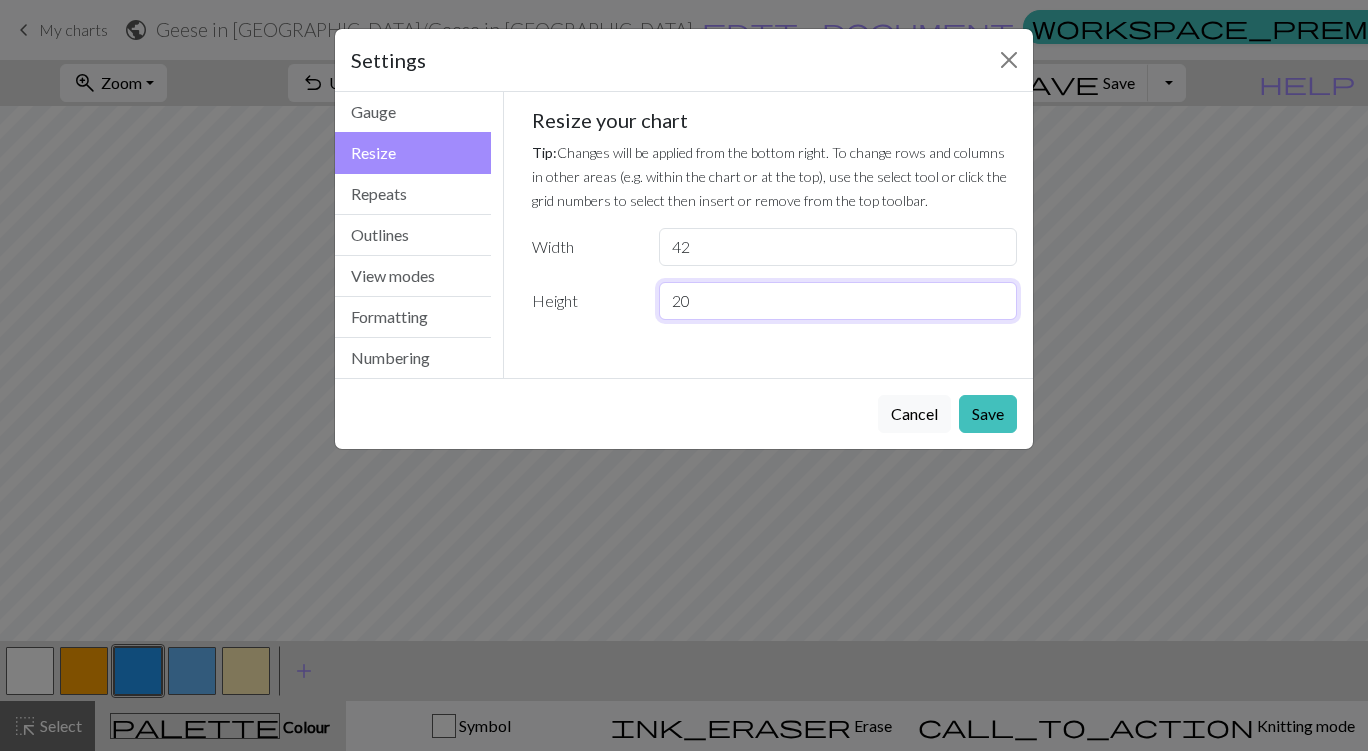 click on "20" at bounding box center [838, 301] 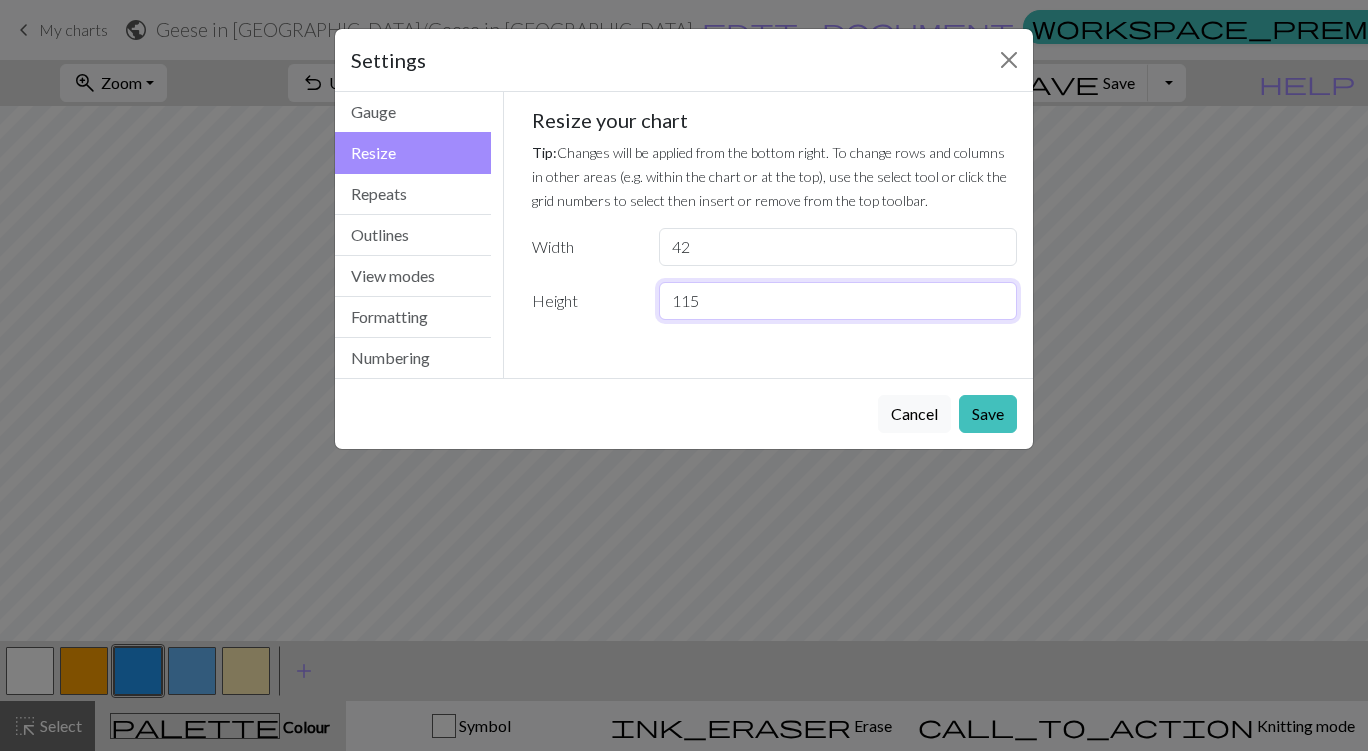type on "115" 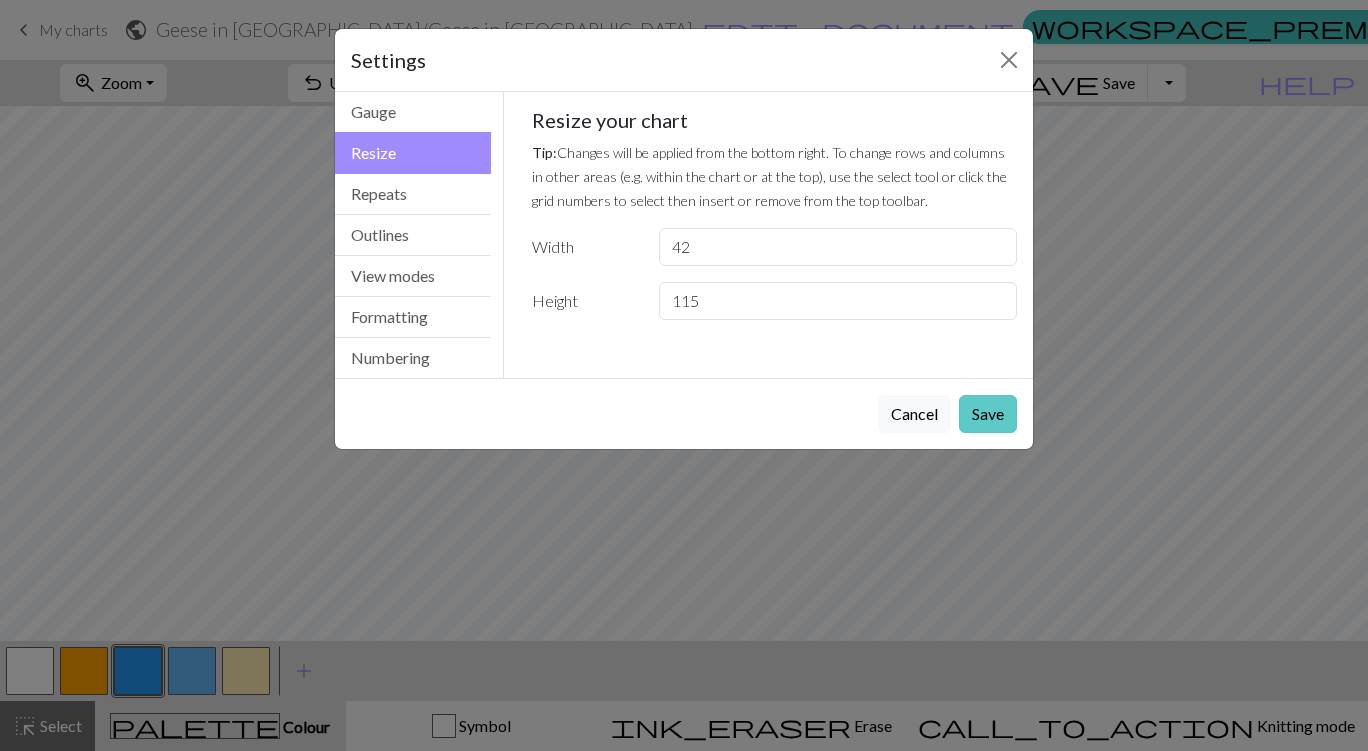 click on "Save" at bounding box center (988, 414) 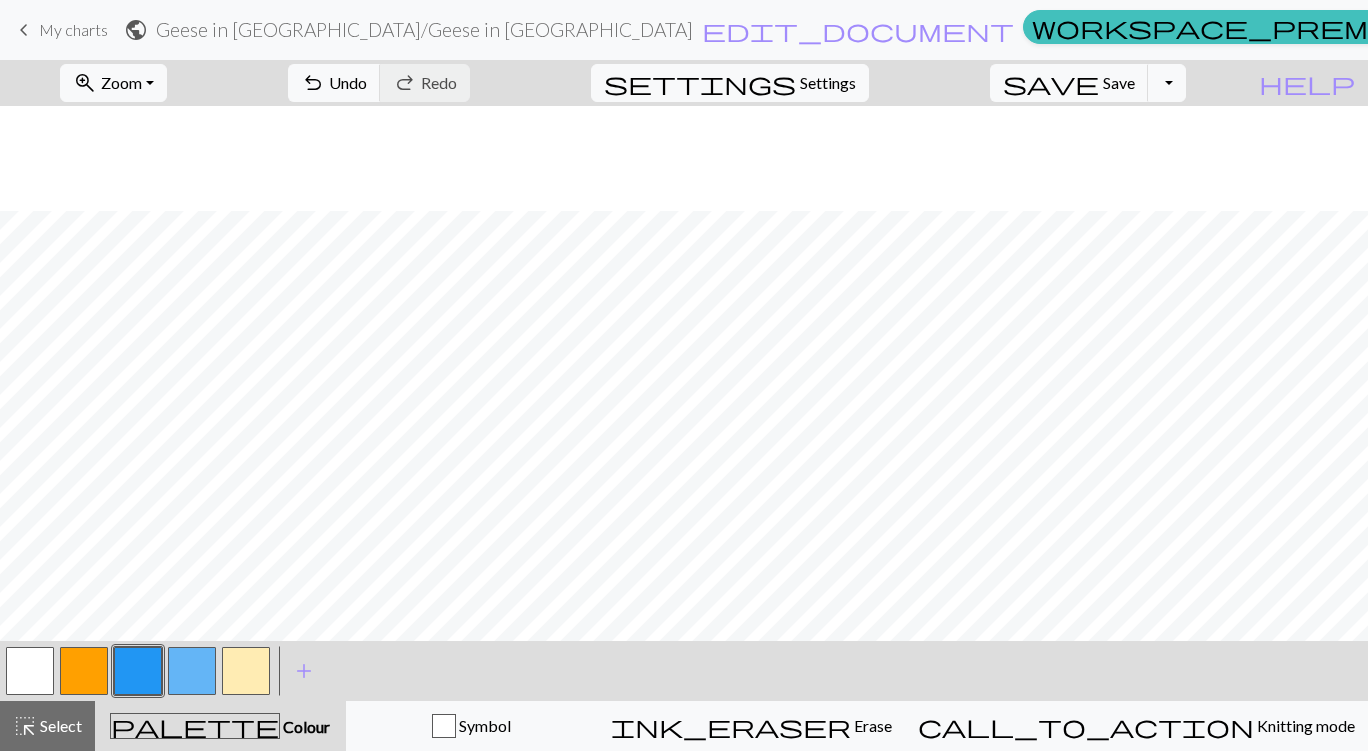 scroll, scrollTop: 1870, scrollLeft: 0, axis: vertical 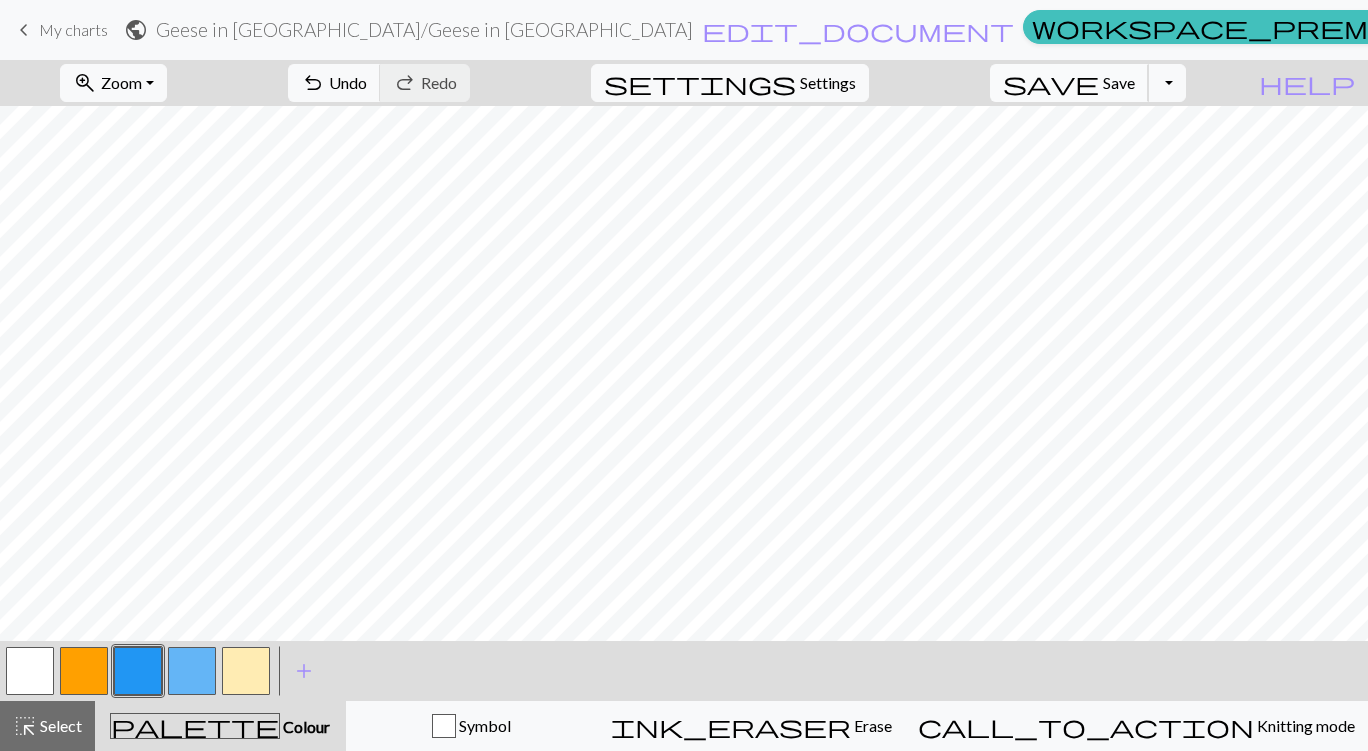 click on "Save" at bounding box center (1119, 82) 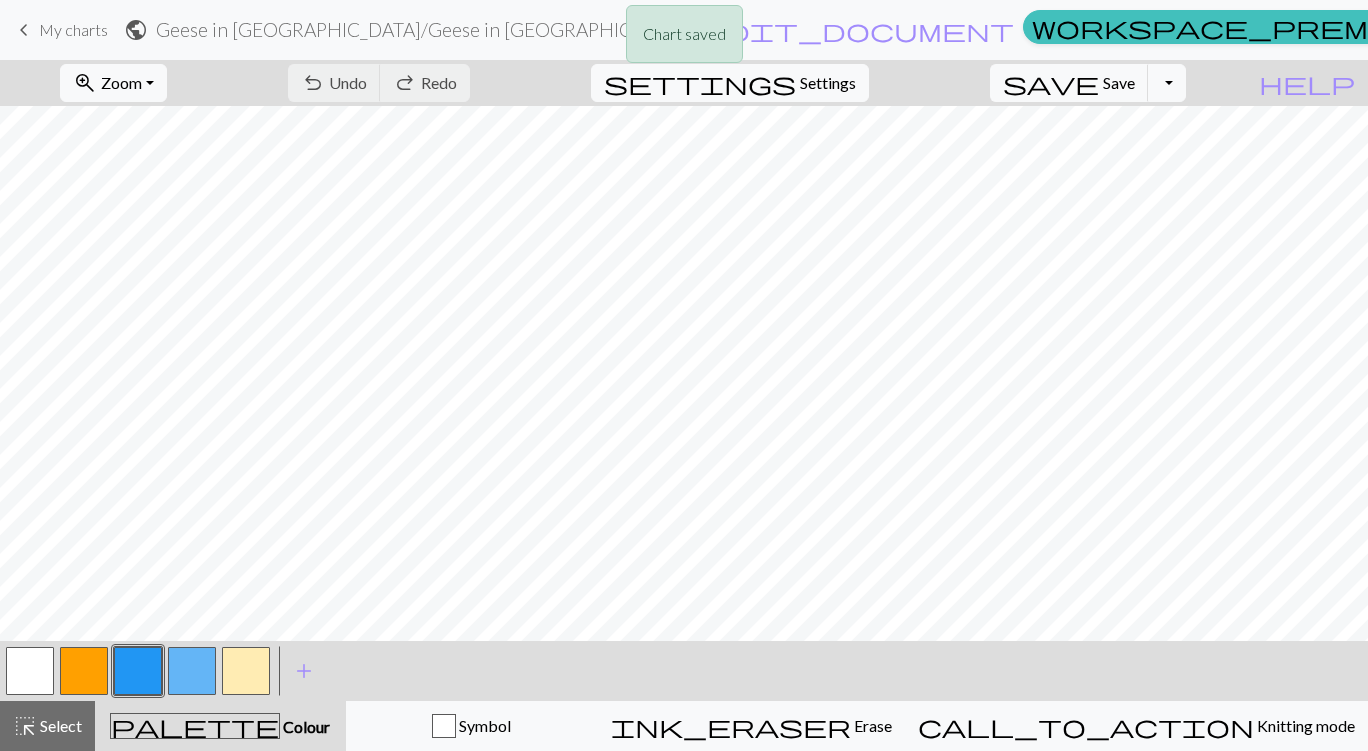 click on "Chart saved" at bounding box center [684, 39] 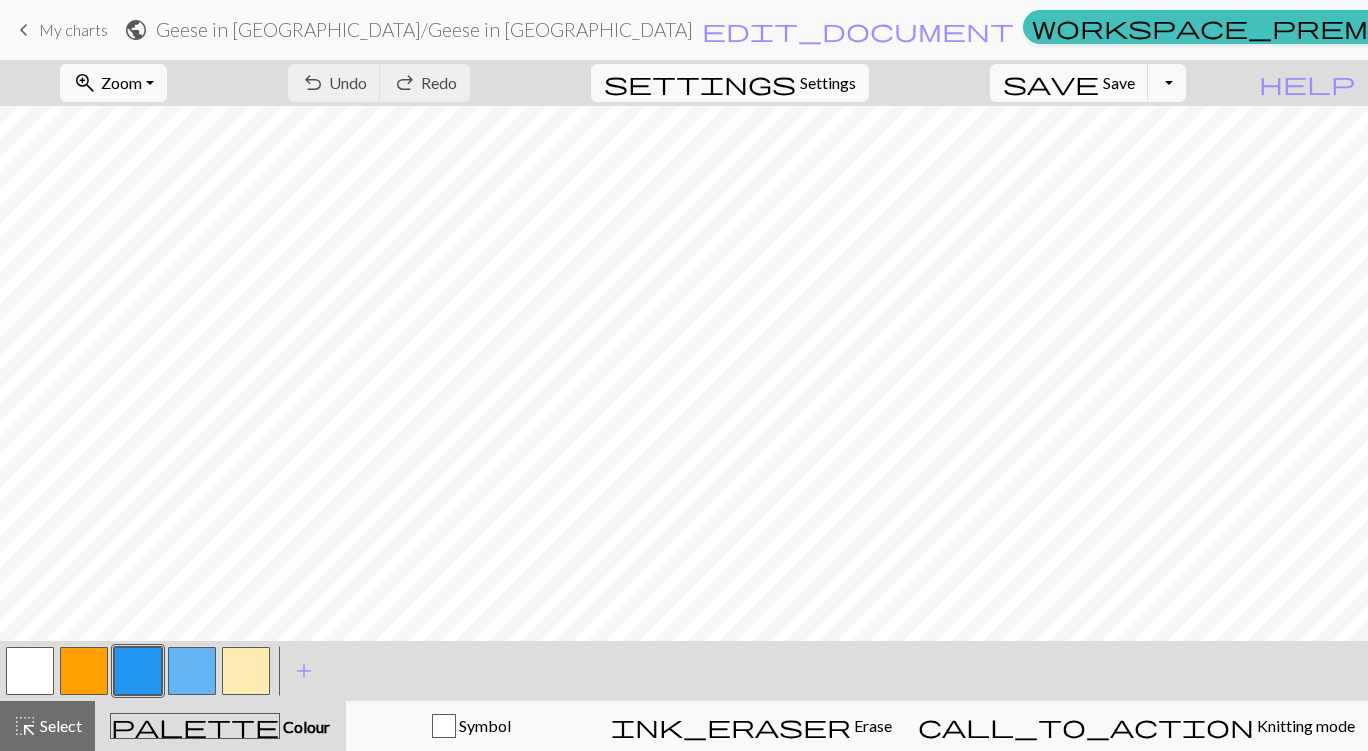 click on "My charts" at bounding box center (73, 29) 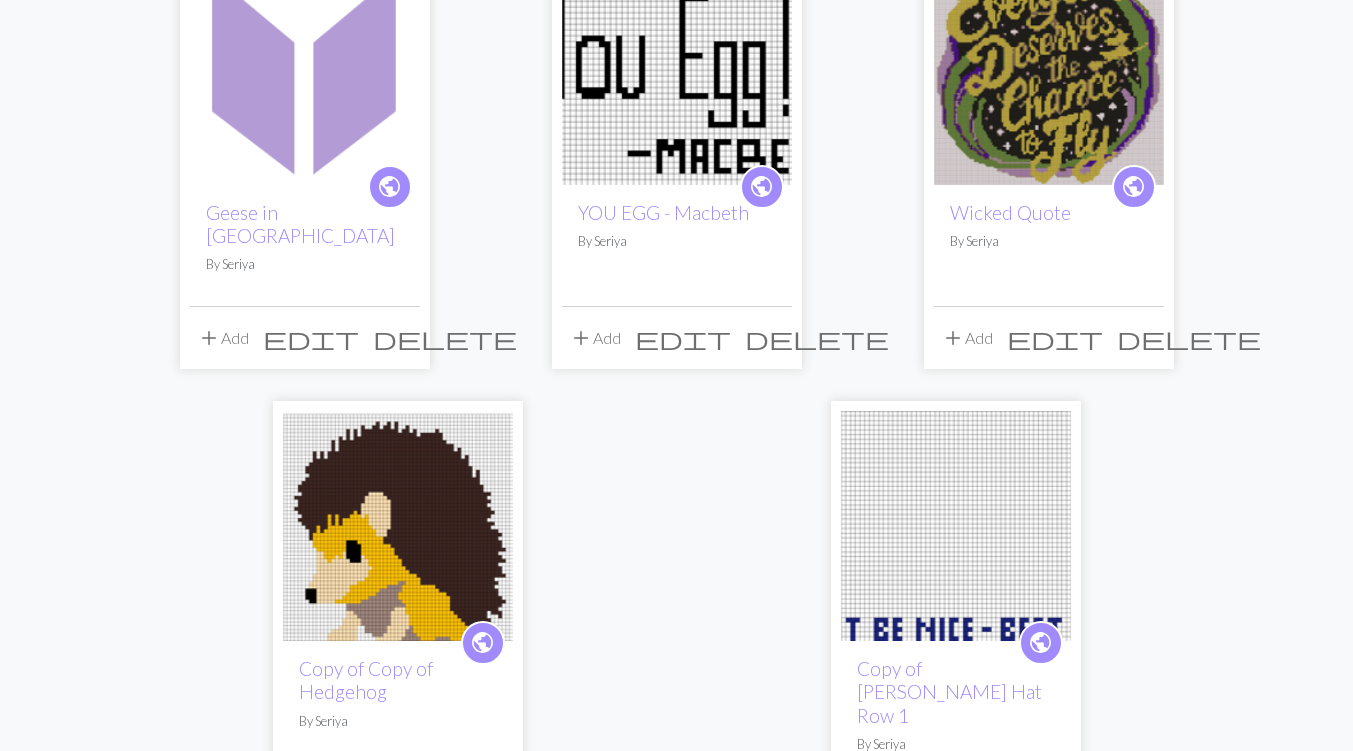 scroll, scrollTop: 0, scrollLeft: 0, axis: both 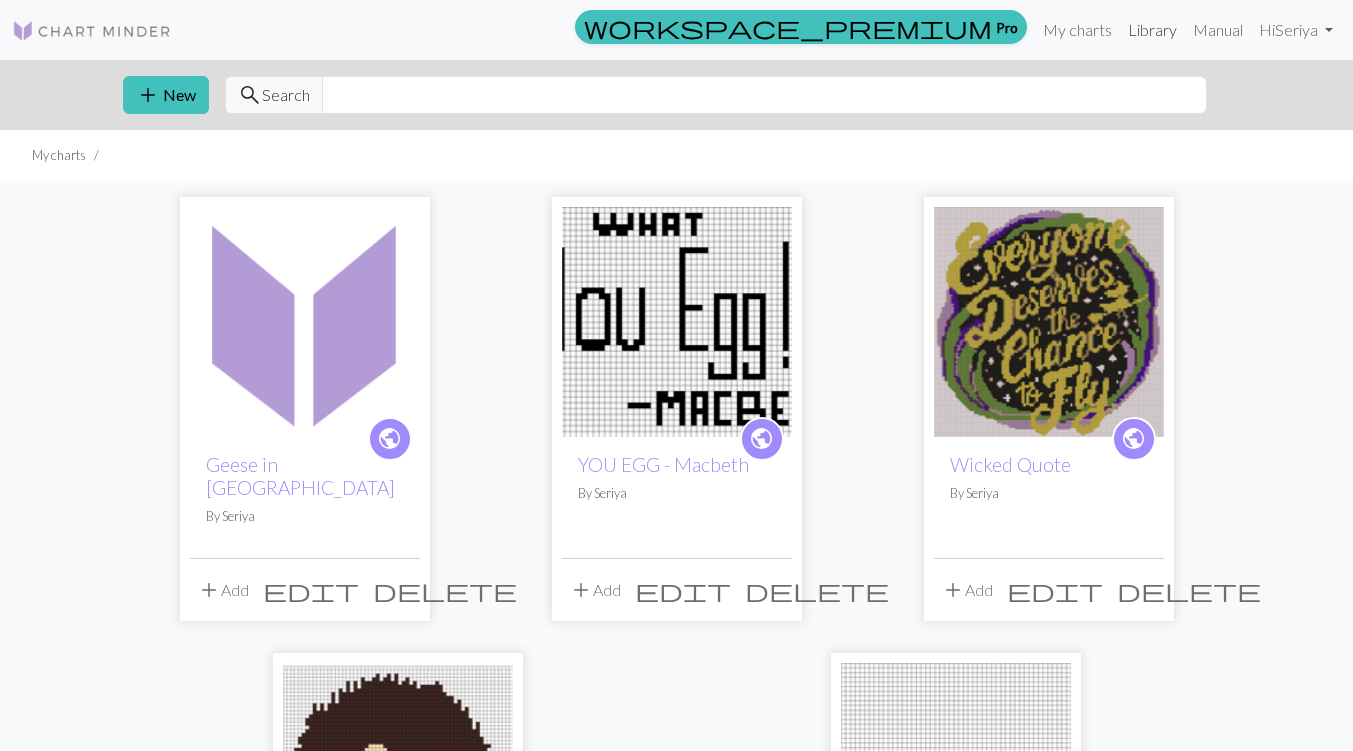 click on "Library" at bounding box center (1152, 30) 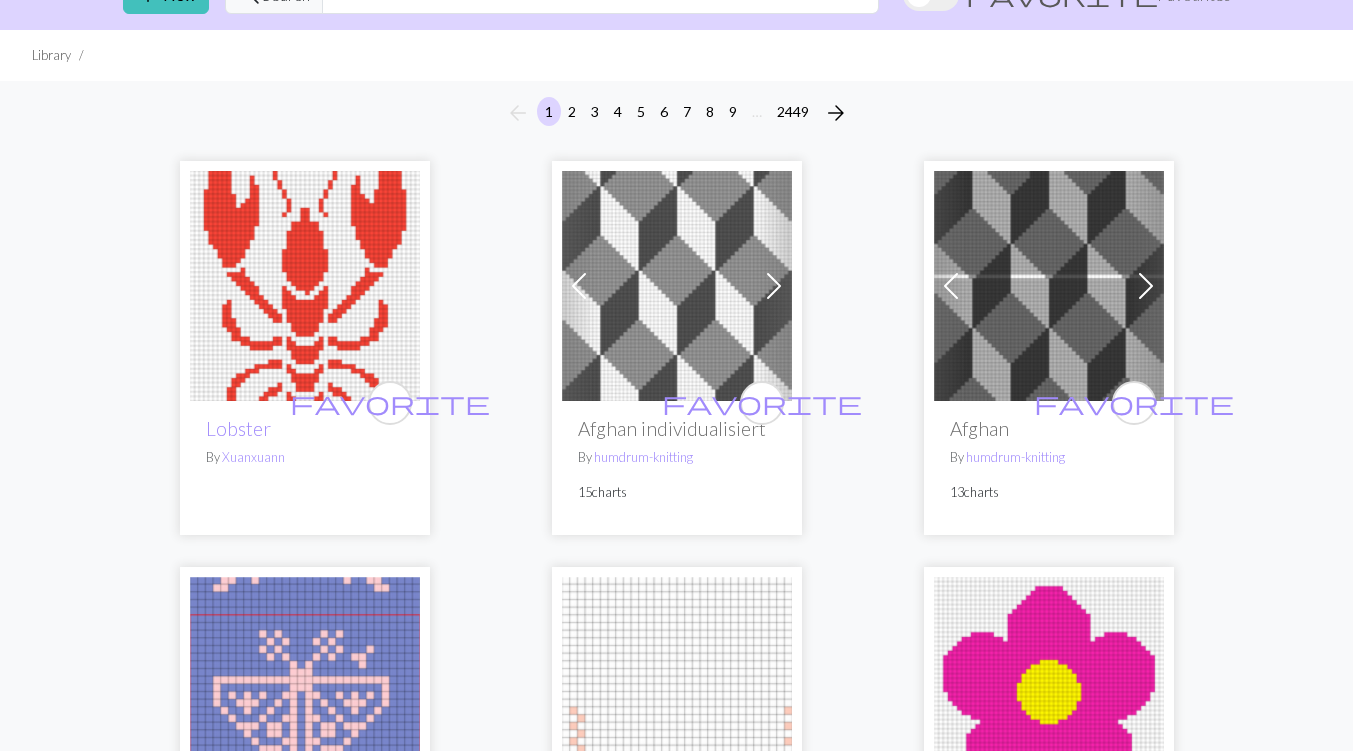 scroll, scrollTop: 0, scrollLeft: 0, axis: both 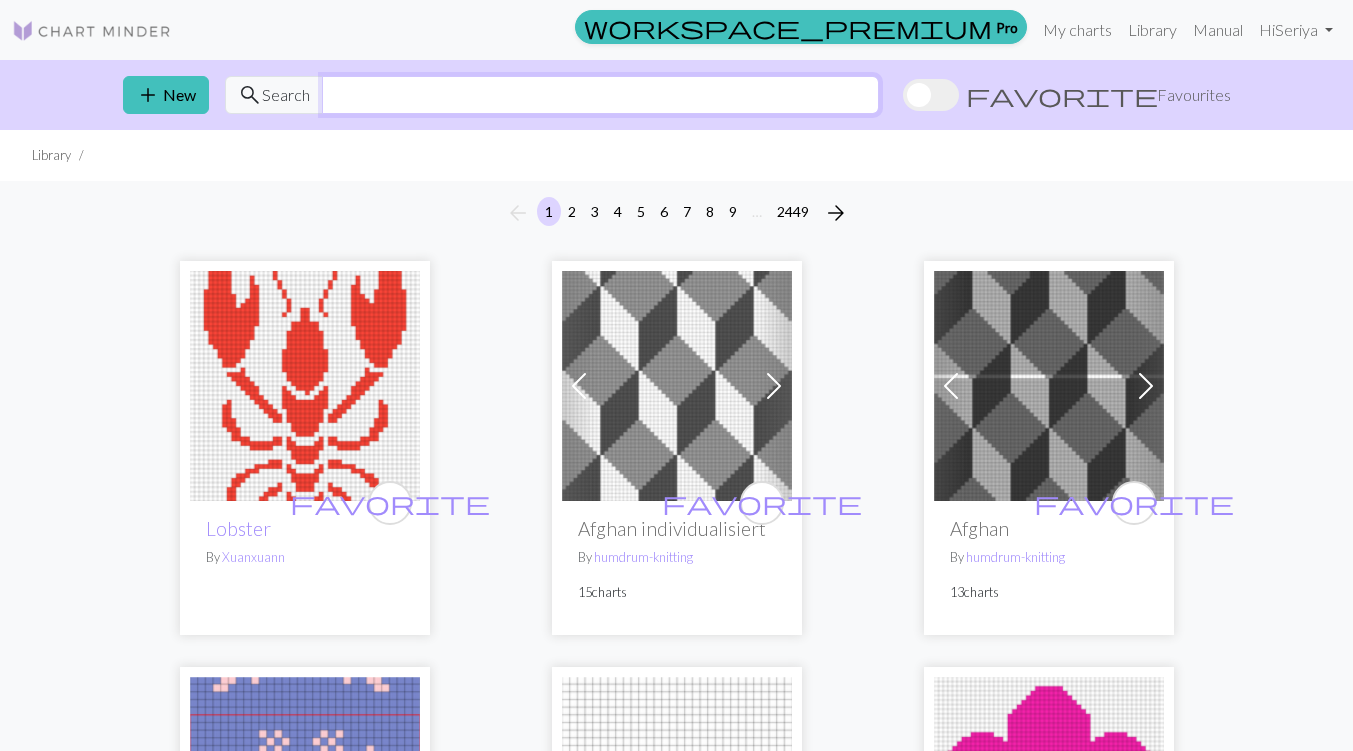 click at bounding box center [600, 95] 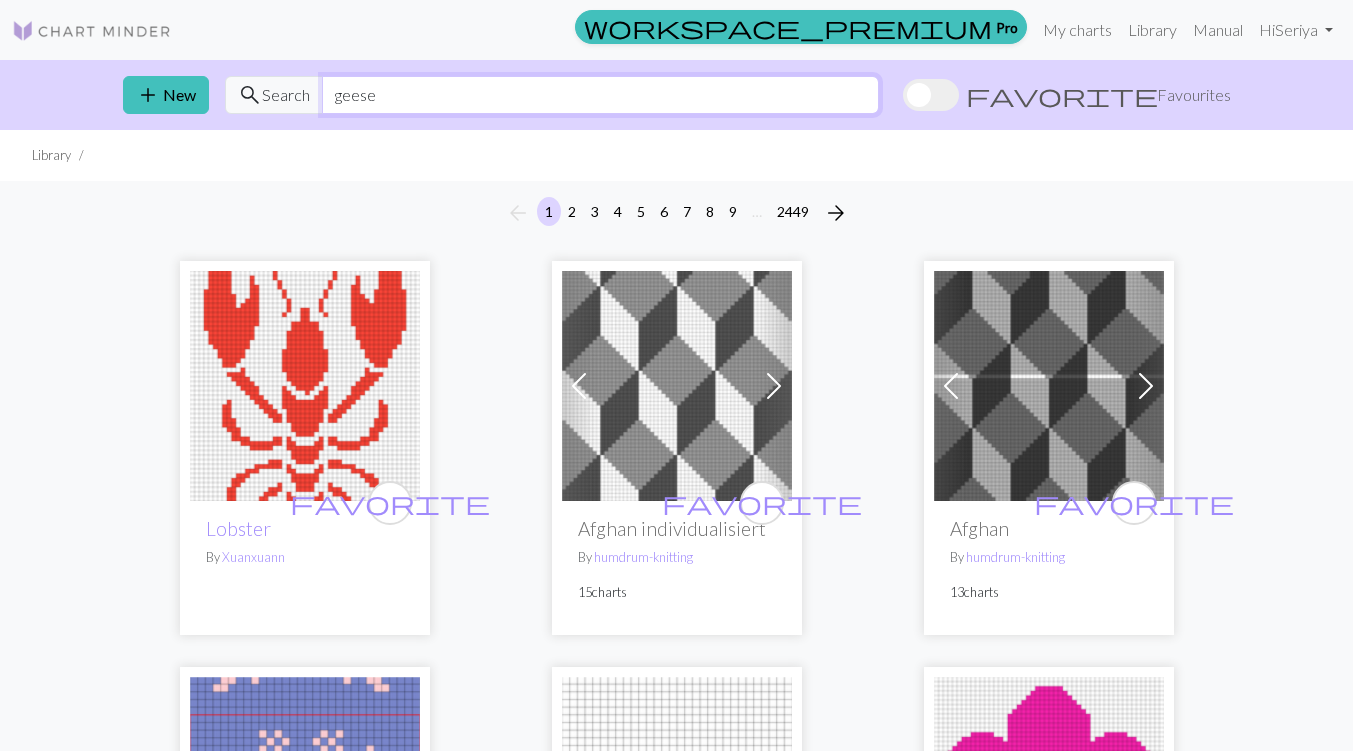type on "geese" 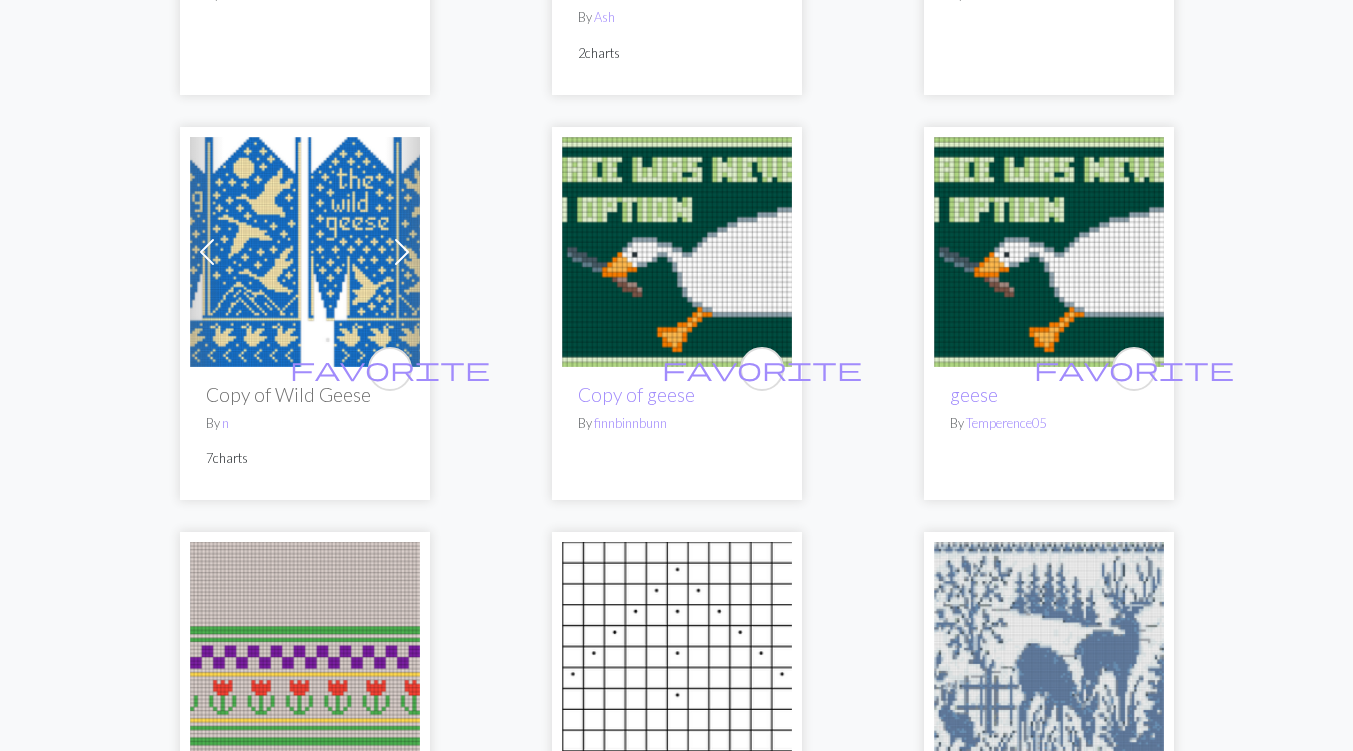 scroll, scrollTop: 2054, scrollLeft: 0, axis: vertical 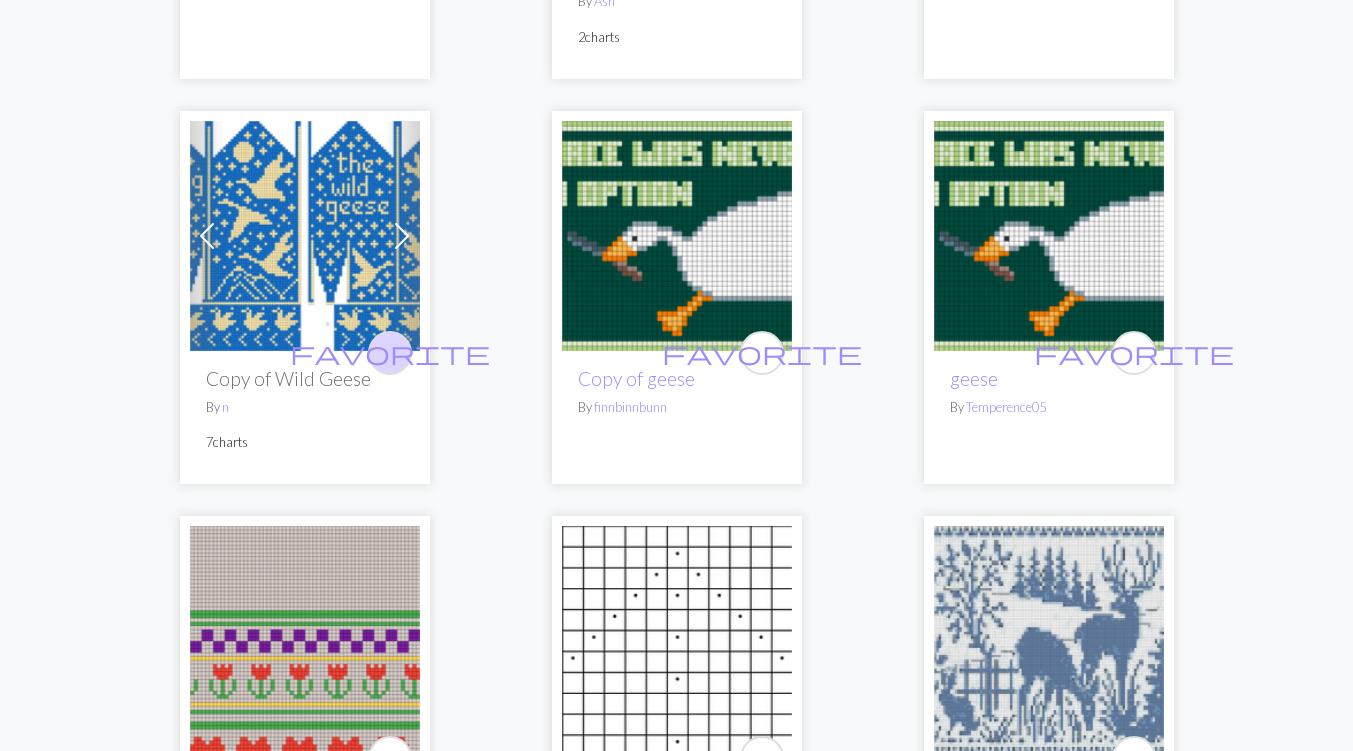 click on "favorite" at bounding box center [390, 352] 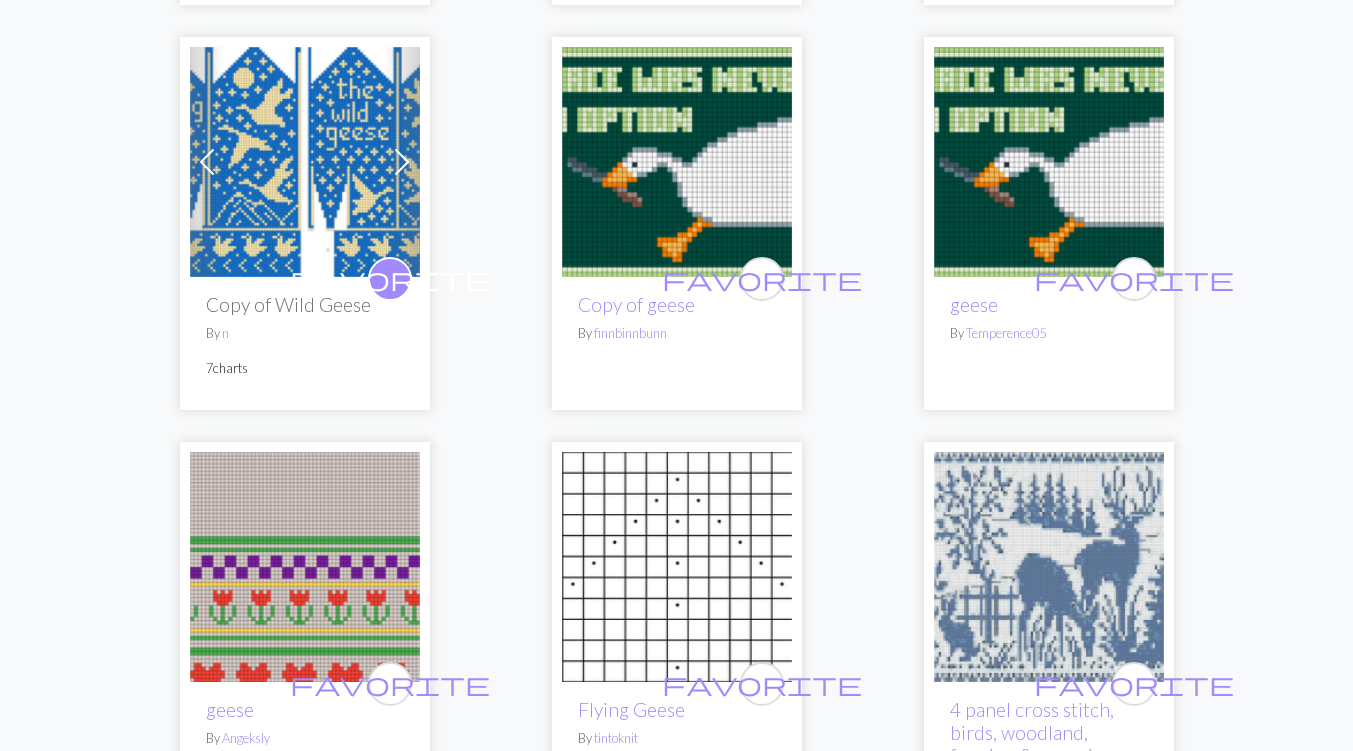 scroll, scrollTop: 2125, scrollLeft: 0, axis: vertical 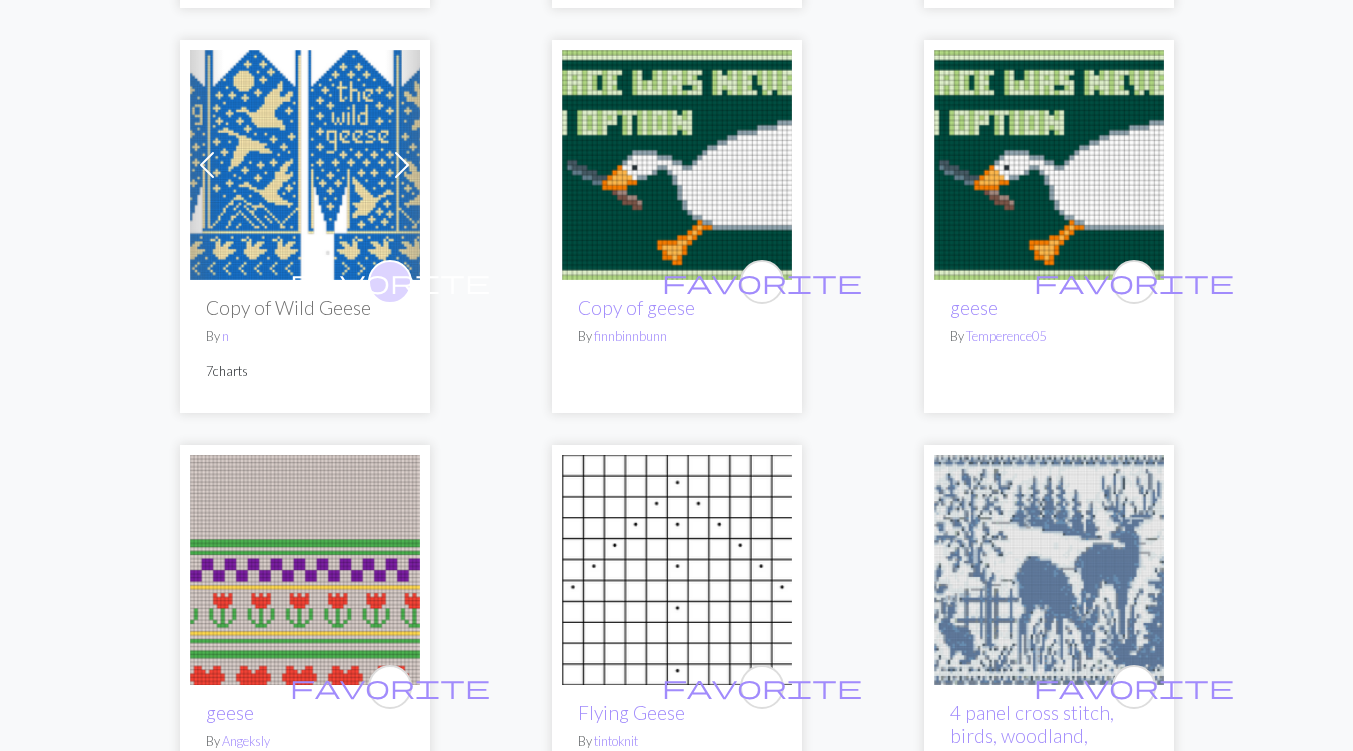 click on "favorite" at bounding box center (390, 281) 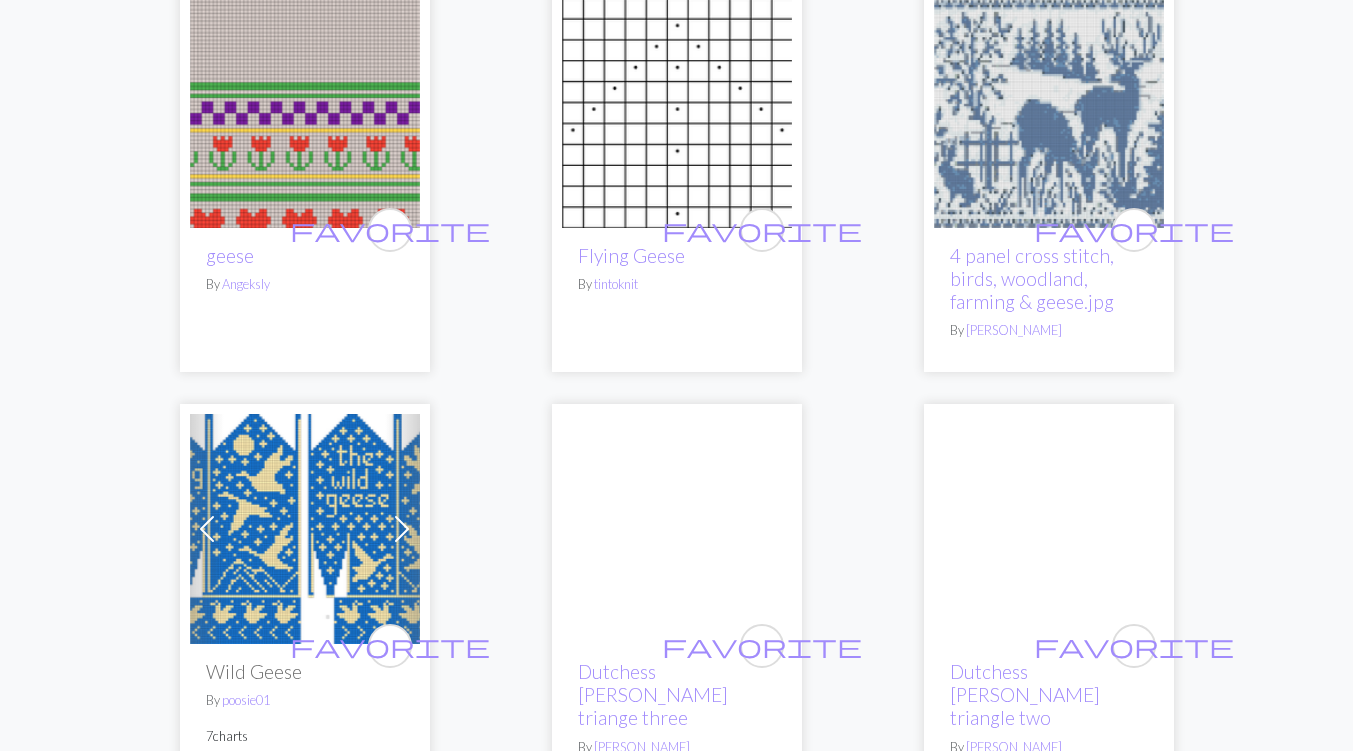 scroll, scrollTop: 2603, scrollLeft: 0, axis: vertical 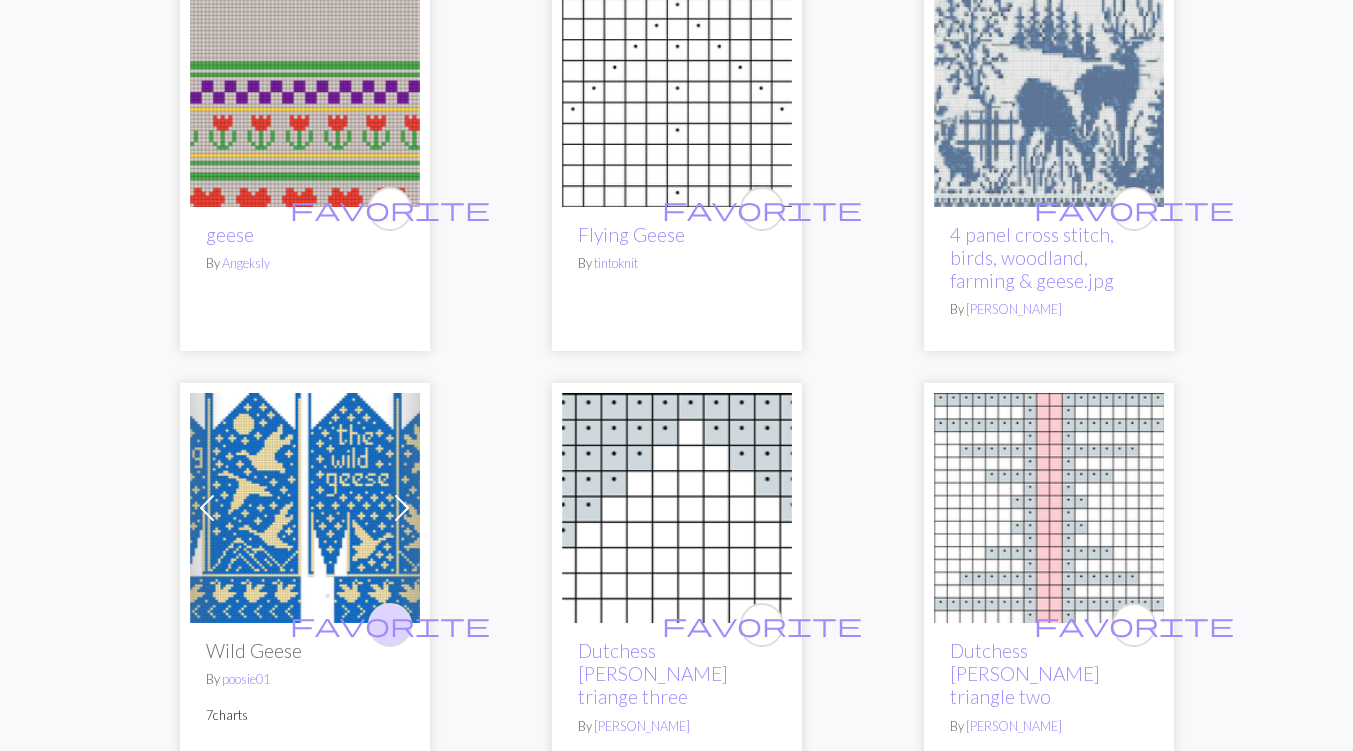 click on "favorite" at bounding box center (390, 624) 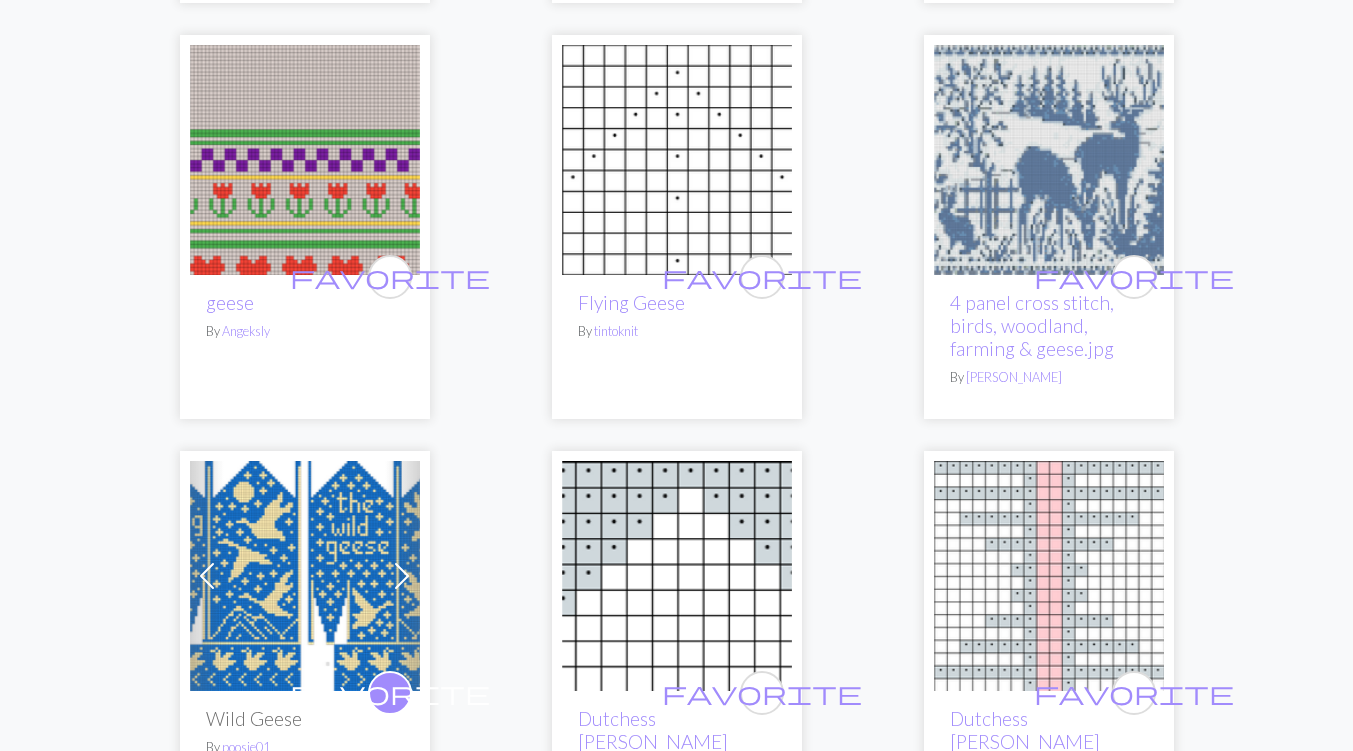 scroll, scrollTop: 2522, scrollLeft: 0, axis: vertical 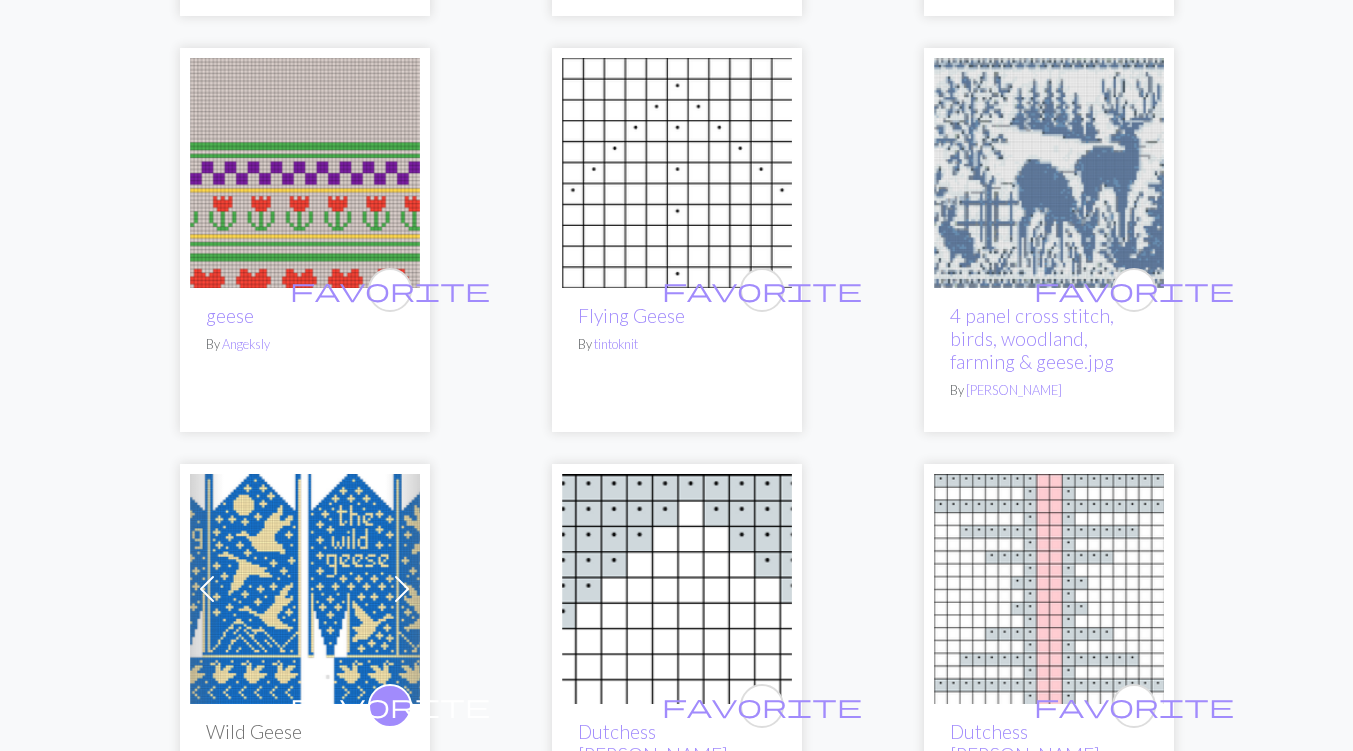click at bounding box center [305, 589] 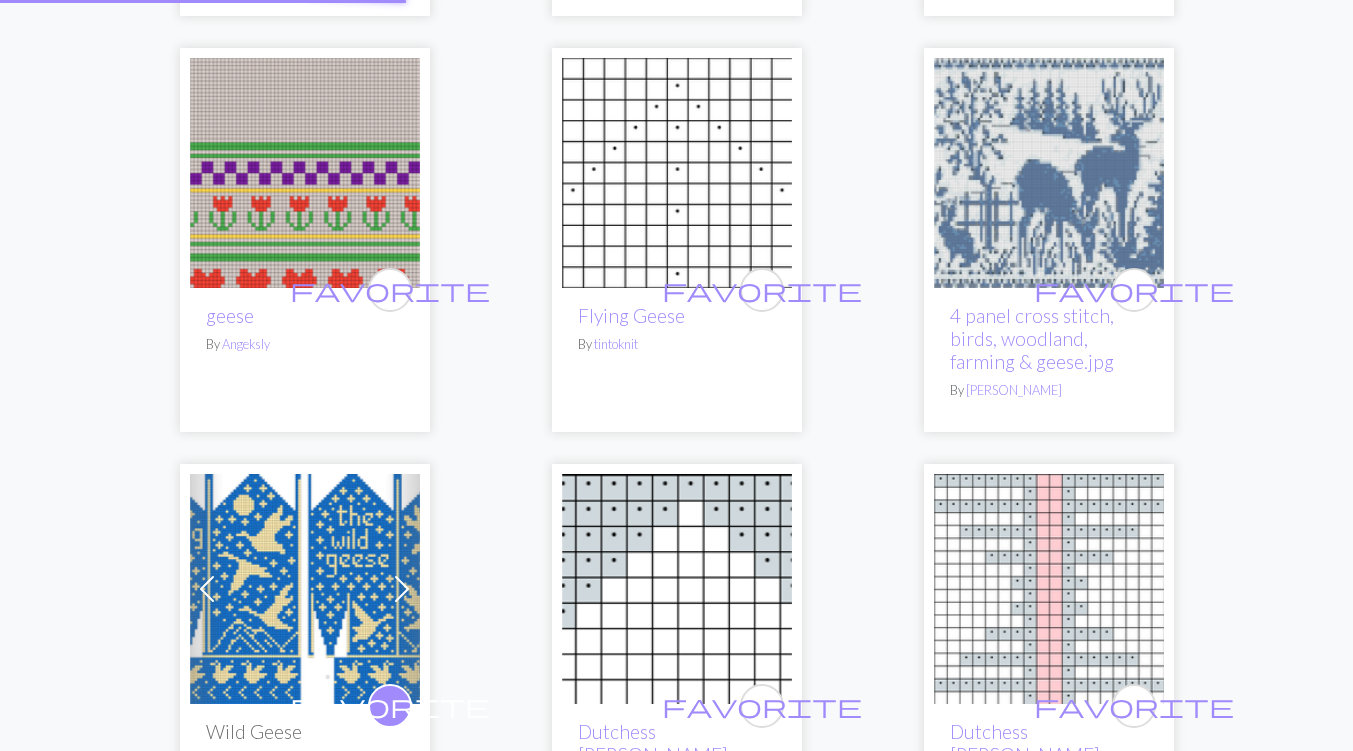 scroll, scrollTop: 0, scrollLeft: 0, axis: both 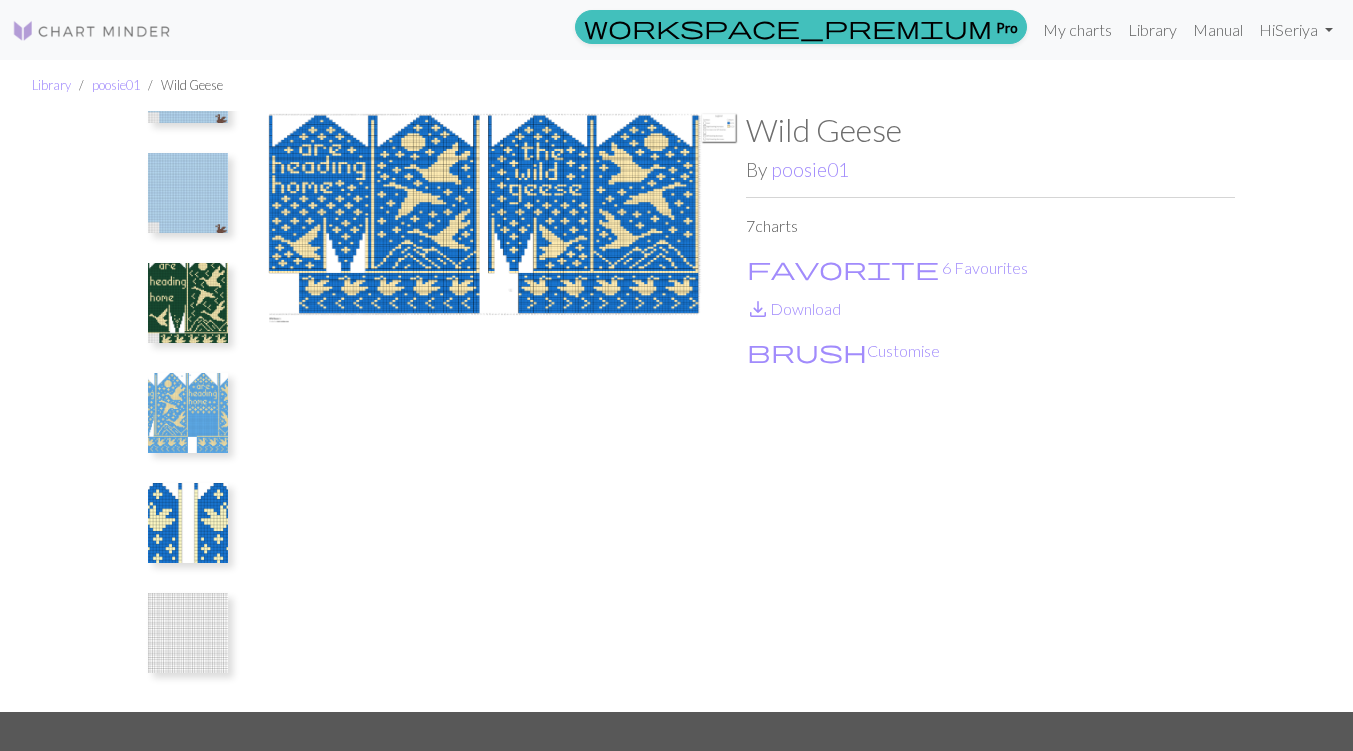 click at bounding box center (188, 633) 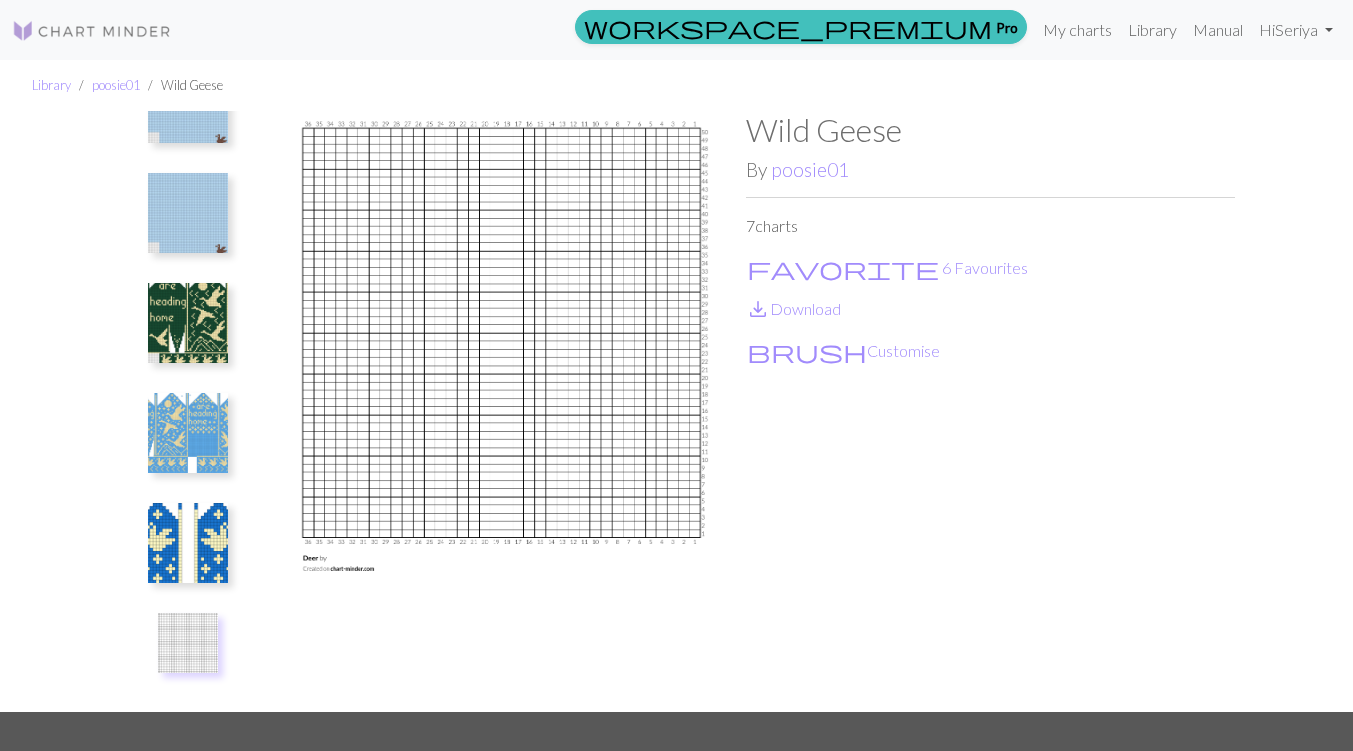 click at bounding box center [188, 543] 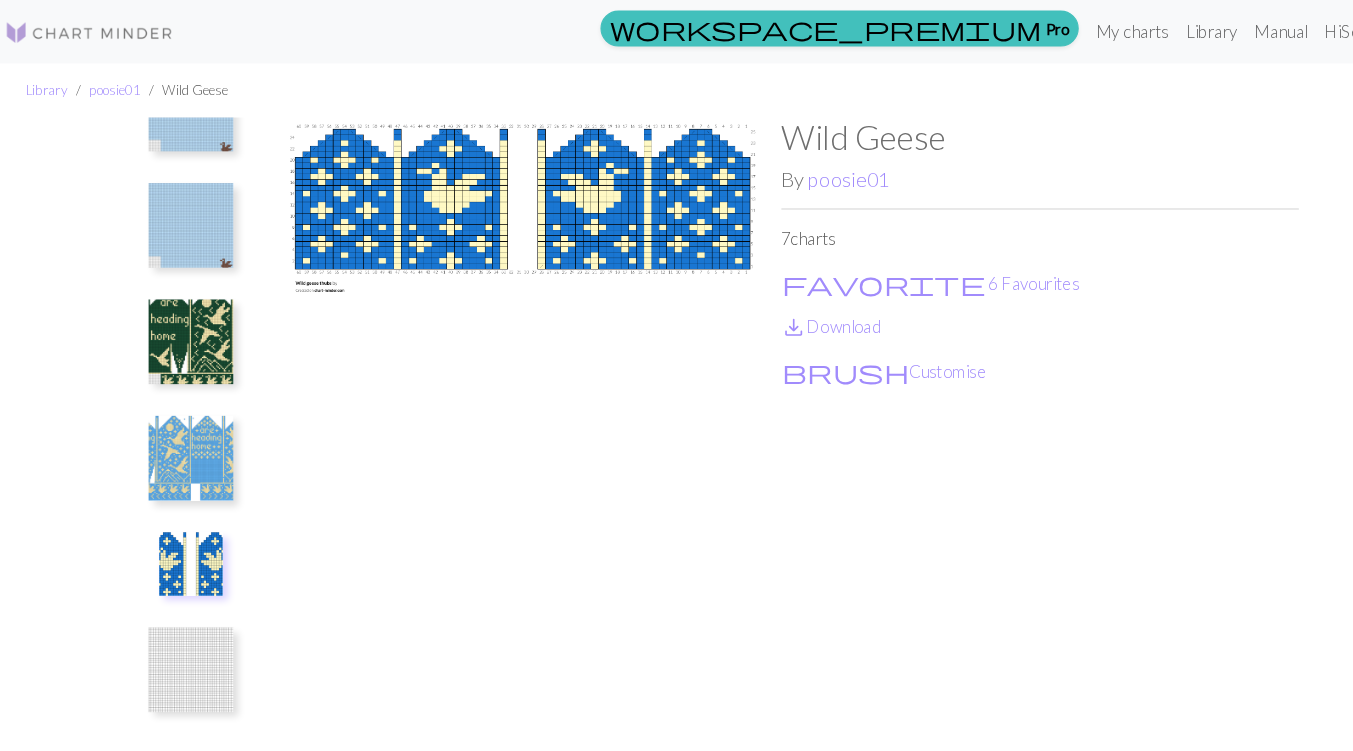 click at bounding box center [188, 323] 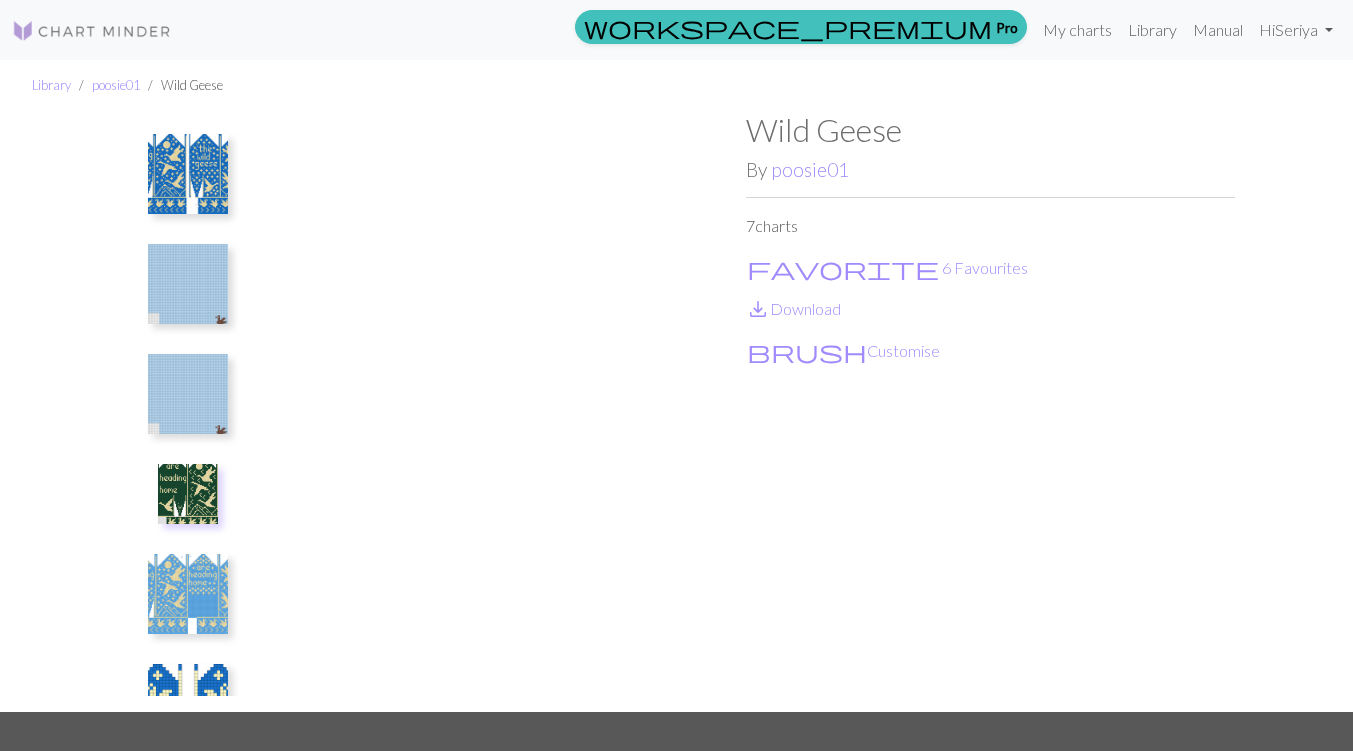 scroll, scrollTop: 1, scrollLeft: 0, axis: vertical 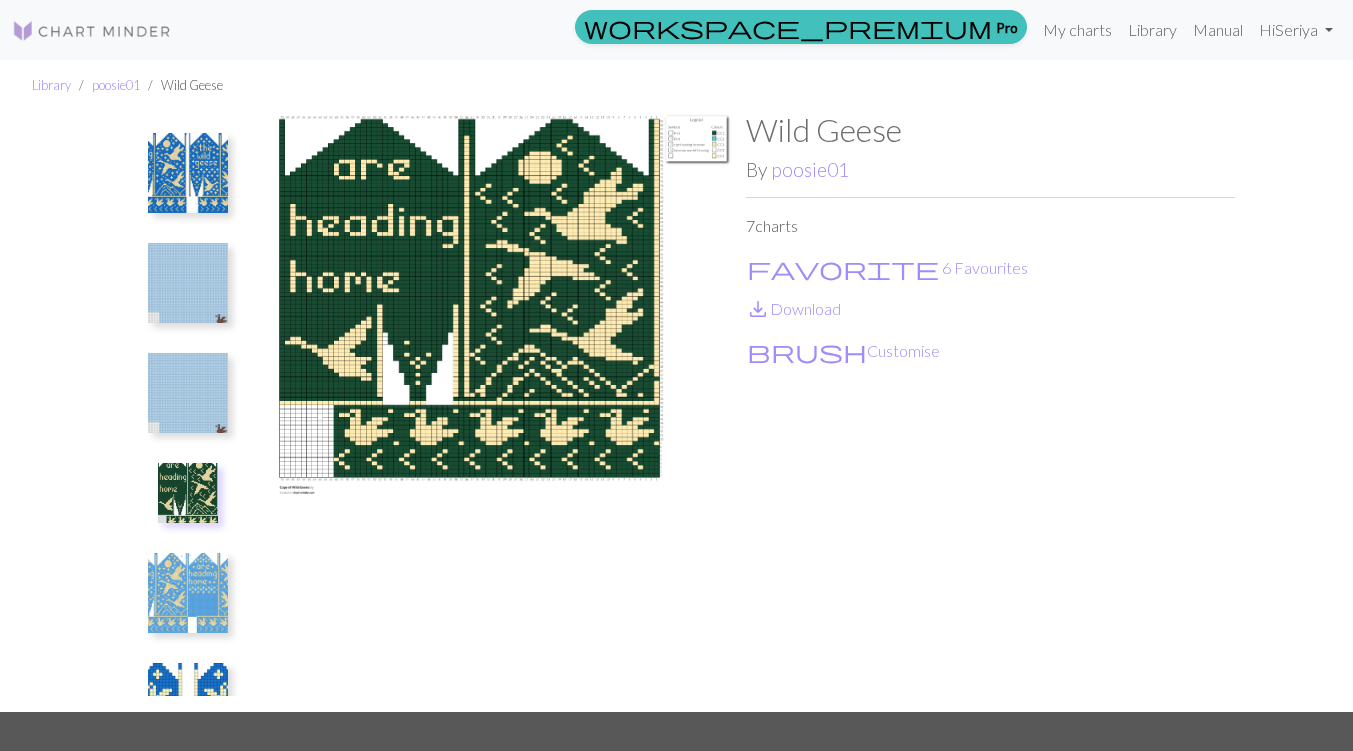 click at bounding box center (188, 173) 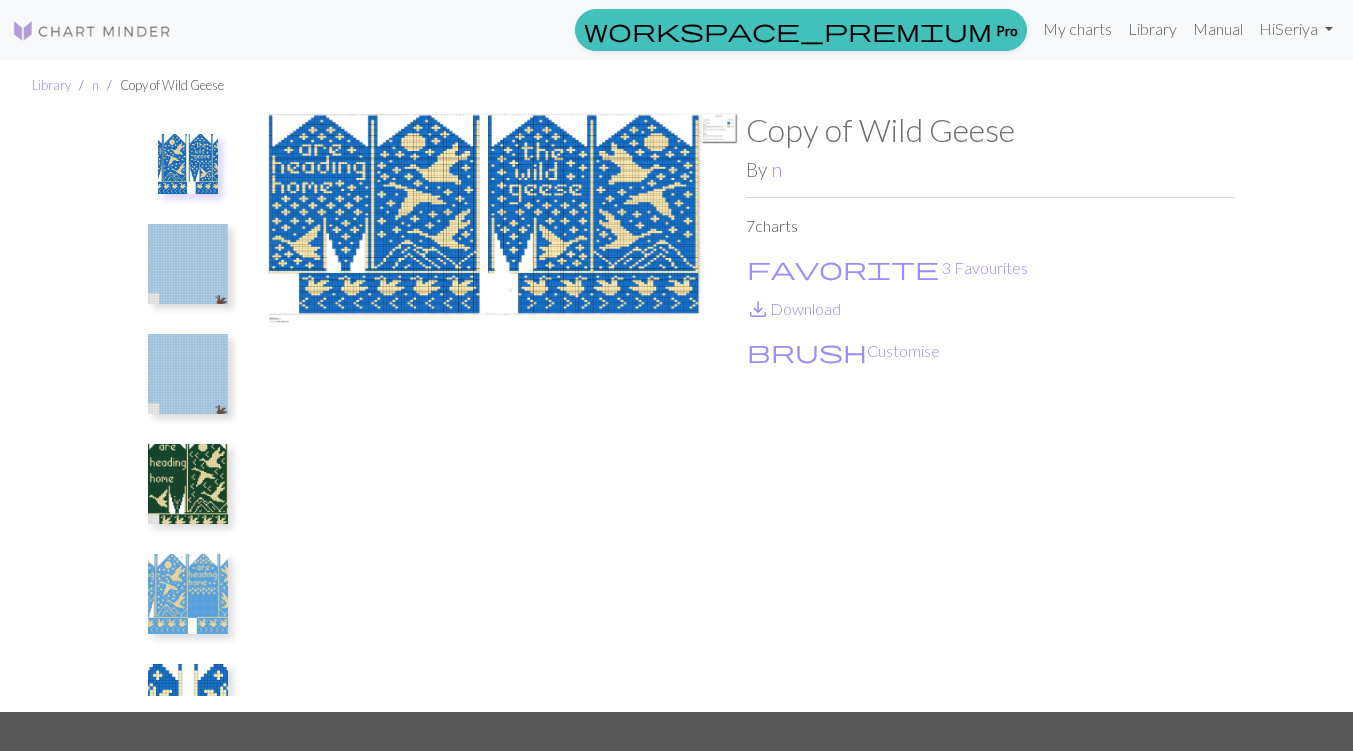 scroll, scrollTop: 0, scrollLeft: 0, axis: both 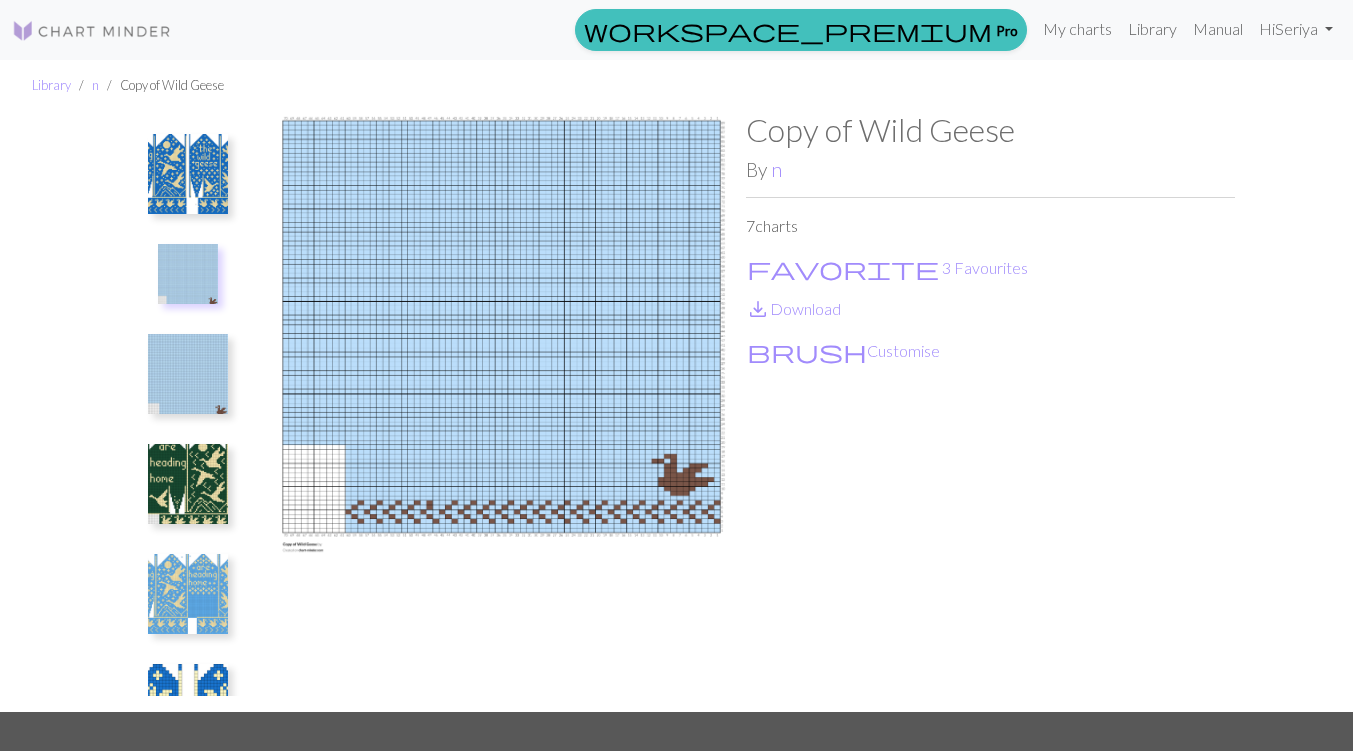 click at bounding box center (188, 374) 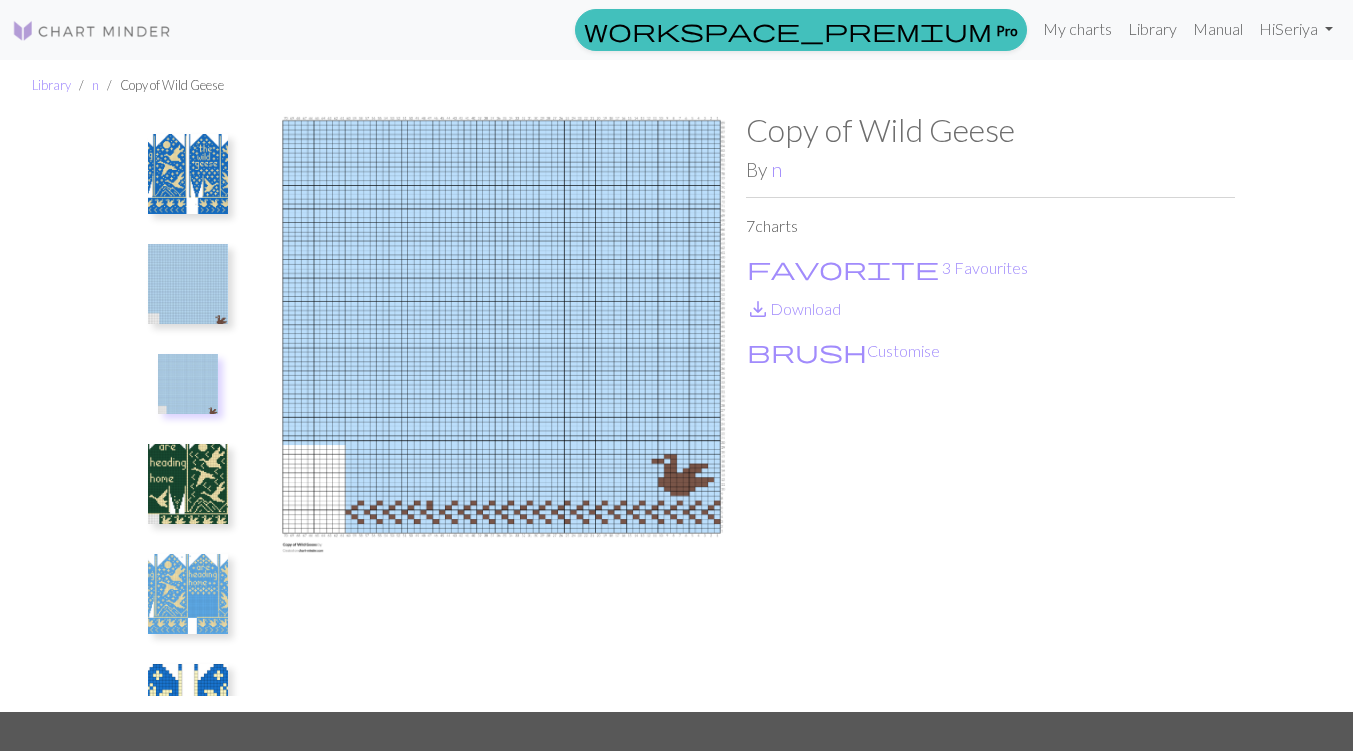 click at bounding box center [188, 484] 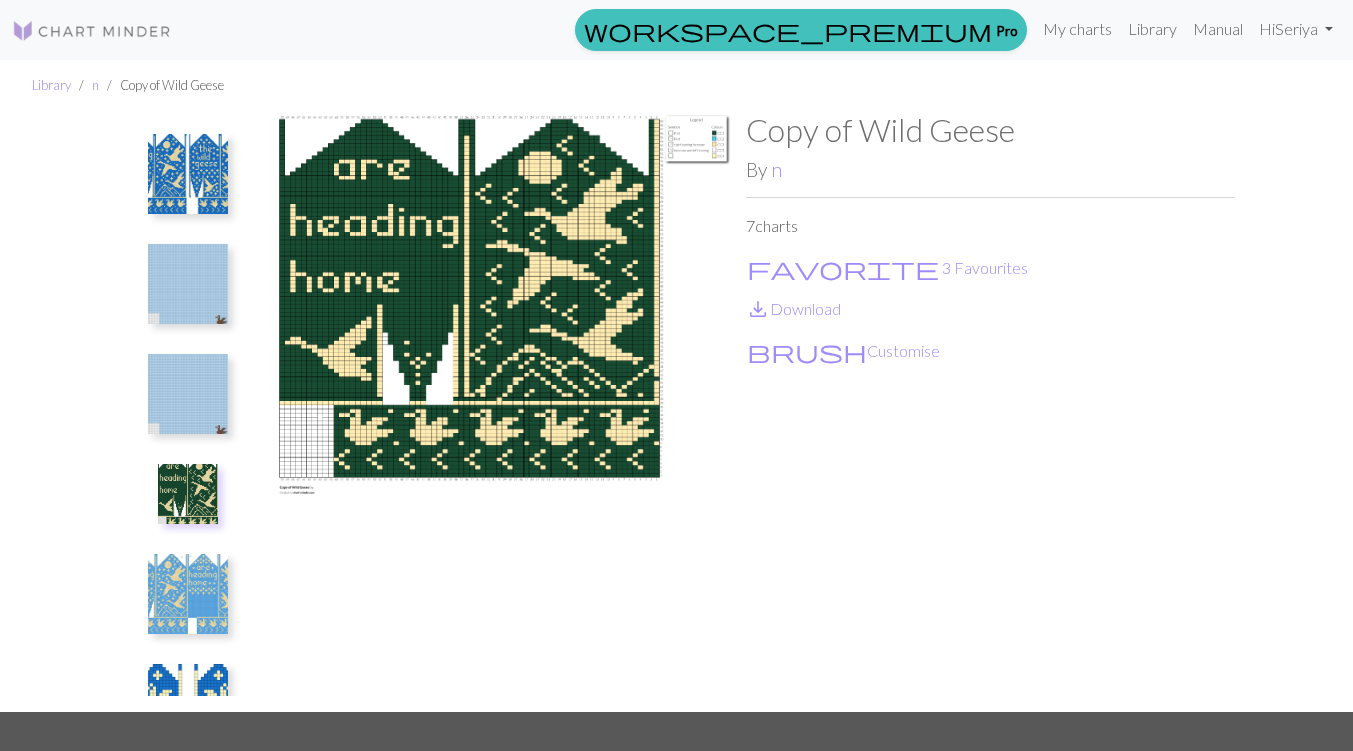 click at bounding box center [188, 594] 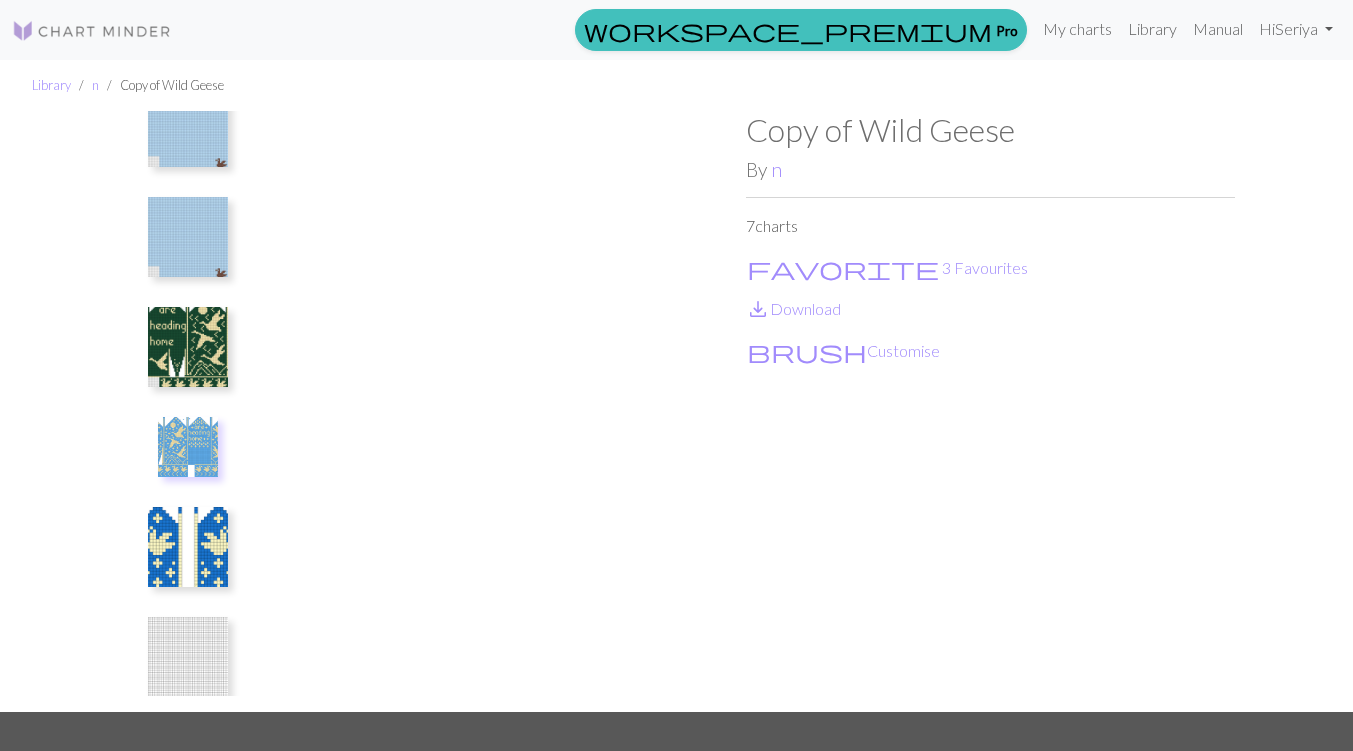 scroll, scrollTop: 181, scrollLeft: 0, axis: vertical 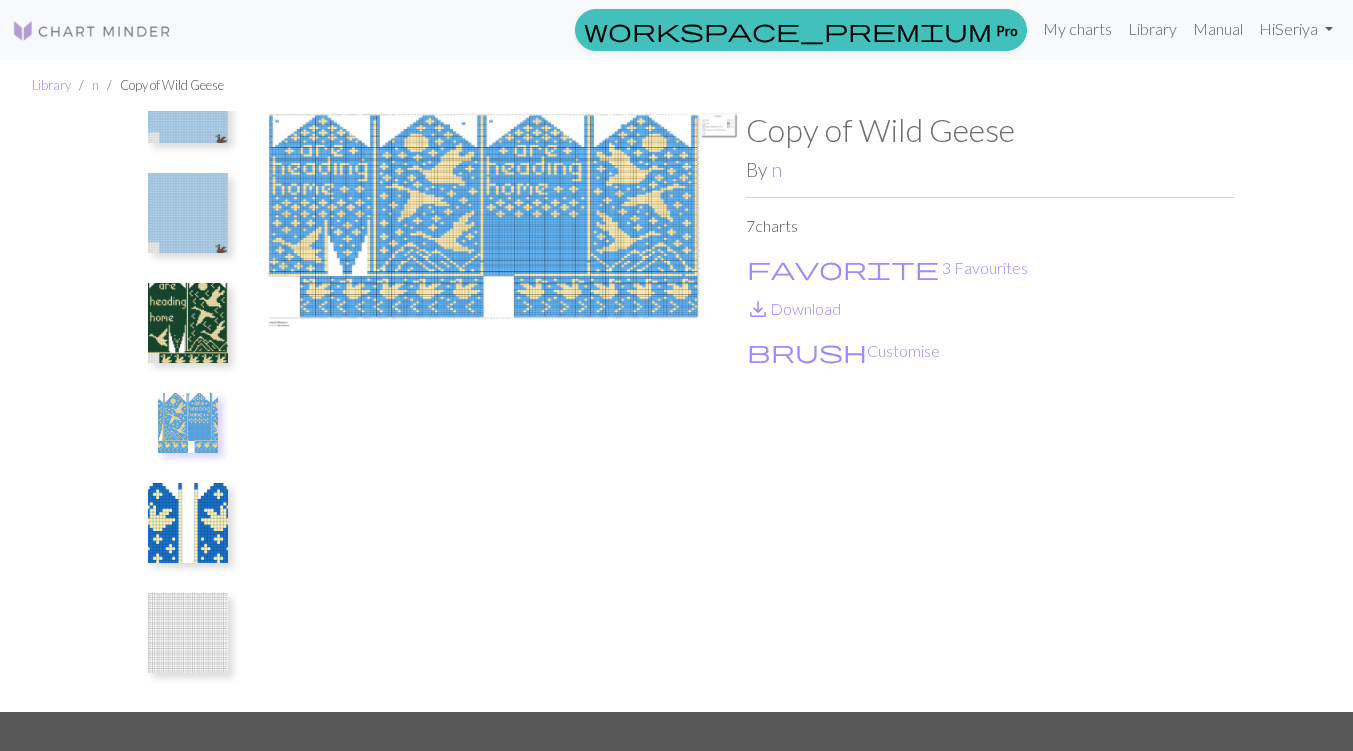click at bounding box center (188, 523) 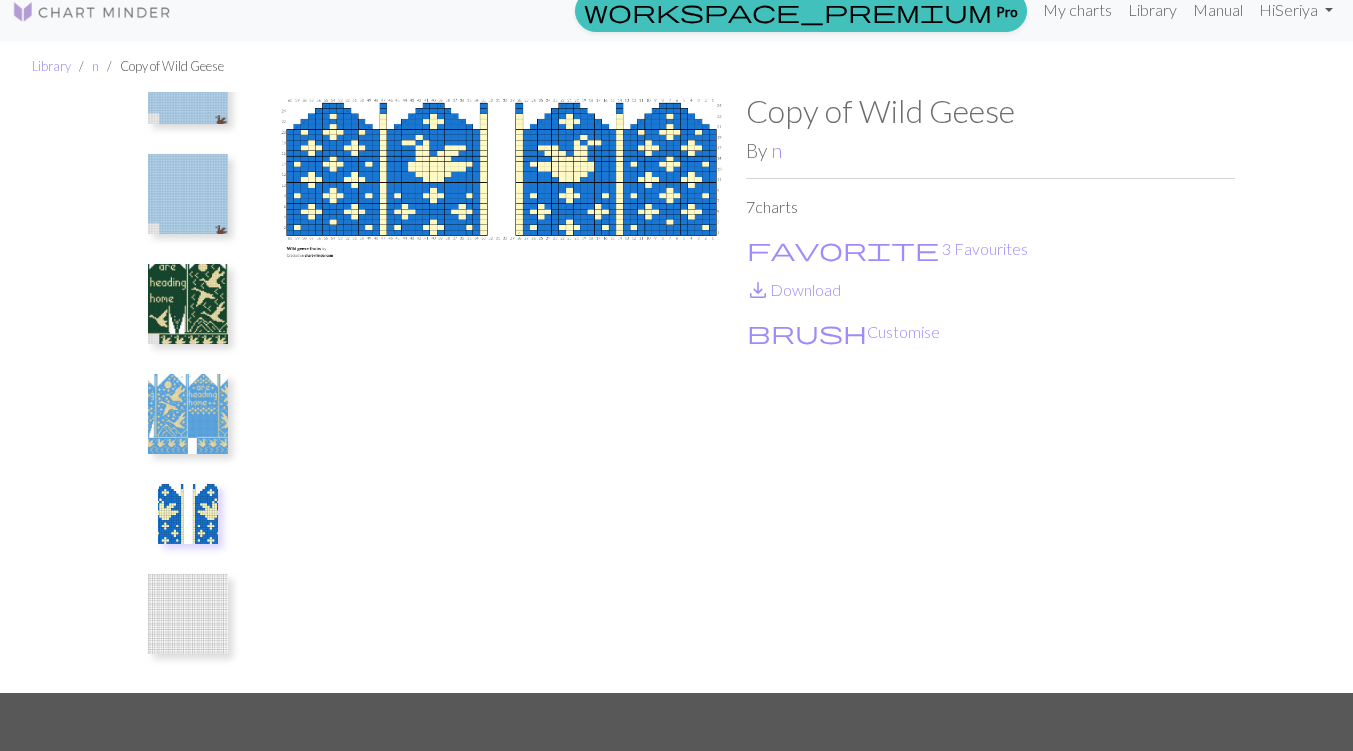 scroll, scrollTop: 0, scrollLeft: 0, axis: both 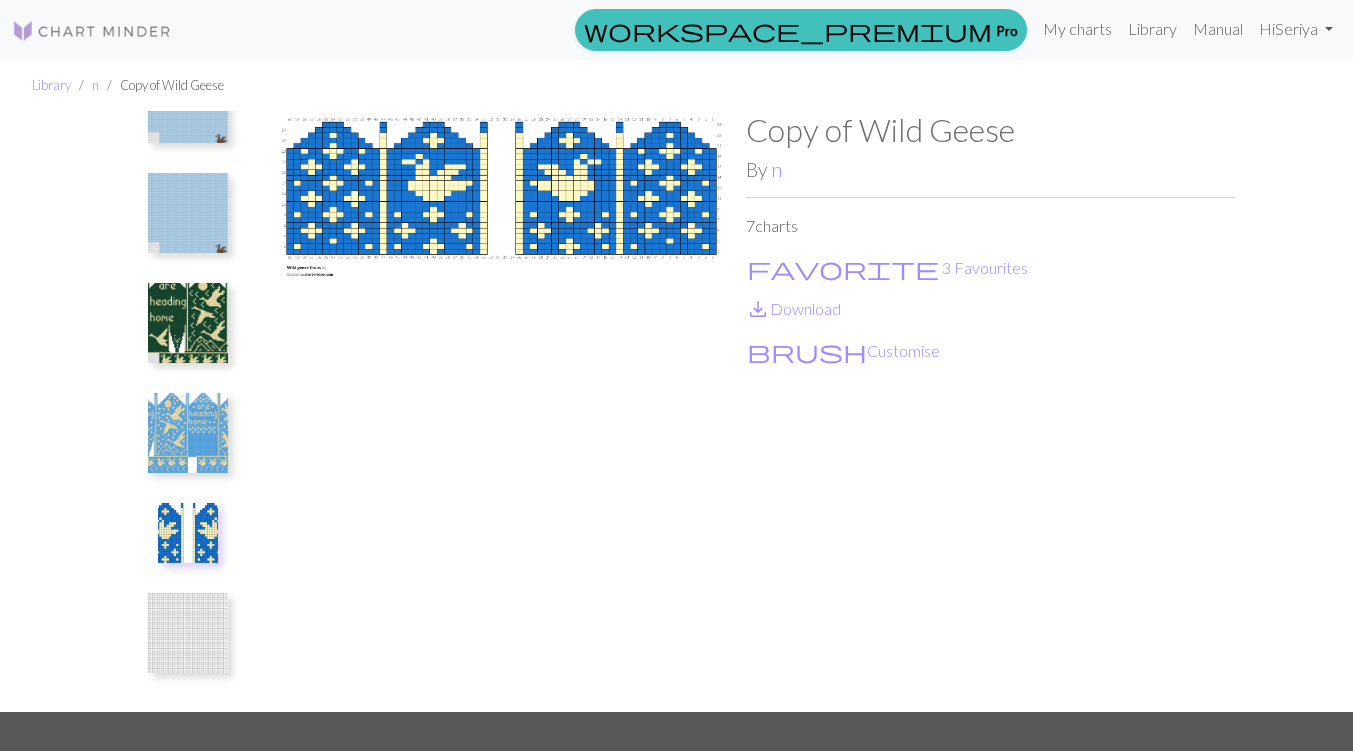 click at bounding box center [188, 433] 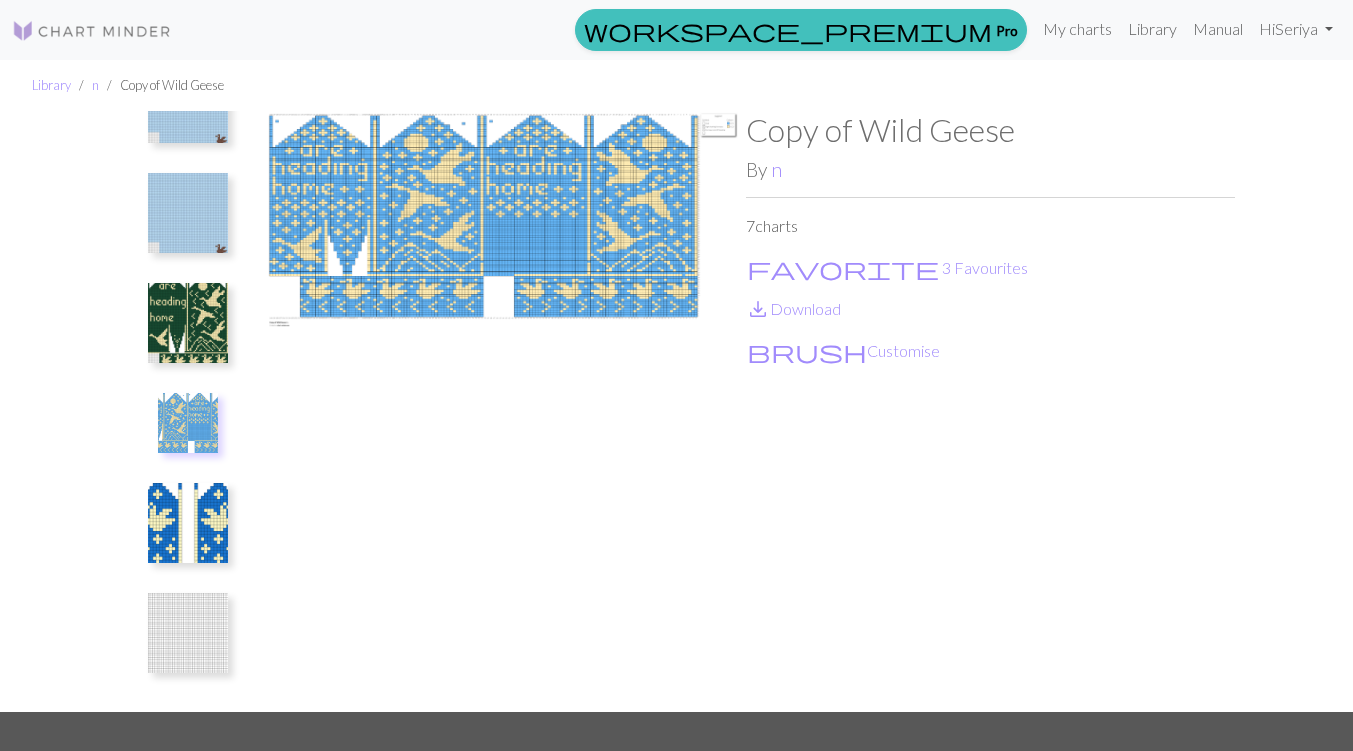 click at bounding box center (188, 633) 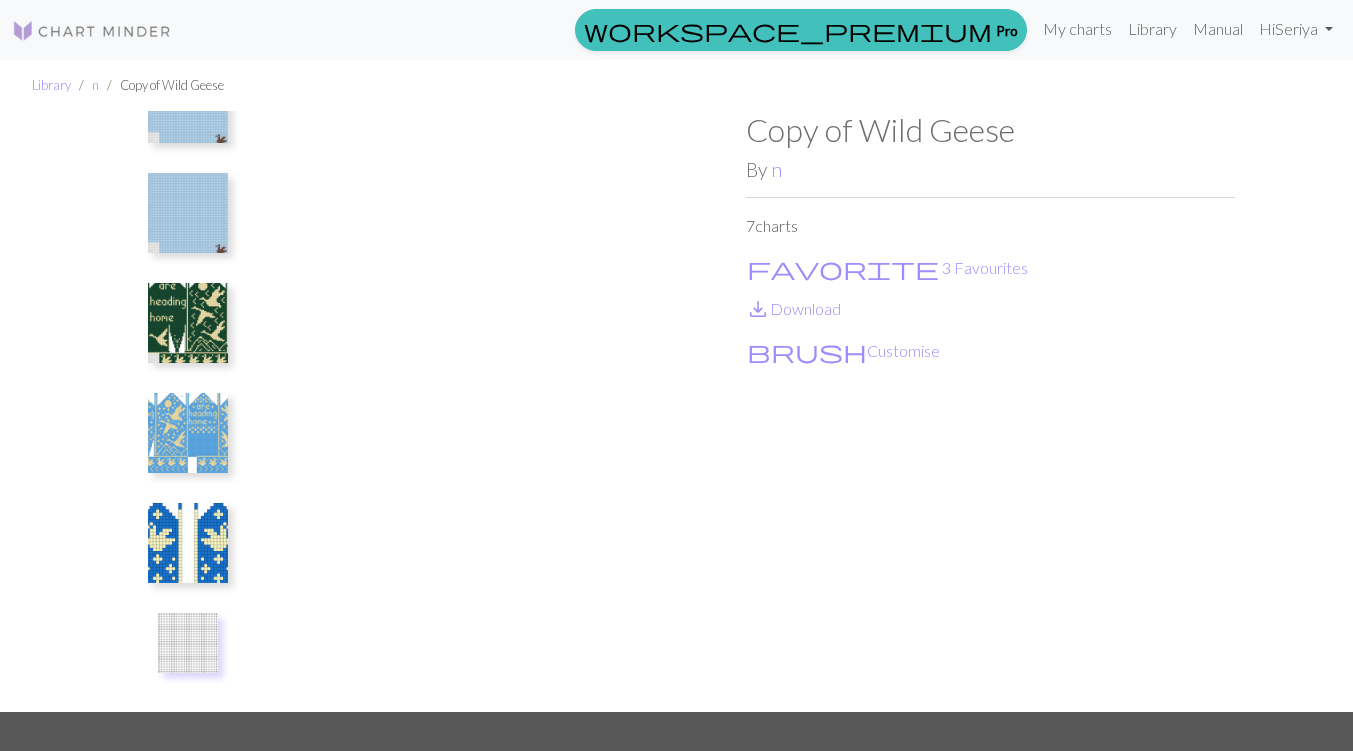 scroll, scrollTop: 0, scrollLeft: 0, axis: both 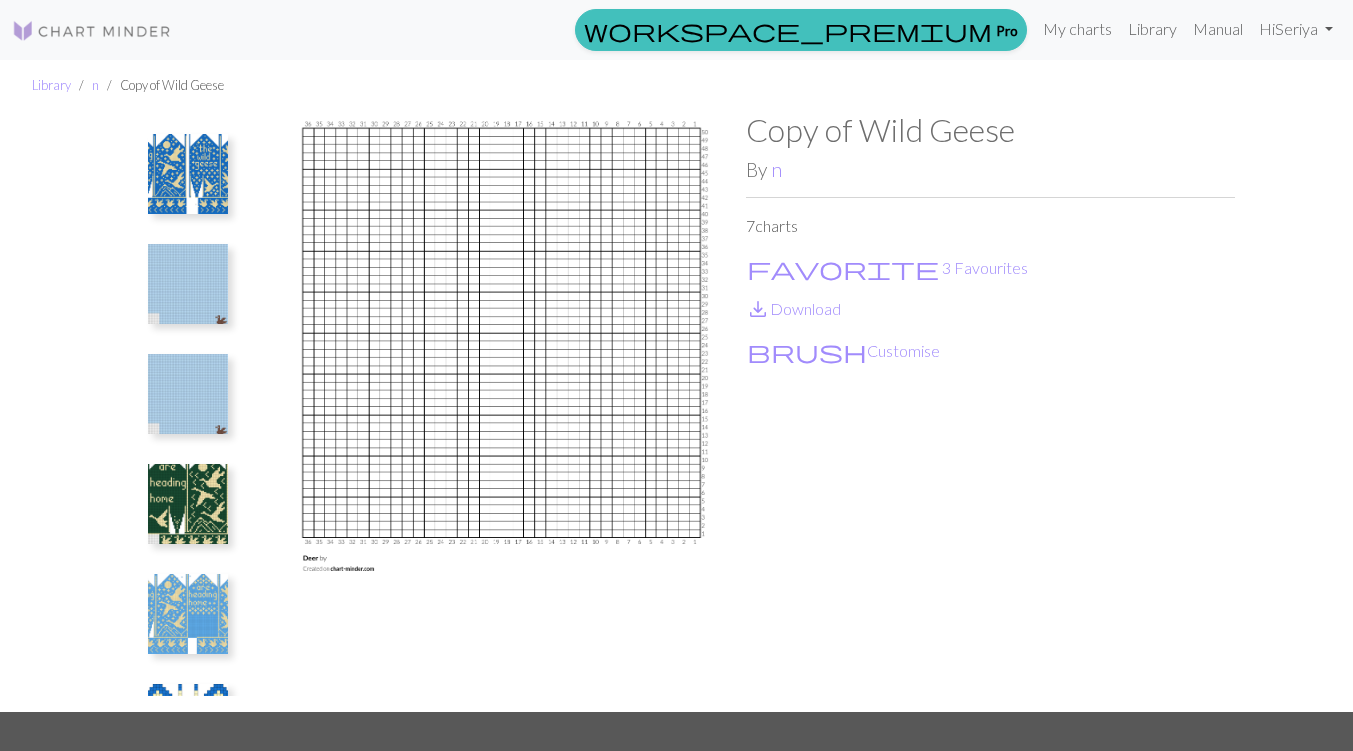 click at bounding box center (188, 174) 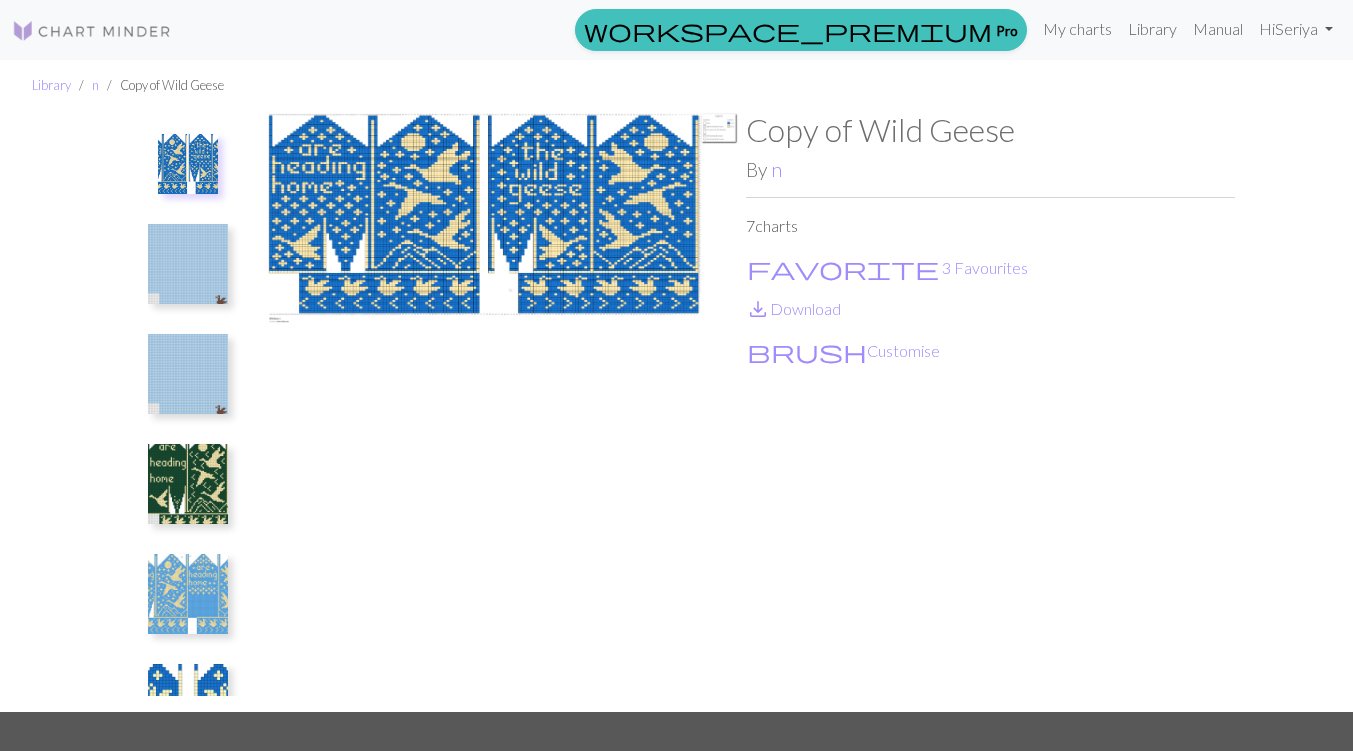 click at bounding box center [188, 484] 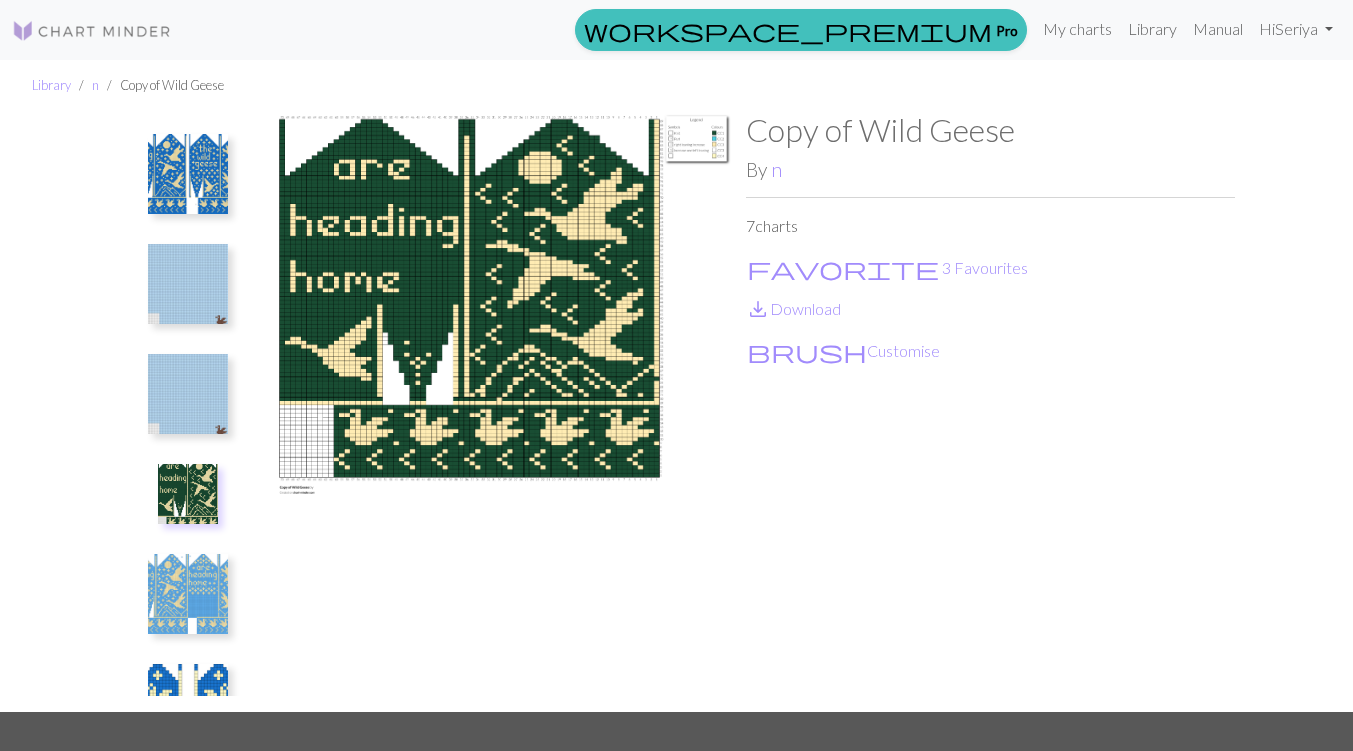 click at bounding box center [188, 174] 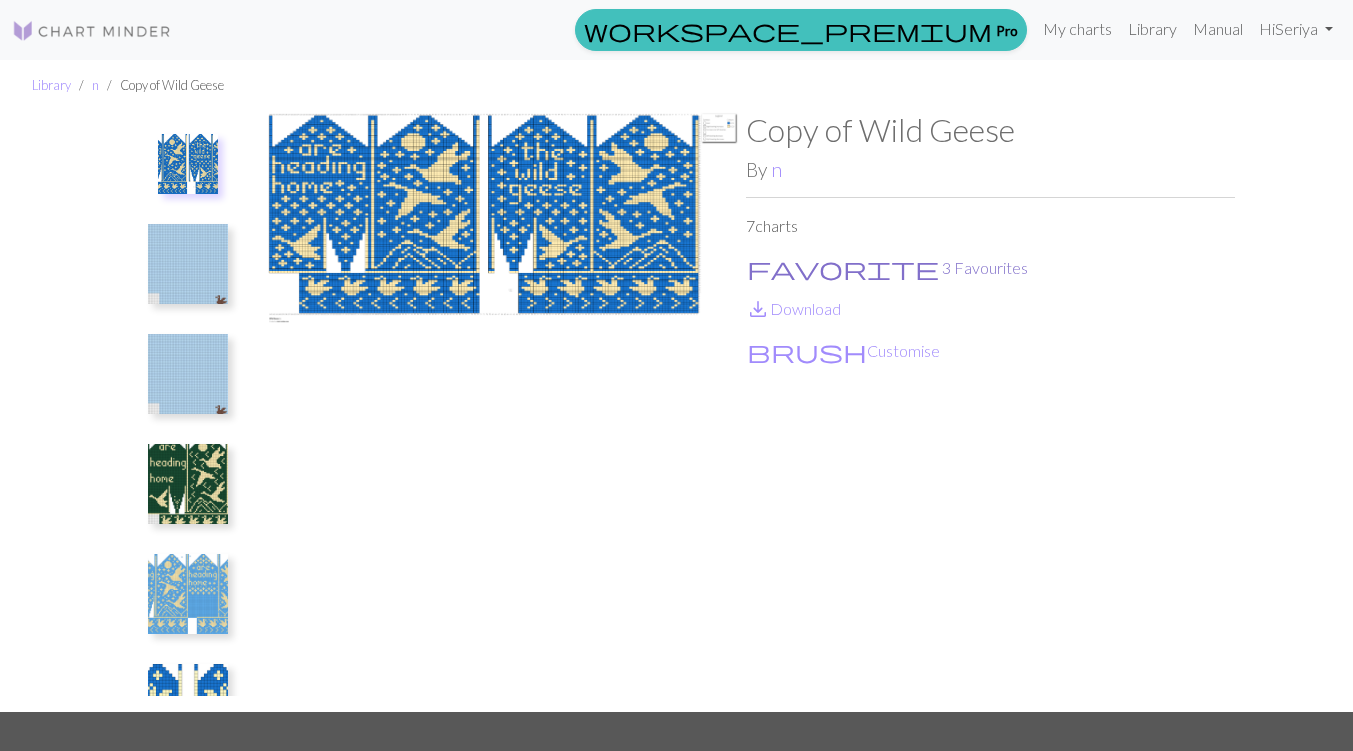 click on "favorite   3 Favourites" at bounding box center [887, 268] 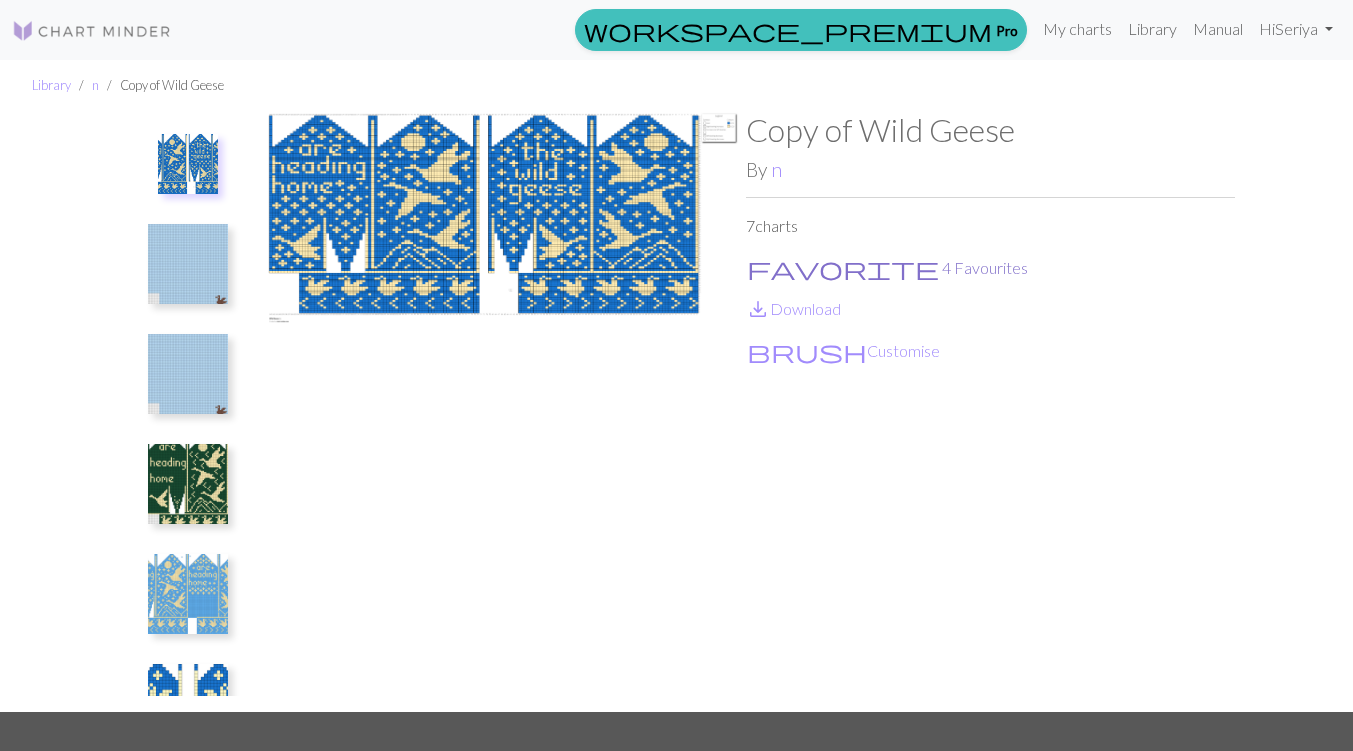 click on "favorite" at bounding box center [843, 268] 